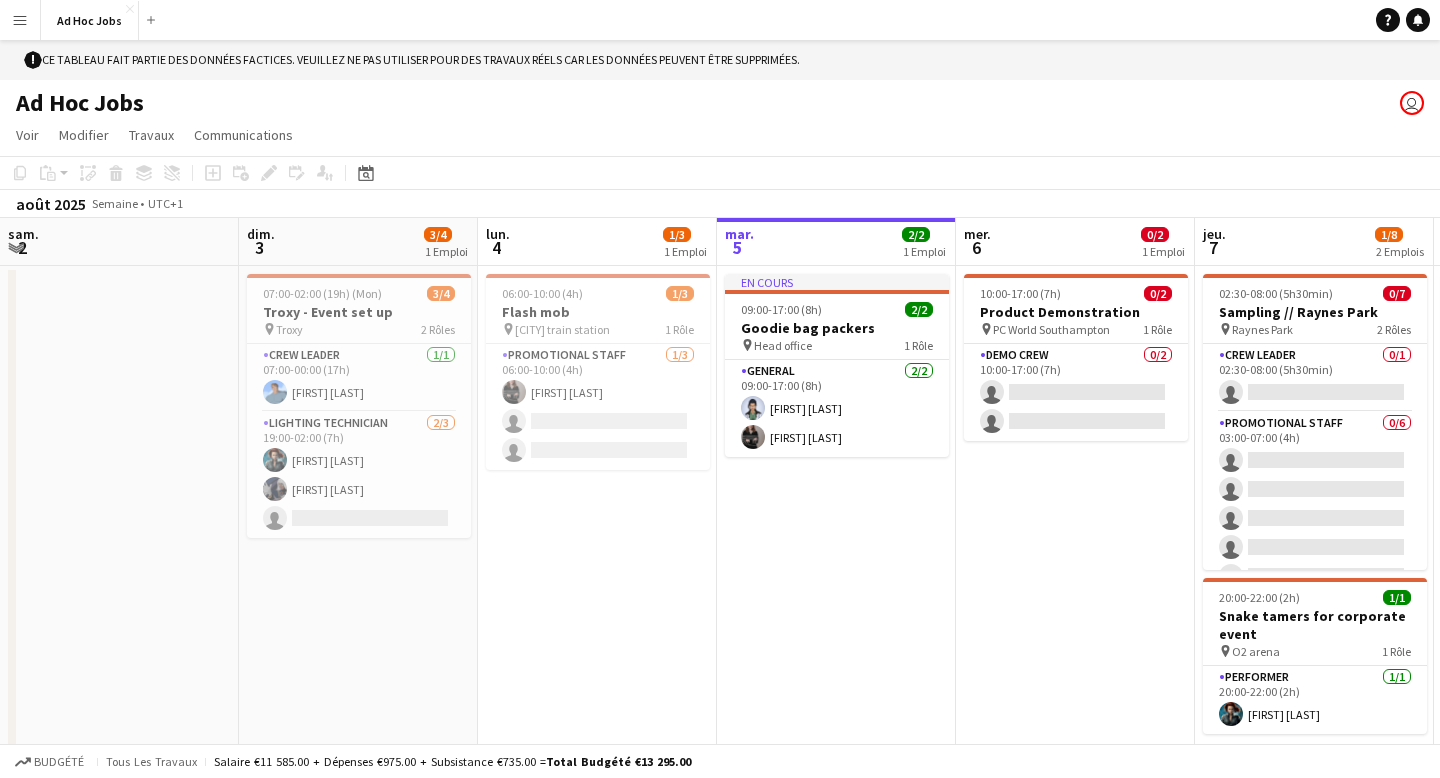 scroll, scrollTop: 0, scrollLeft: 0, axis: both 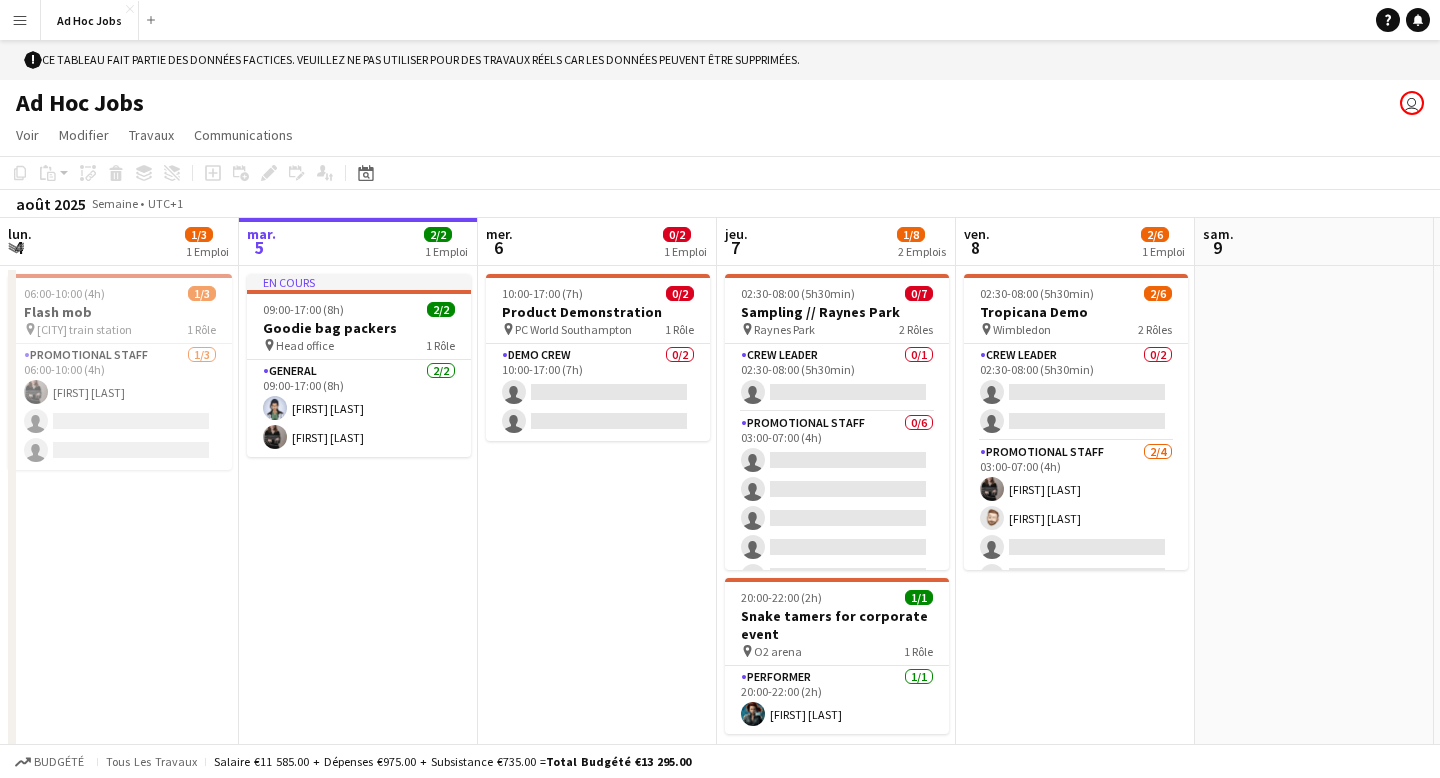 click on "10:00-17:00 (7h)    0/2   Product Demonstration
pin
PC World Southampton   1 Rôle   Demo crew   0/2   10:00-17:00 (7h)
single-neutral-actions
single-neutral-actions" at bounding box center (597, 562) 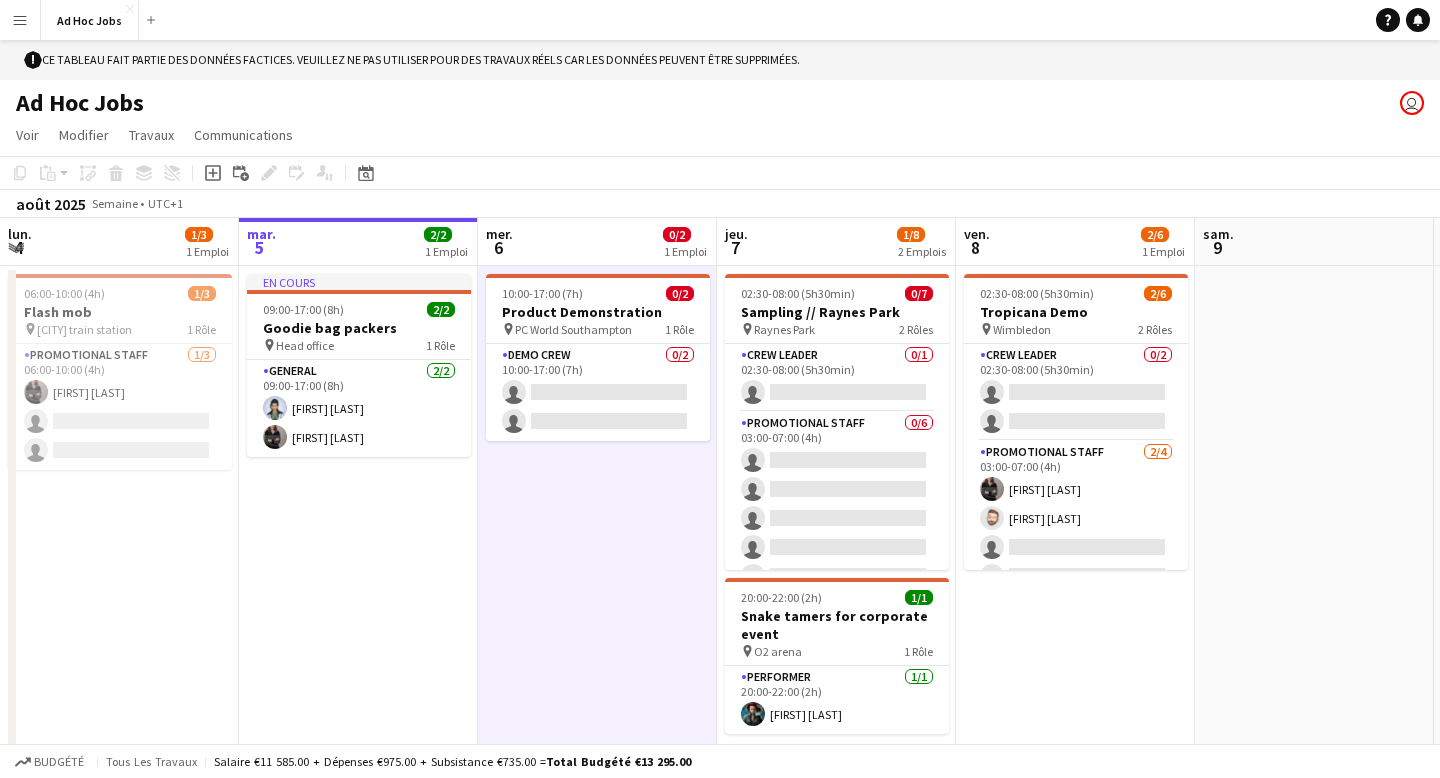 click on "Menu" at bounding box center [20, 20] 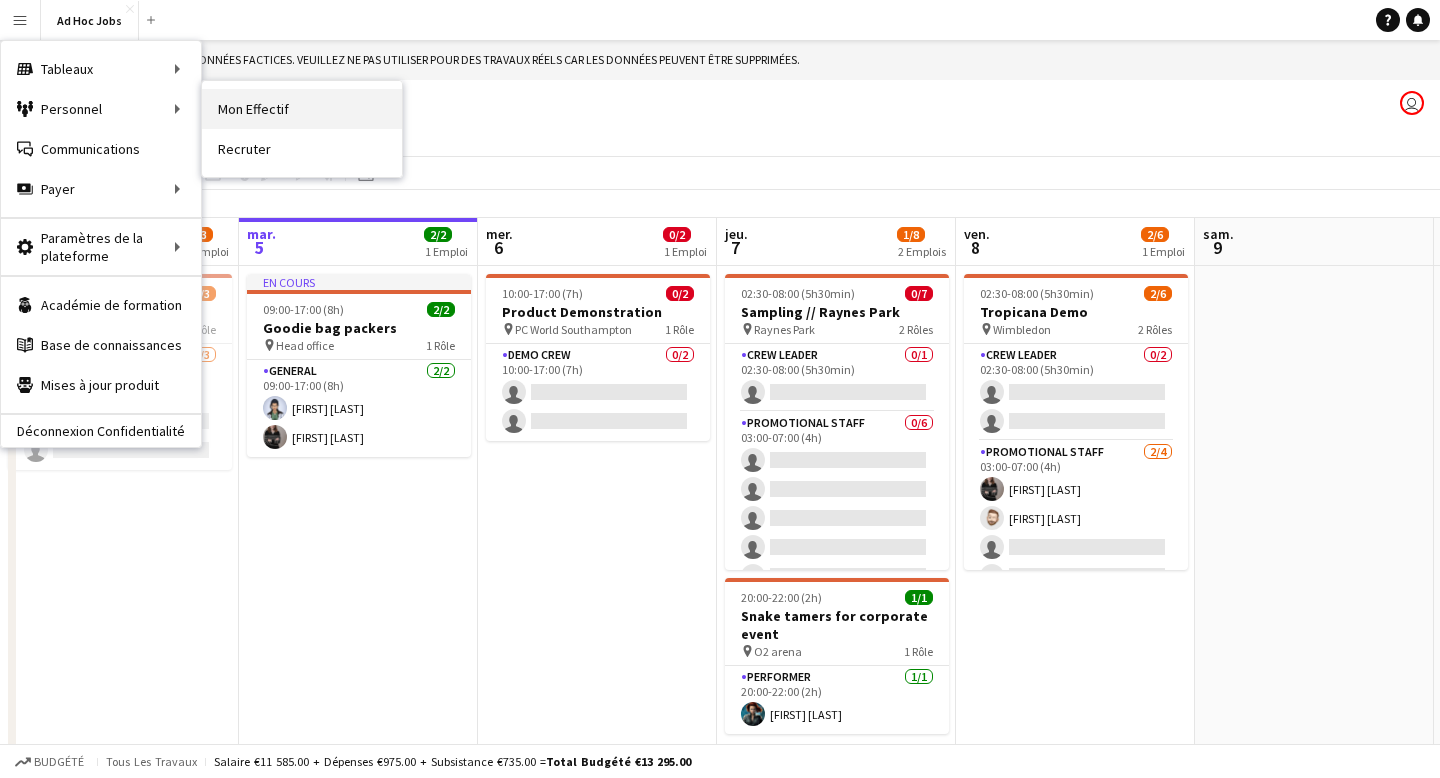 click on "Mon Effectif" at bounding box center (302, 109) 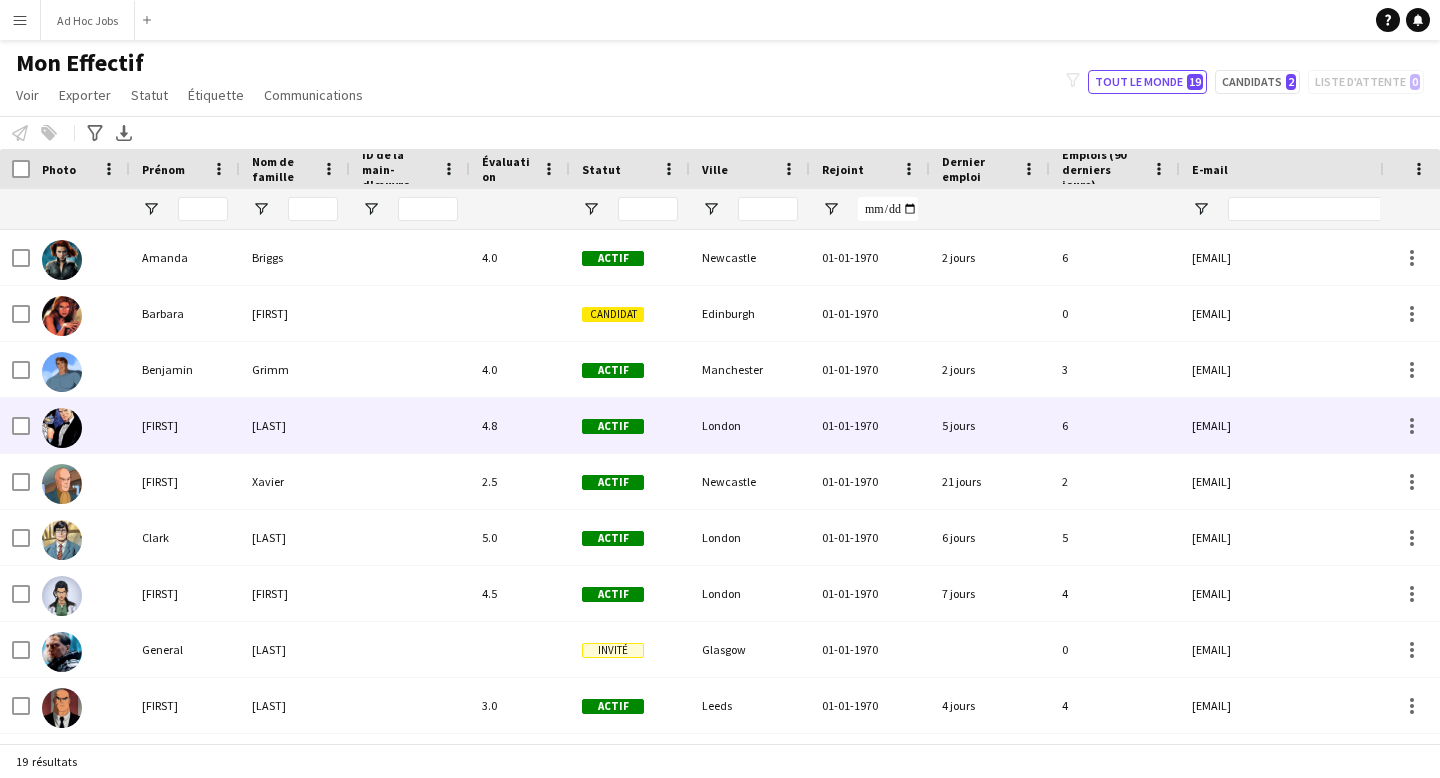 scroll, scrollTop: 248, scrollLeft: 0, axis: vertical 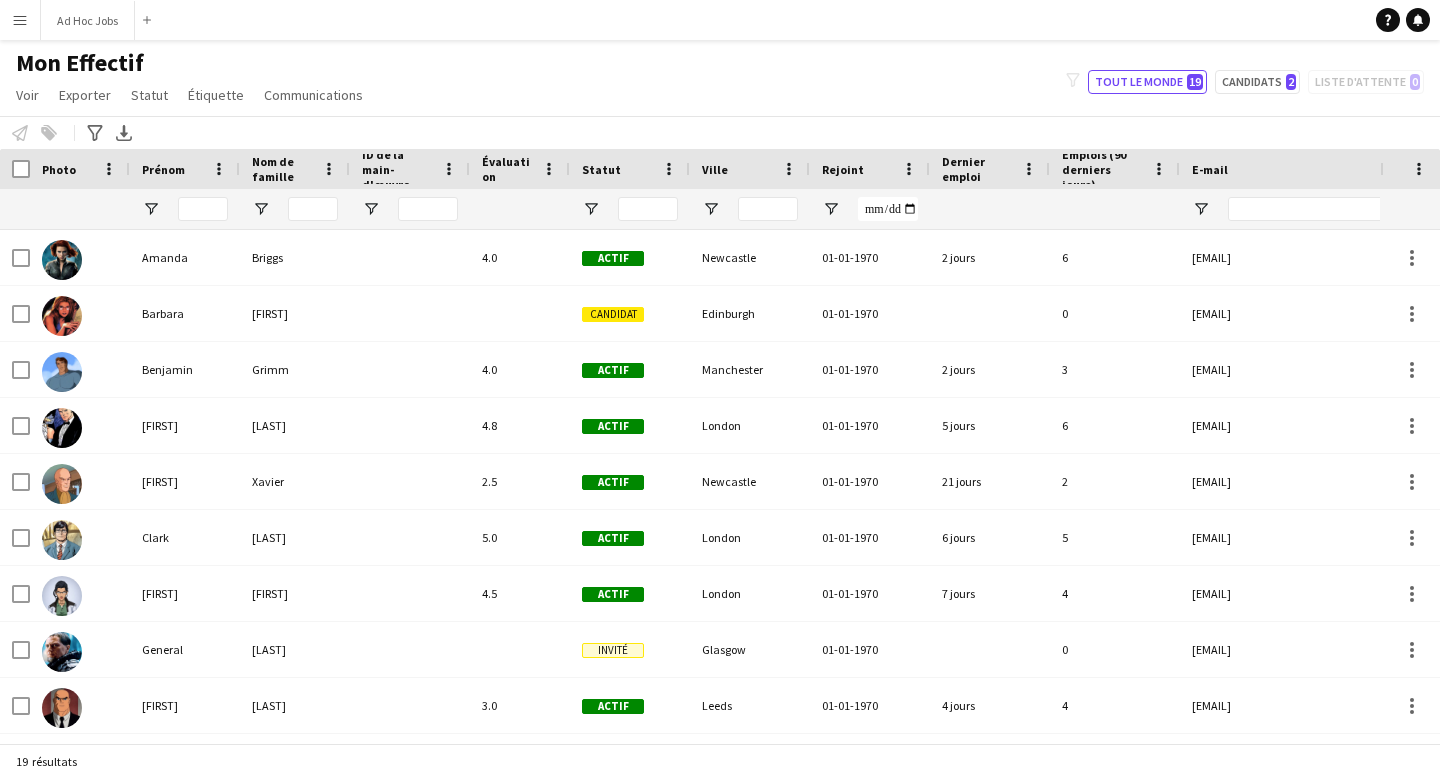 click on "Menu" at bounding box center [20, 20] 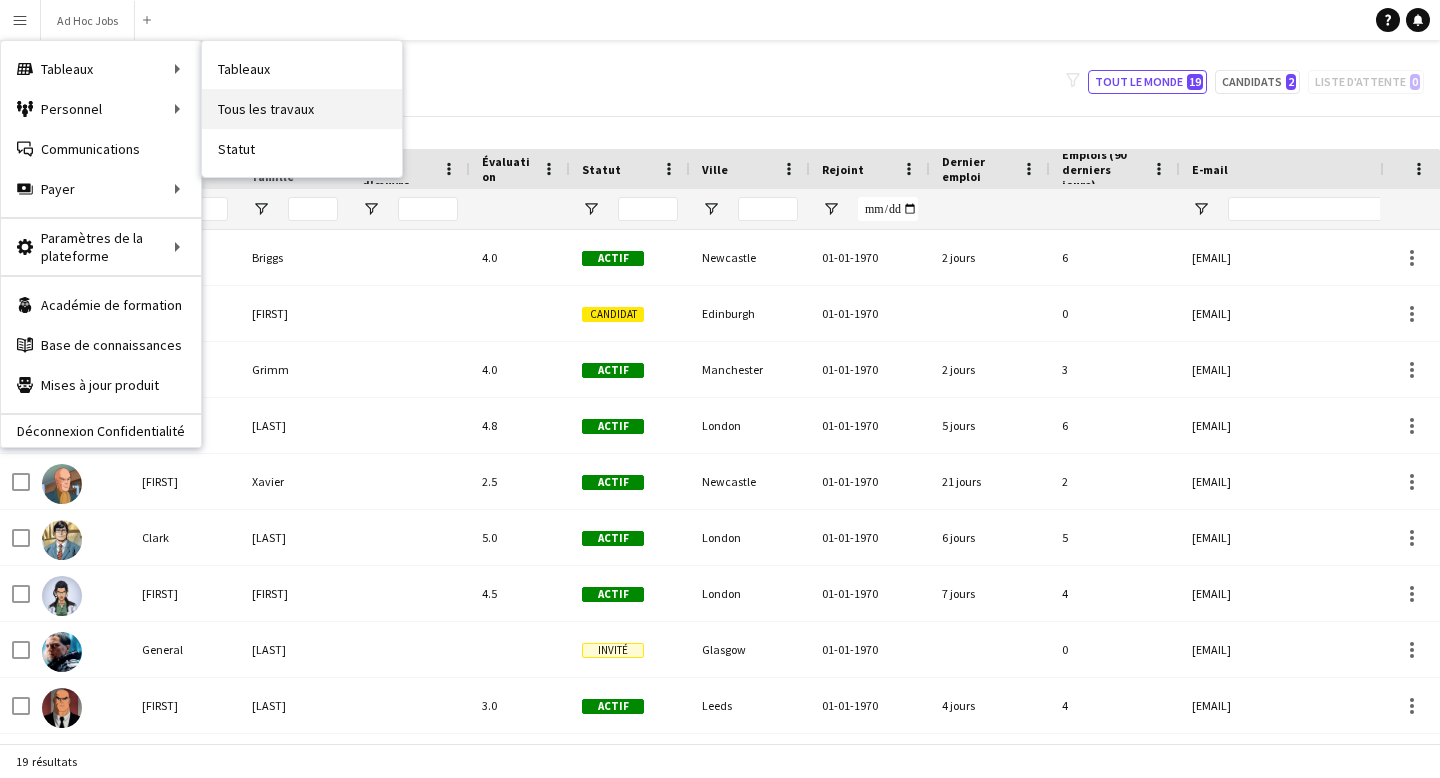 click on "Tous les travaux" at bounding box center [302, 109] 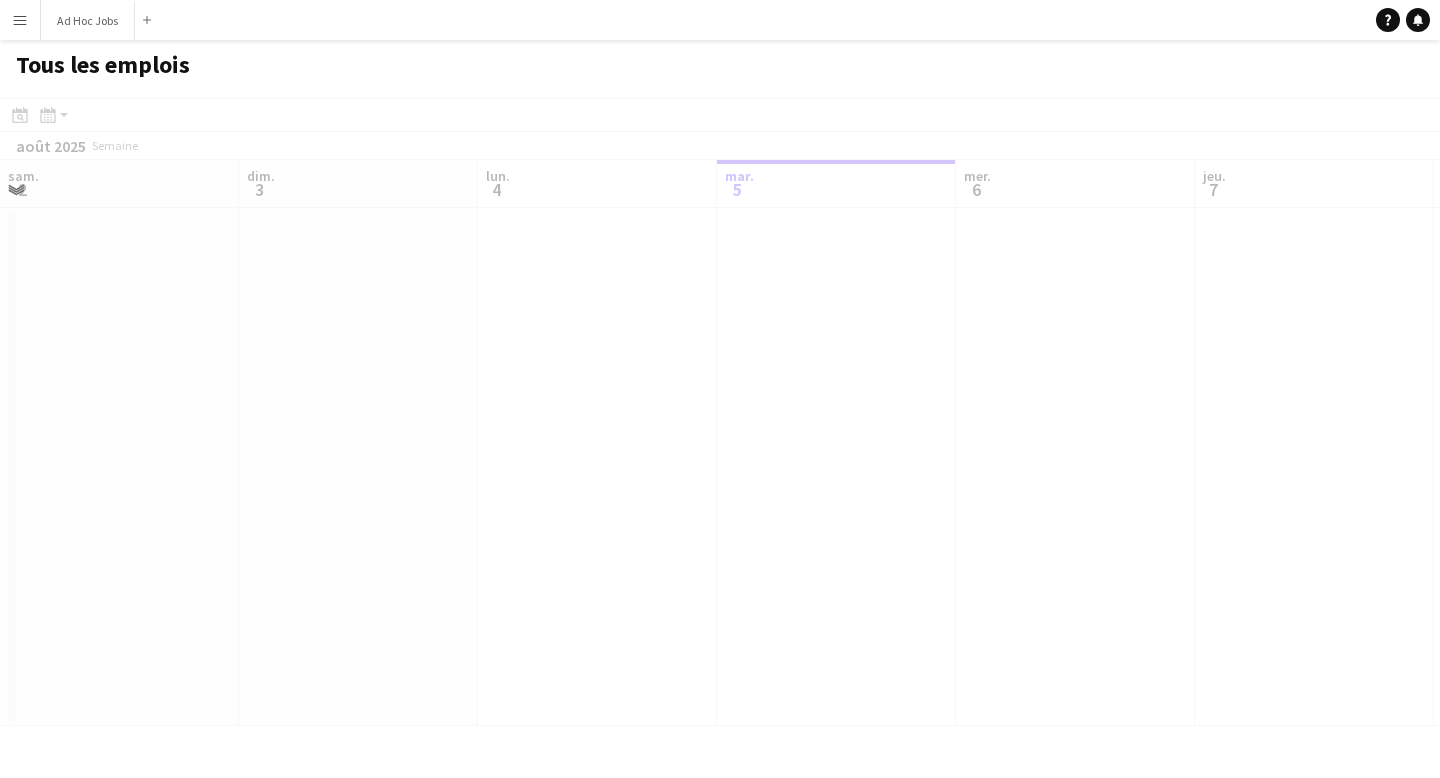 scroll, scrollTop: 0, scrollLeft: 478, axis: horizontal 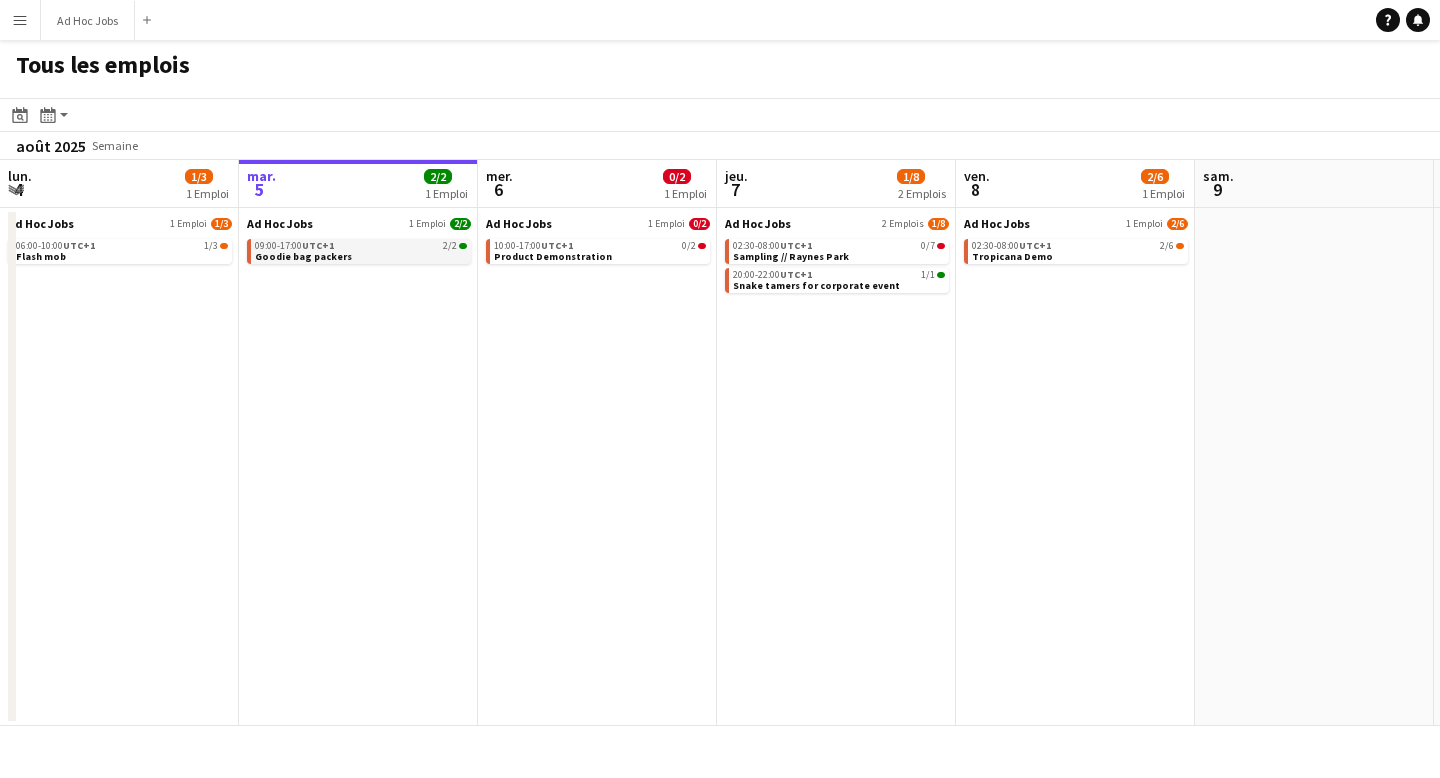 click on "Goodie bag packers" at bounding box center (303, 256) 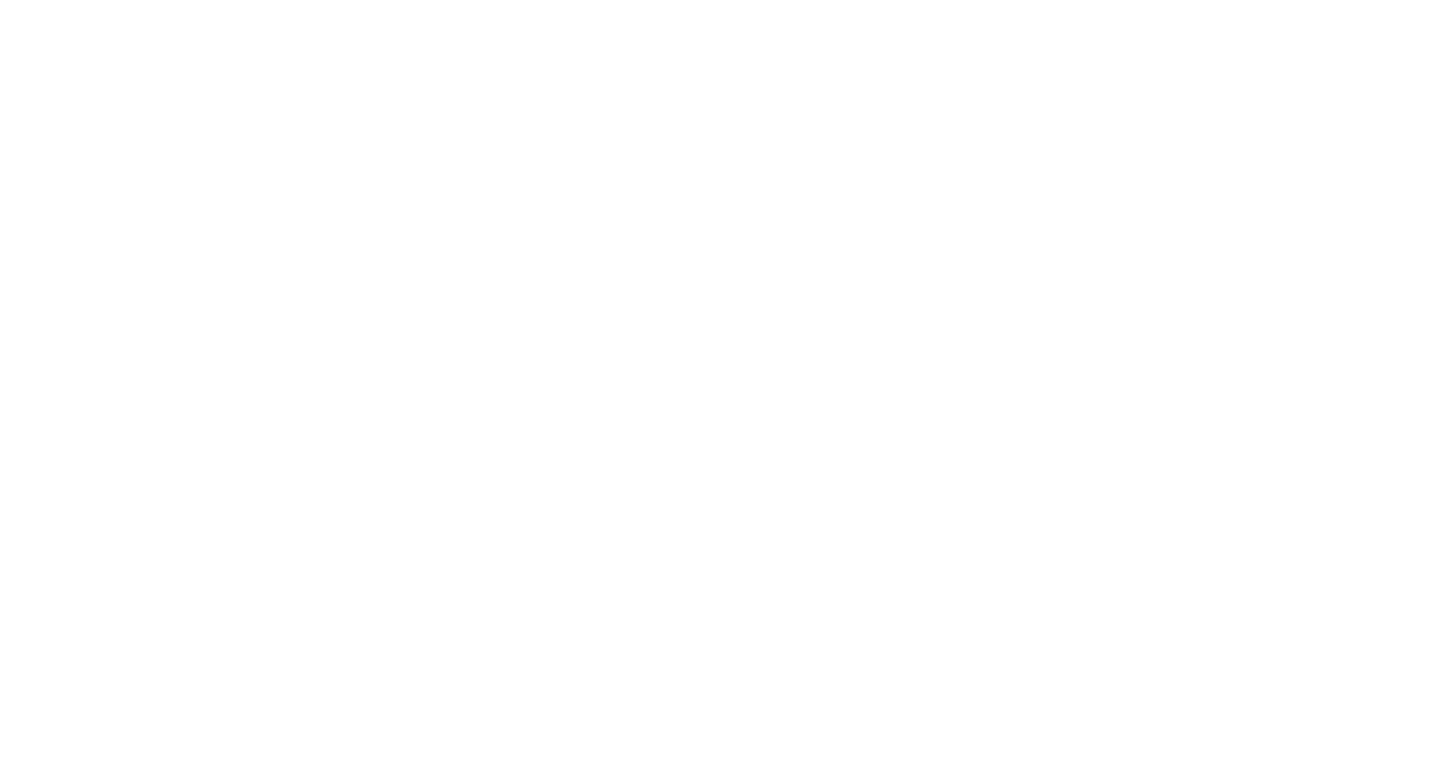 scroll, scrollTop: 0, scrollLeft: 0, axis: both 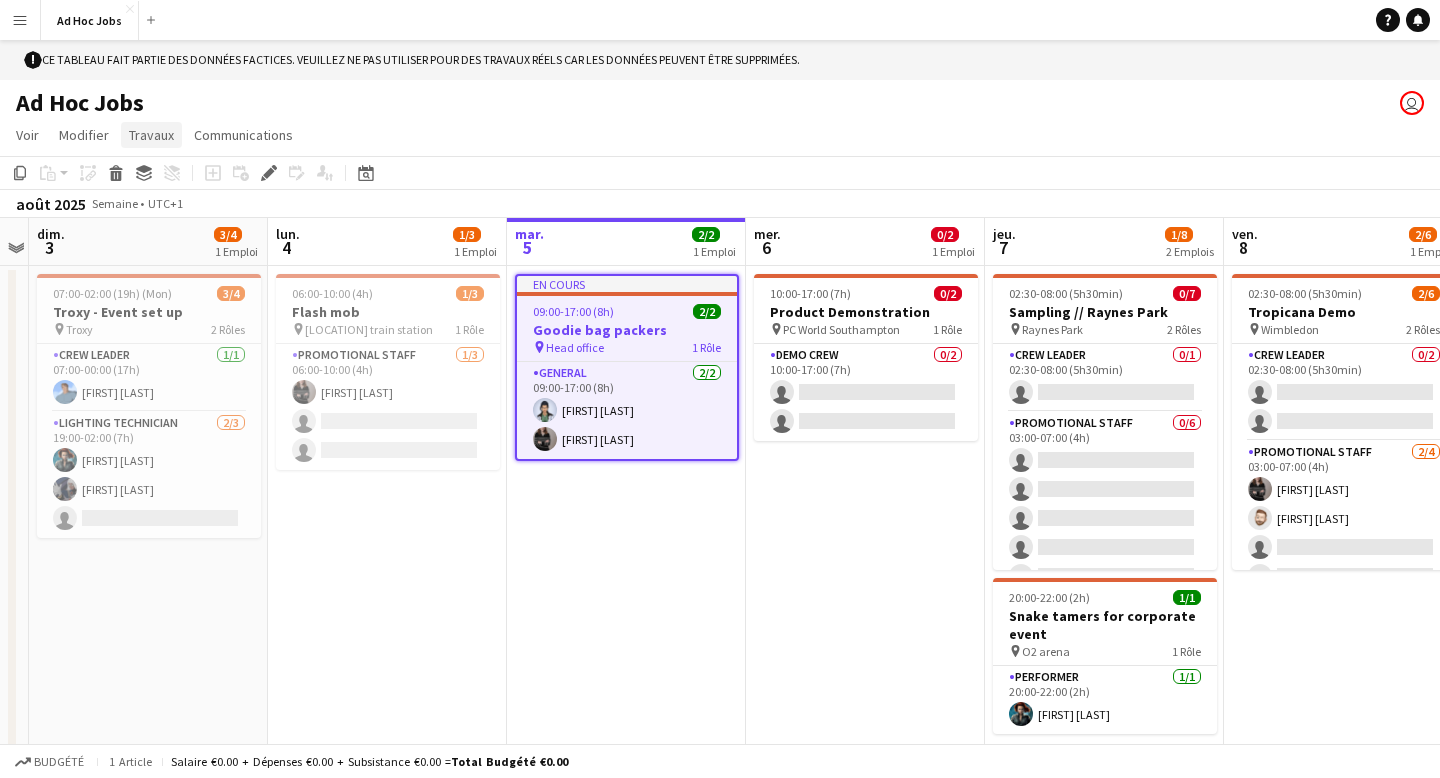 click on "Travaux" 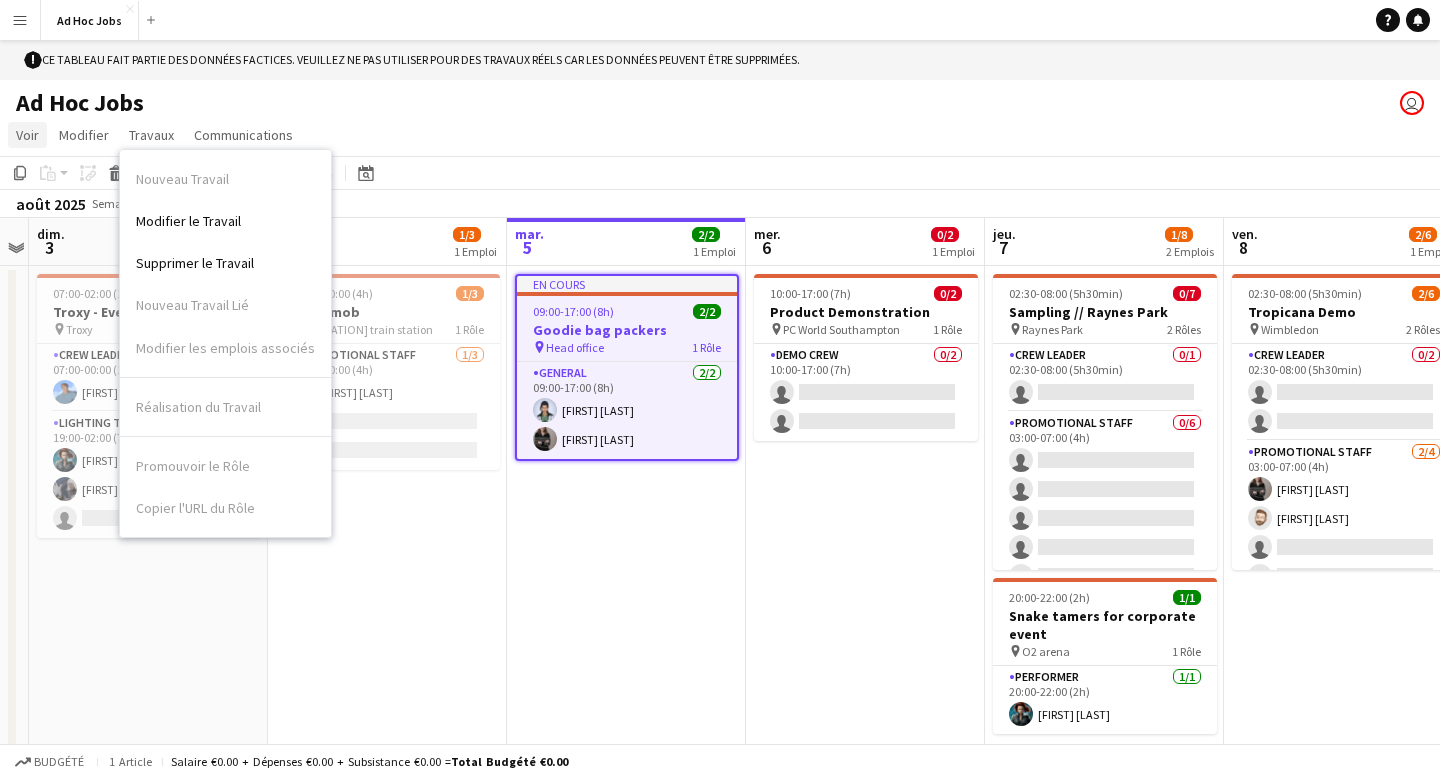 click on "Voir" 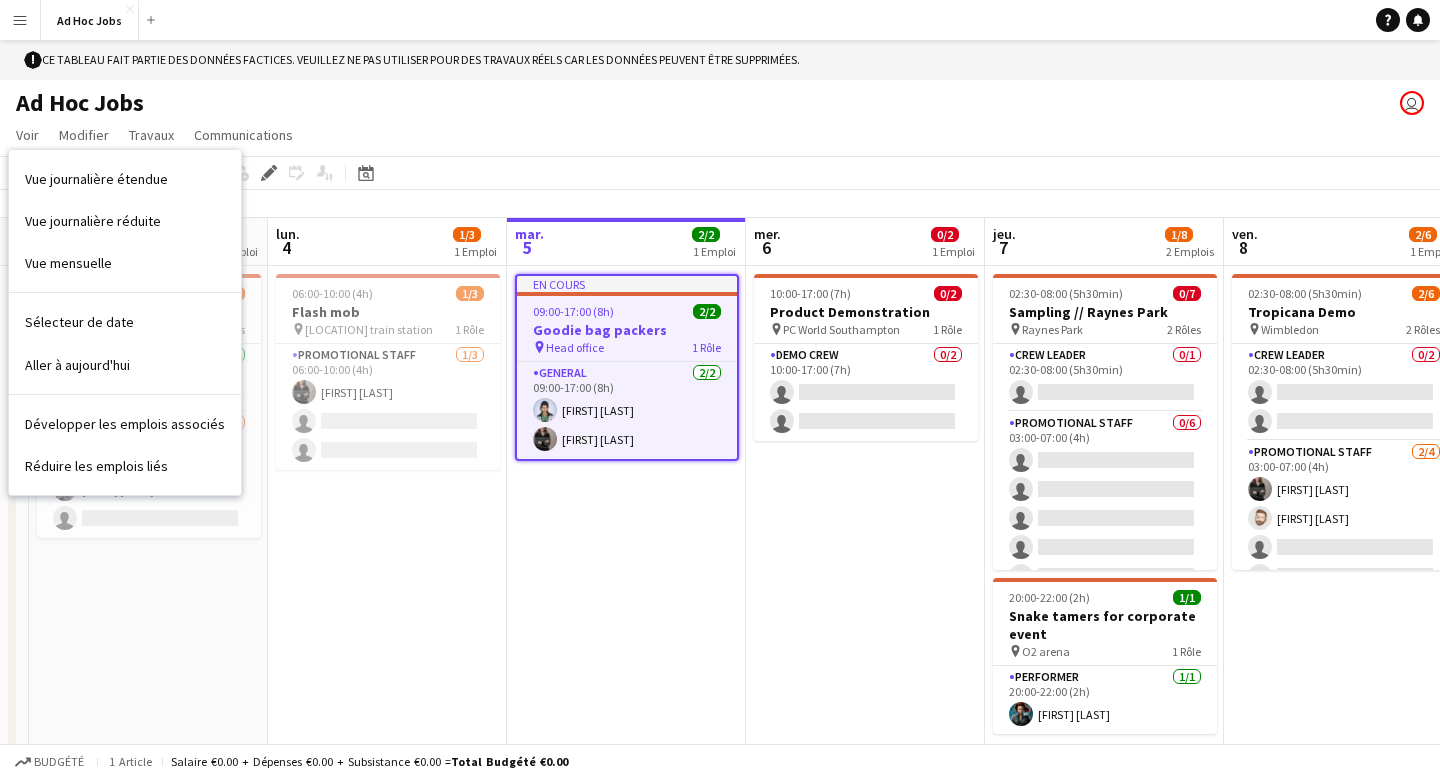 click on "Voir  Vue journalière étendue Vue journalière réduite Vue mensuelle Sélecteur de date Aller à aujourd'hui Développer les emplois associés Réduire les emplois liés  Modifier  Copier
Commande
C  Coller  Sans Équipage
Commande
V Avec Équipage
Commande
Poste
V Coller comme travail lié  Groupe  Groupe Dissocier  Travaux  Nouveau Travail Modifier le Travail Supprimer le Travail Nouveau Travail Lié Modifier les emplois associés Réalisation du Travail Promouvoir le Rôle Copier l'URL du Rôle  Communications  Notifier l'équipage confirmé Créer un chat" 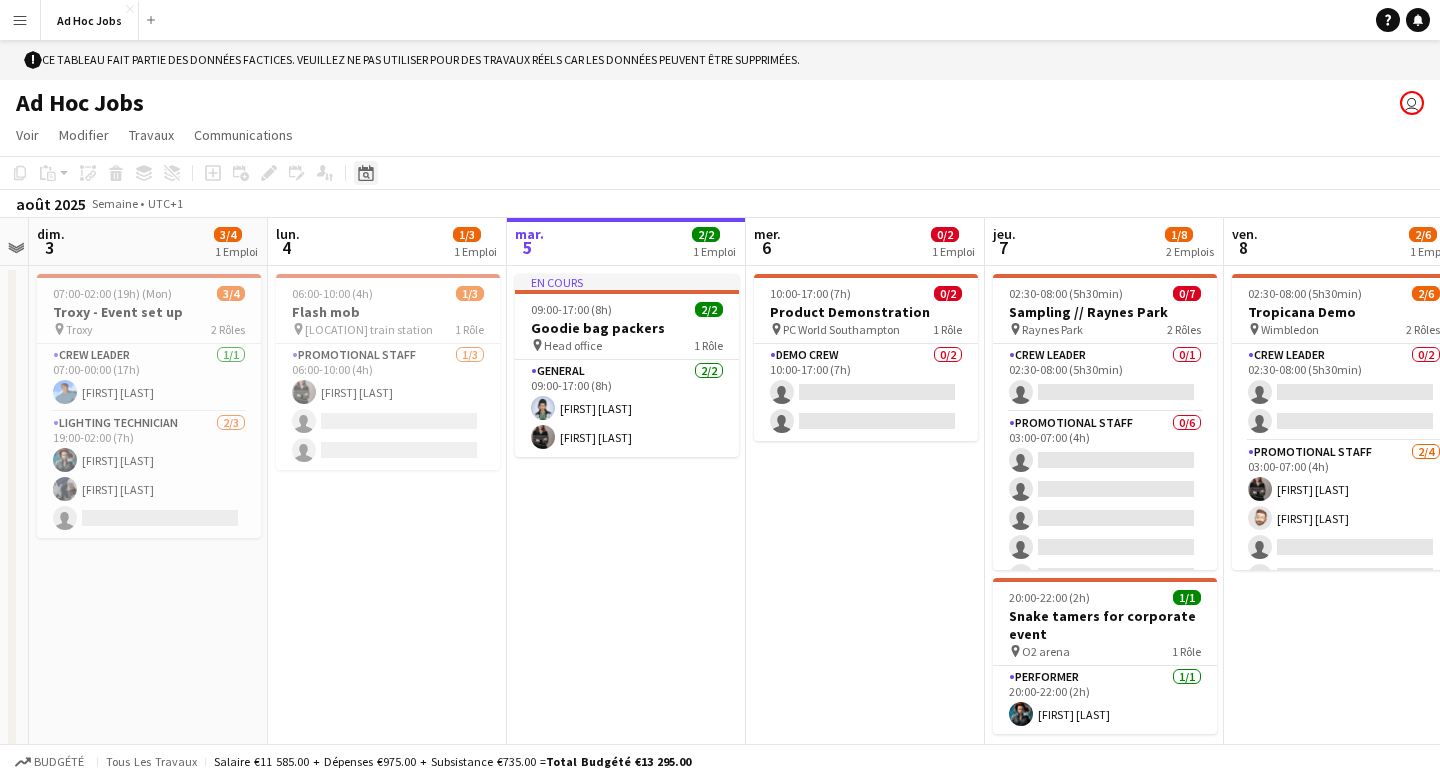 click on "Sélecteur de date" 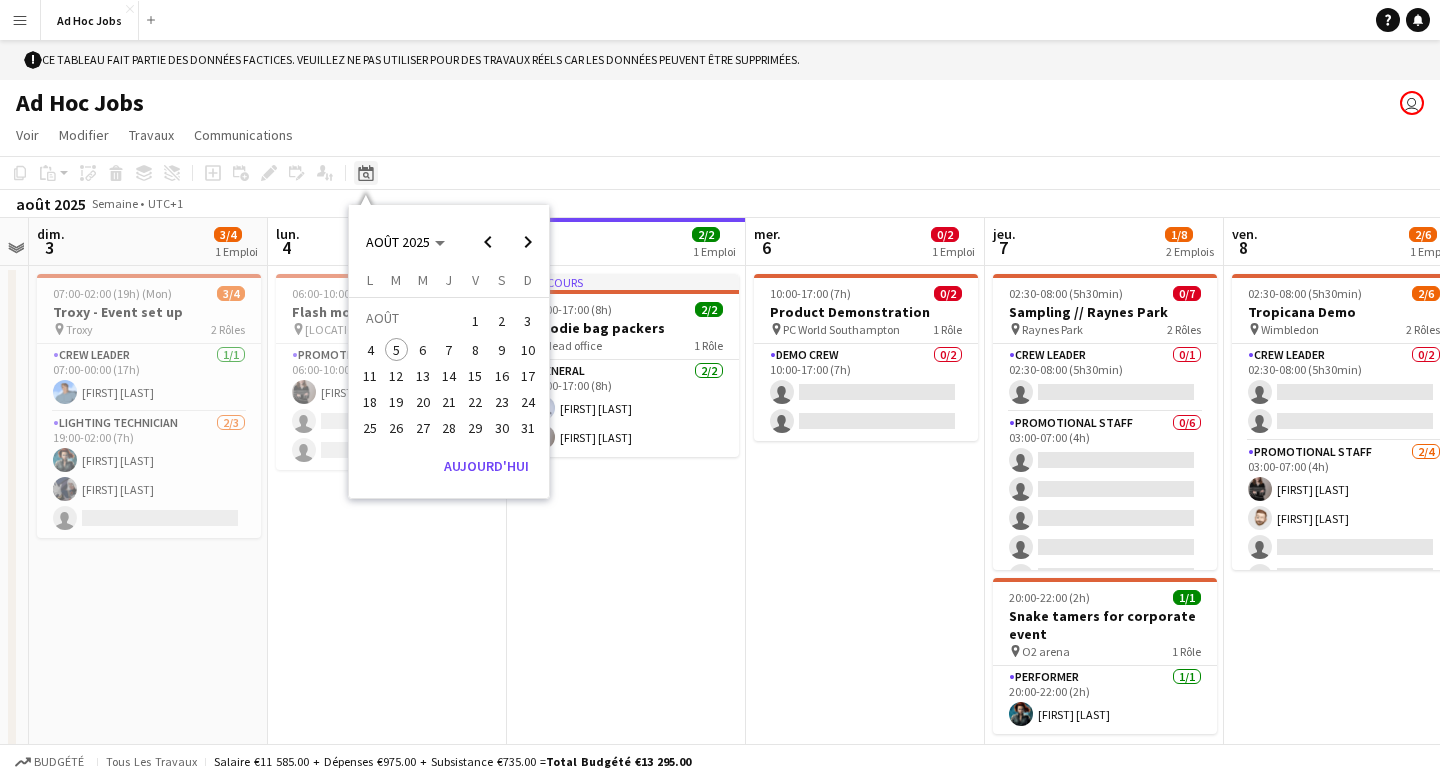 click on "Sélecteur de date" 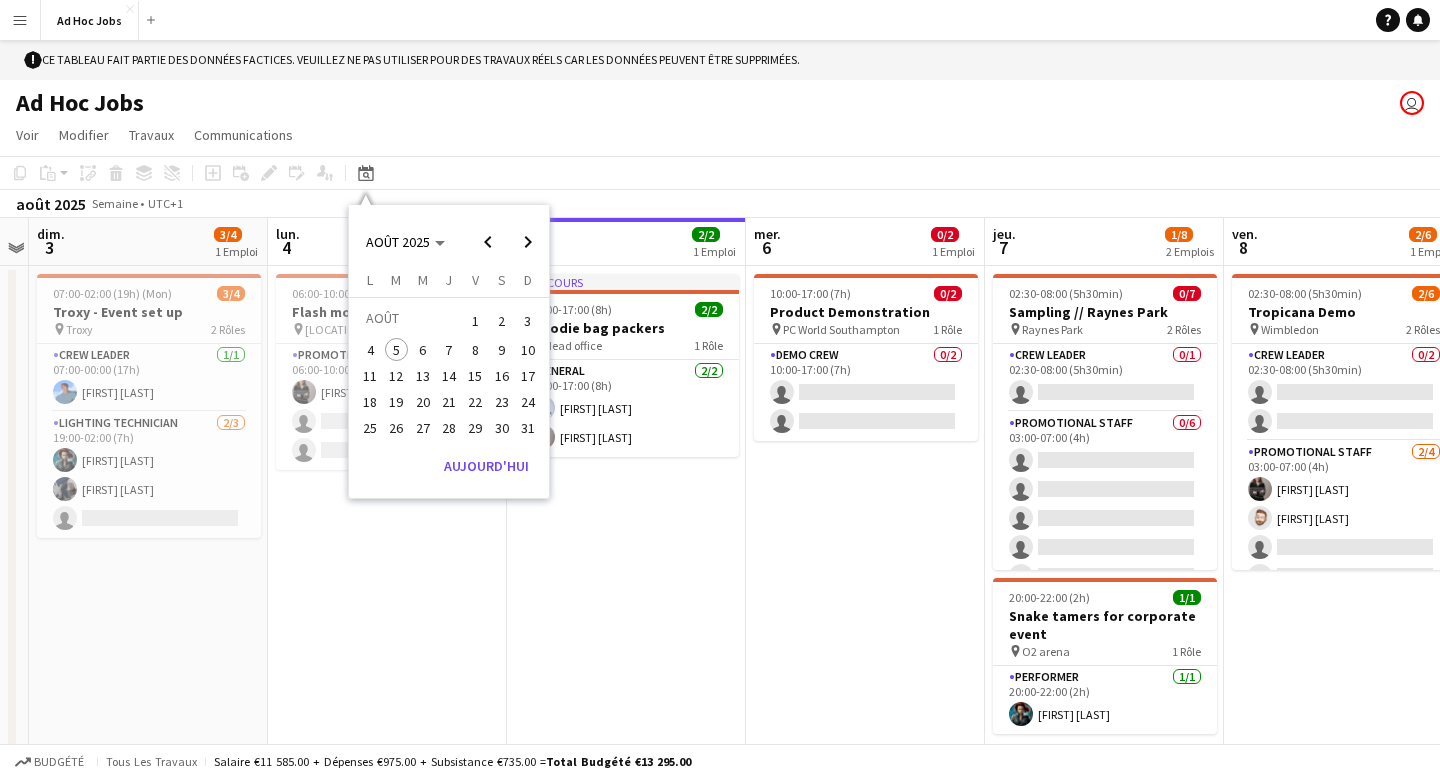 click on "Voir  Vue journalière étendue Vue journalière réduite Vue mensuelle Sélecteur de date Aller à aujourd'hui Développer les emplois associés Réduire les emplois liés  Modifier  Copier
Commande
C  Coller  Sans Équipage
Commande
V Avec Équipage
Commande
Poste
V Coller comme travail lié  Groupe  Groupe Dissocier  Travaux  Nouveau Travail Modifier le Travail Supprimer le Travail Nouveau Travail Lié Modifier les emplois associés Réalisation du Travail Promouvoir le Rôle Copier l'URL du Rôle  Communications  Notifier l'équipage confirmé Créer un chat" 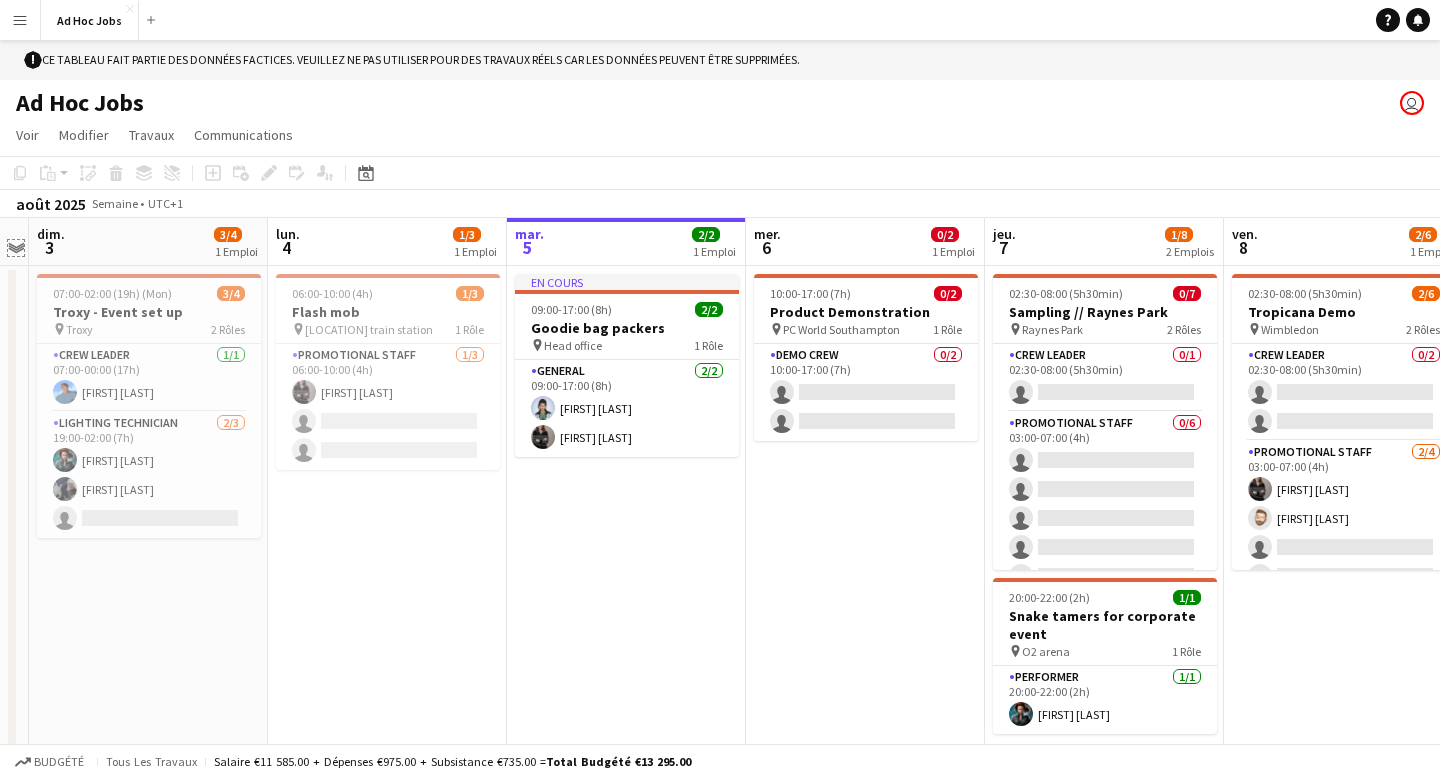 click on "Agrandir/réduire" 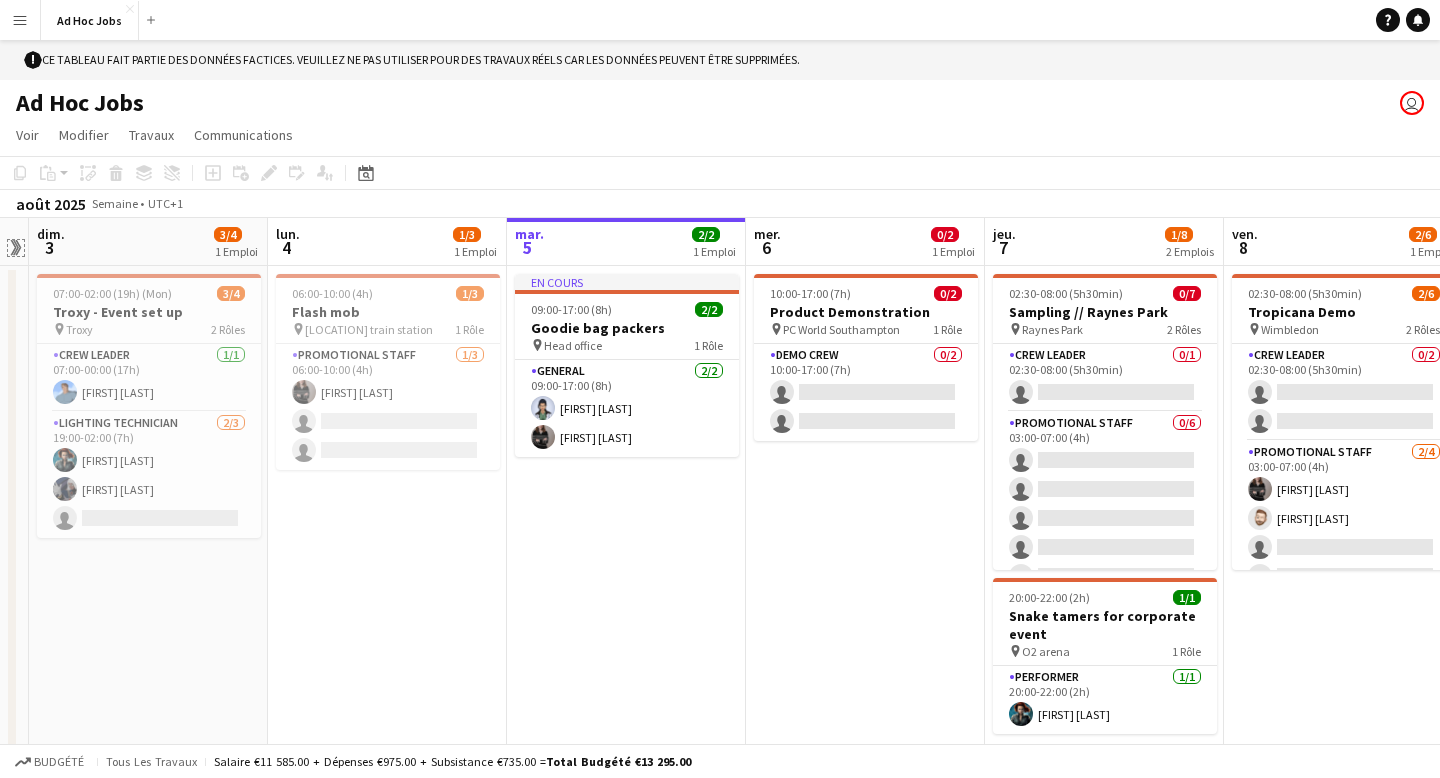 click on "Agrandir/réduire" 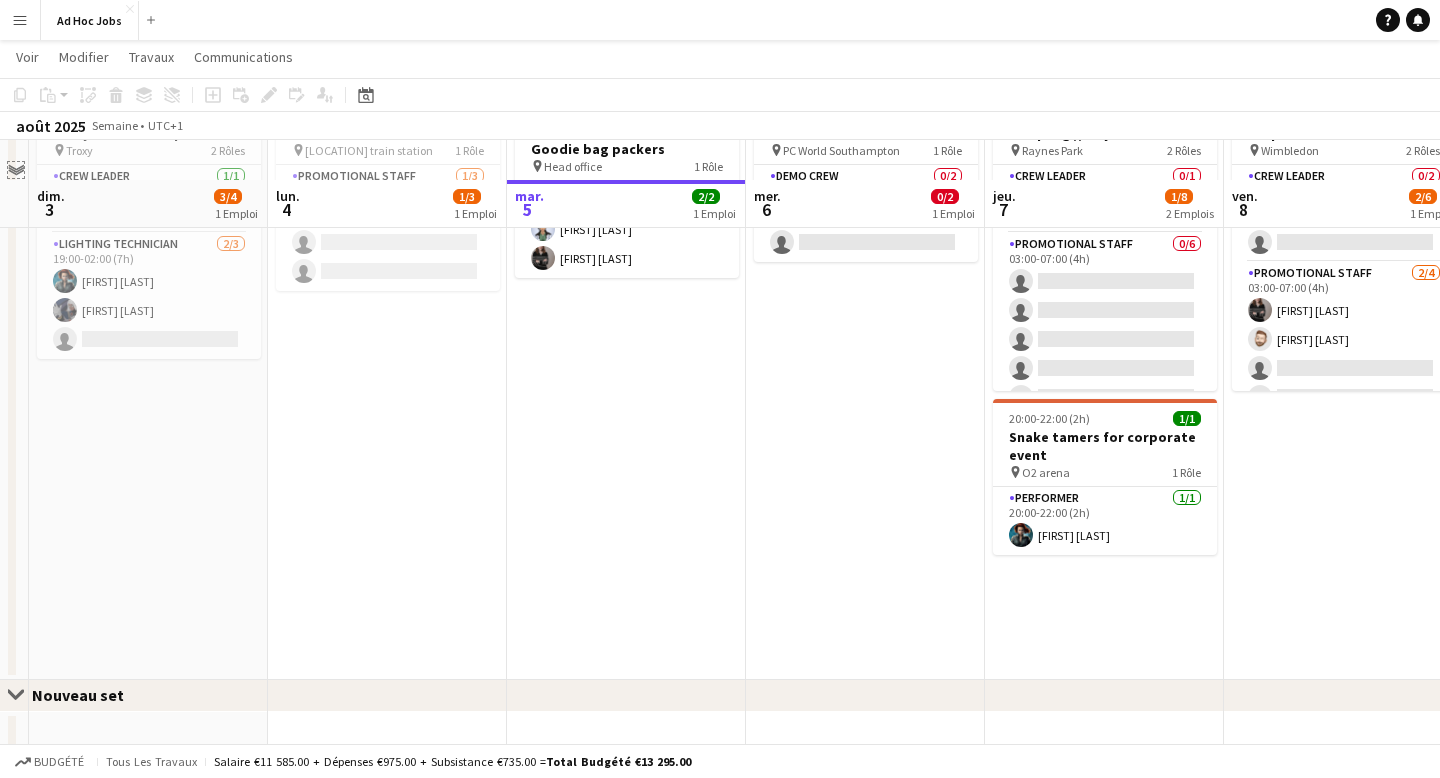 scroll, scrollTop: 205, scrollLeft: 0, axis: vertical 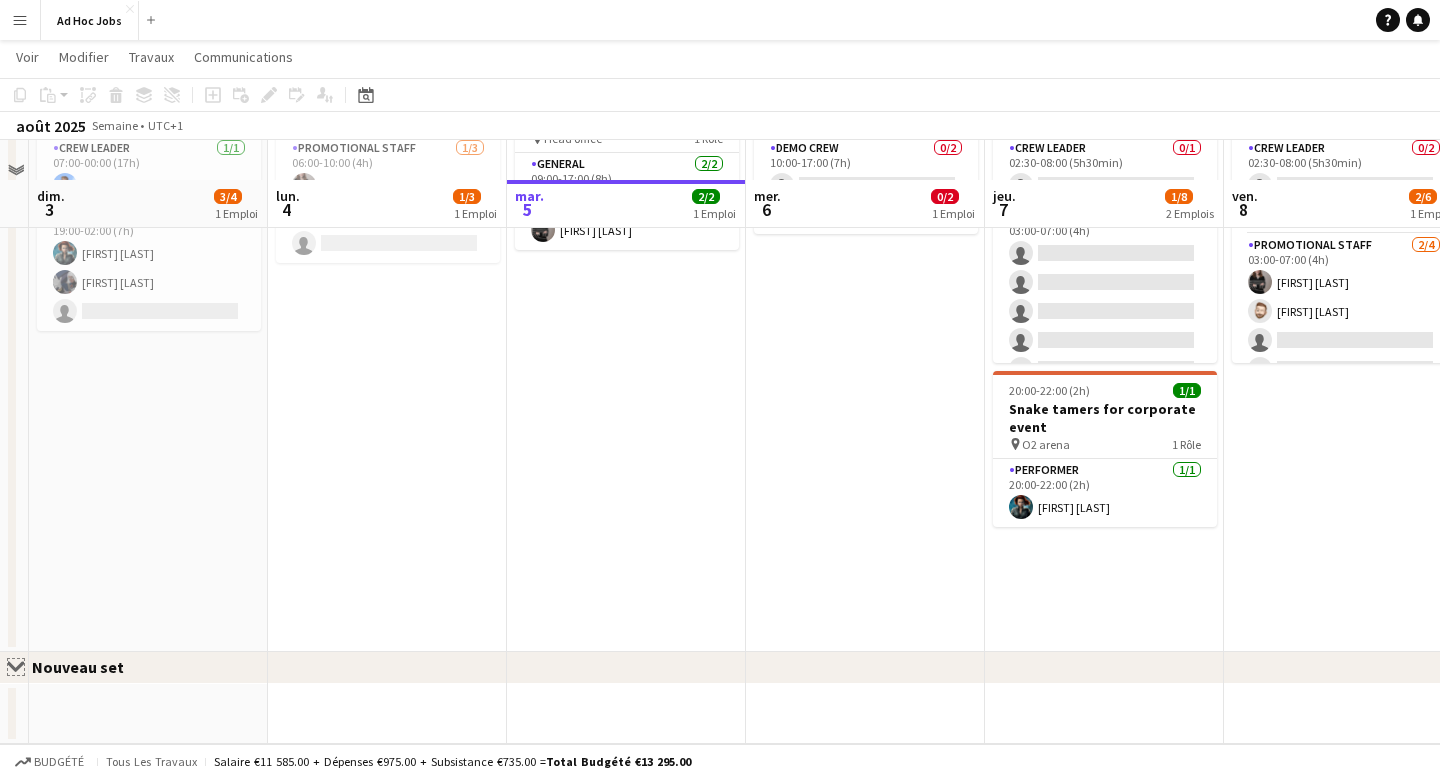 click on "Fermer l'ensemble" 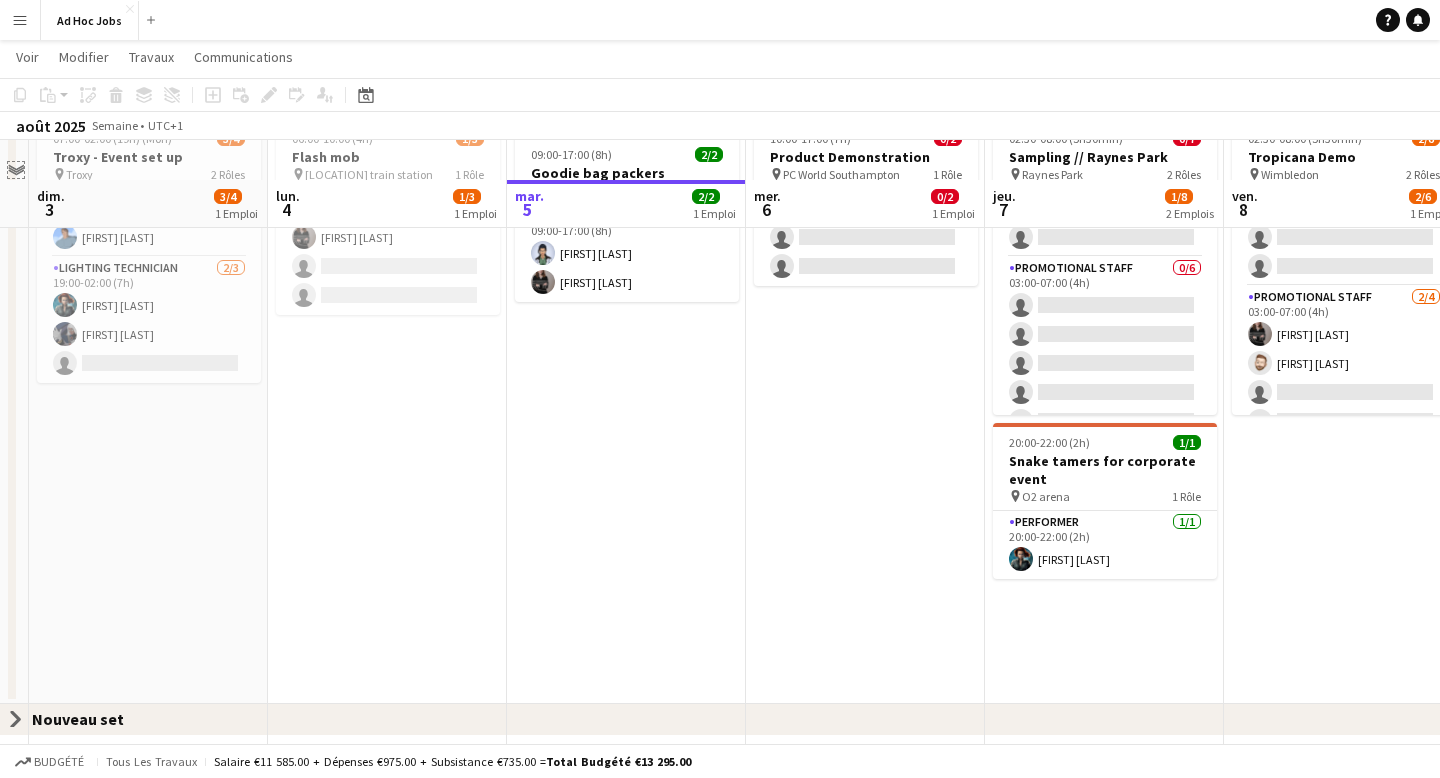 click on "Agrandir/réduire" 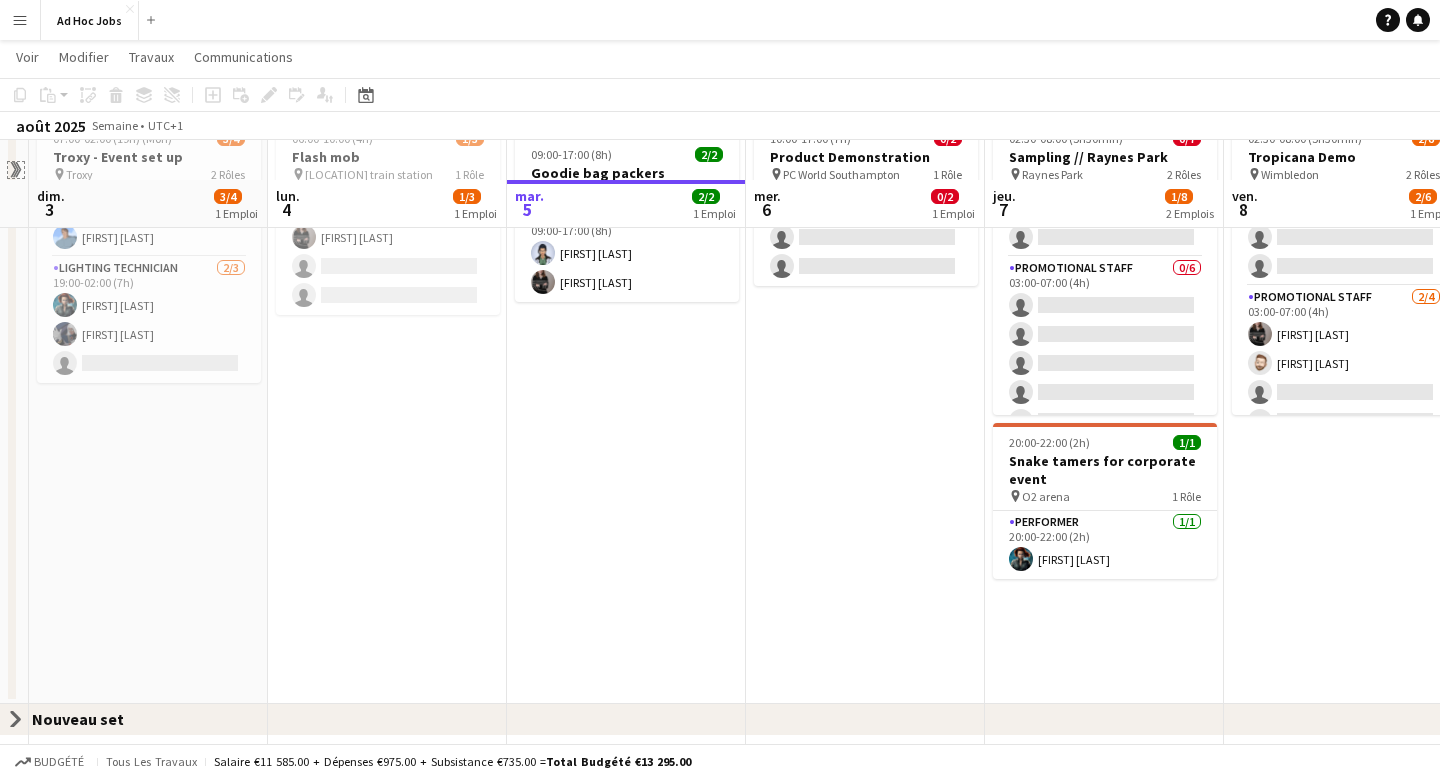 click on "Agrandir/réduire" 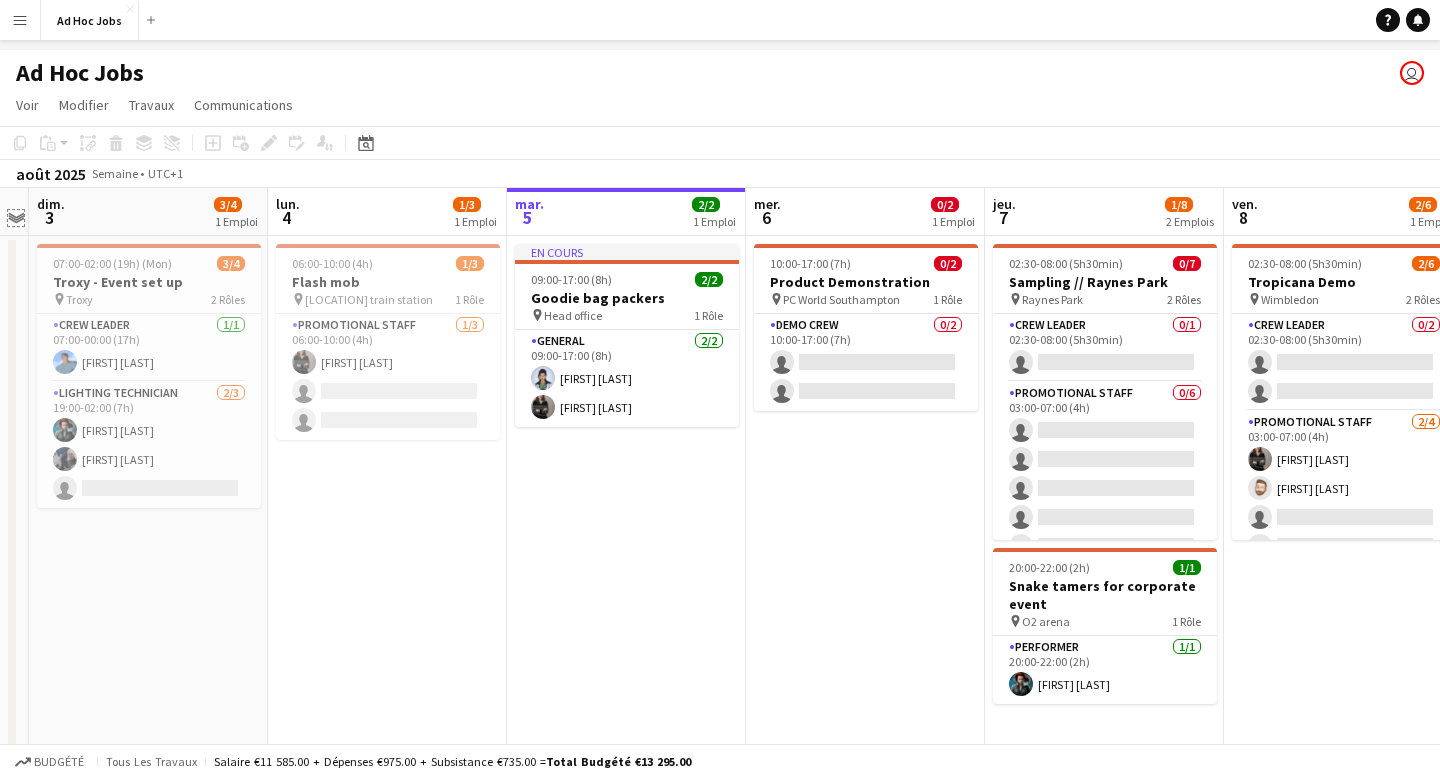 scroll, scrollTop: 0, scrollLeft: 0, axis: both 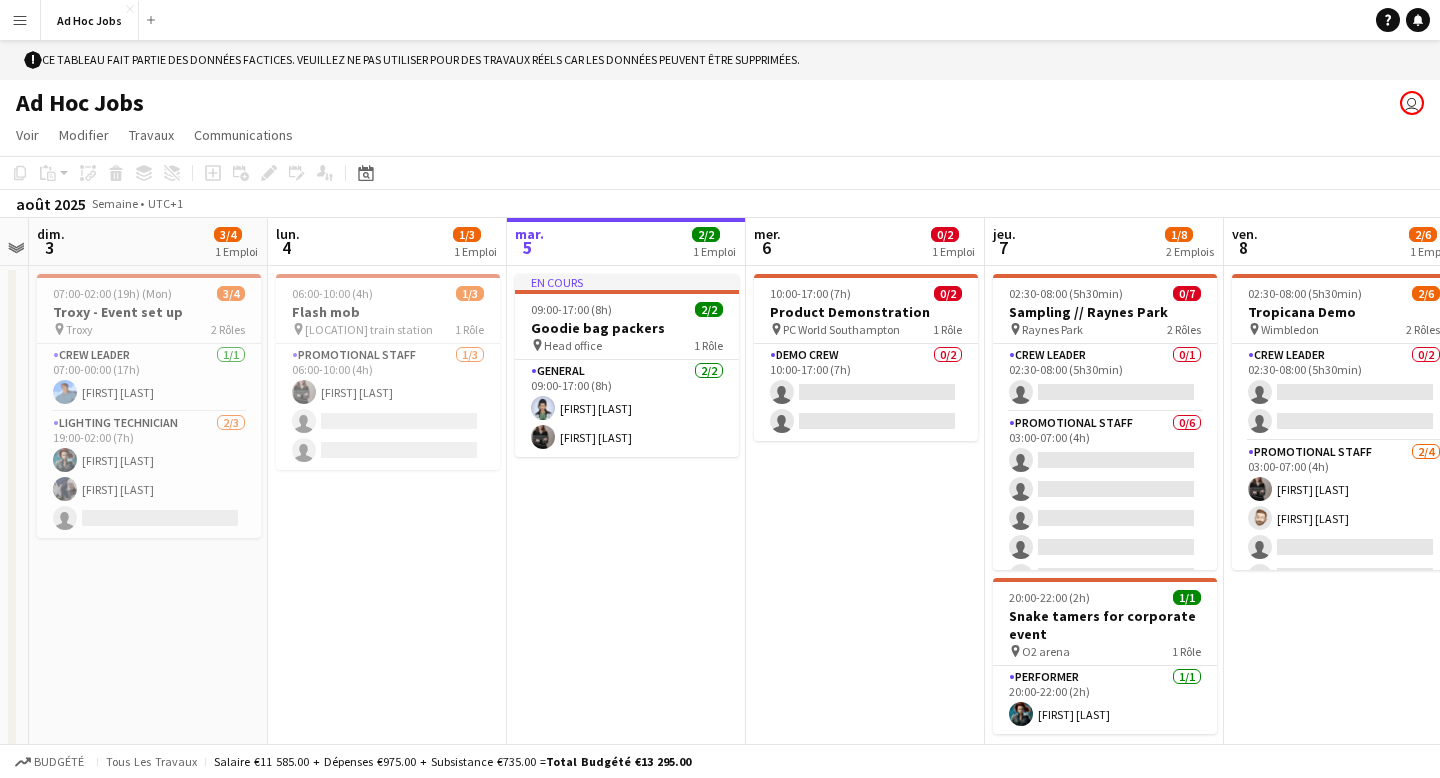 click on "user" 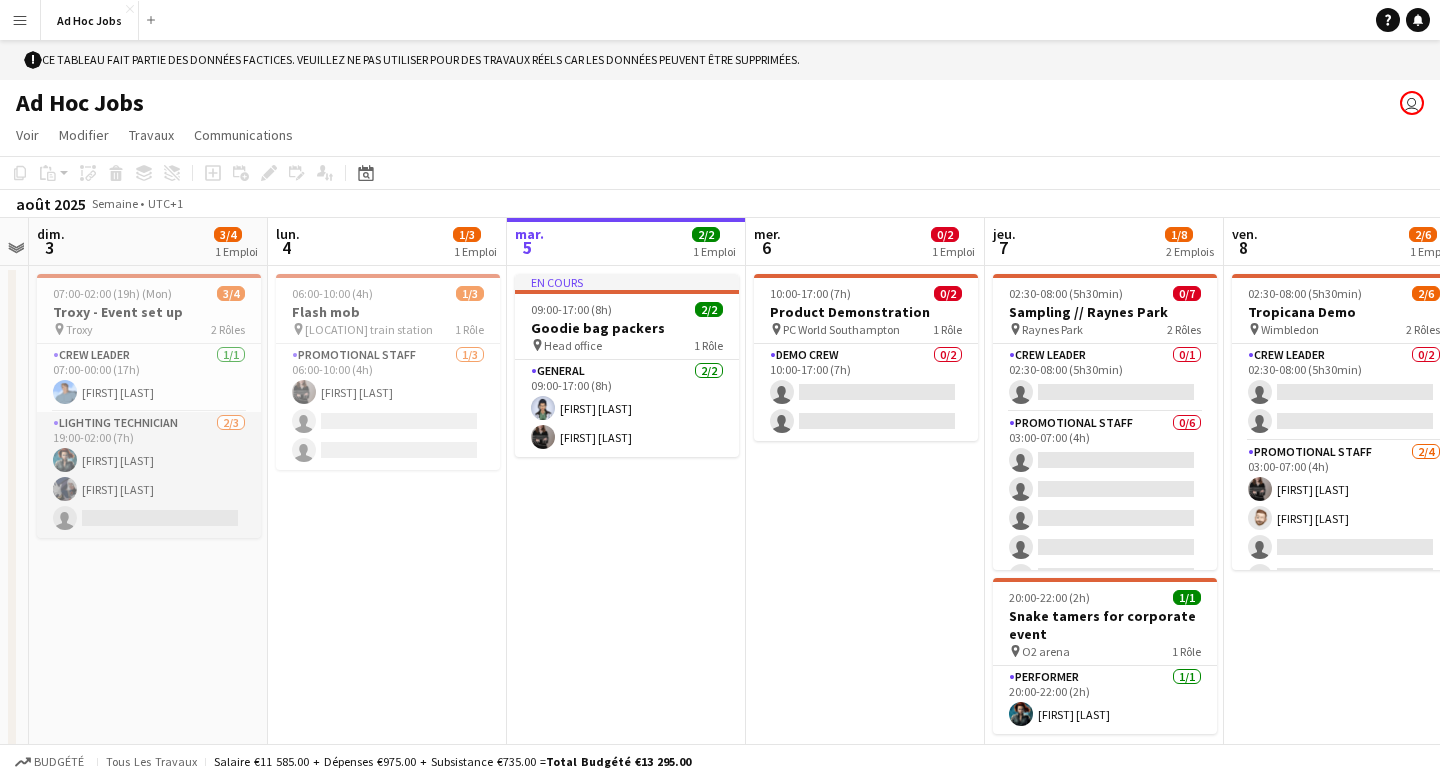 scroll, scrollTop: 205, scrollLeft: 0, axis: vertical 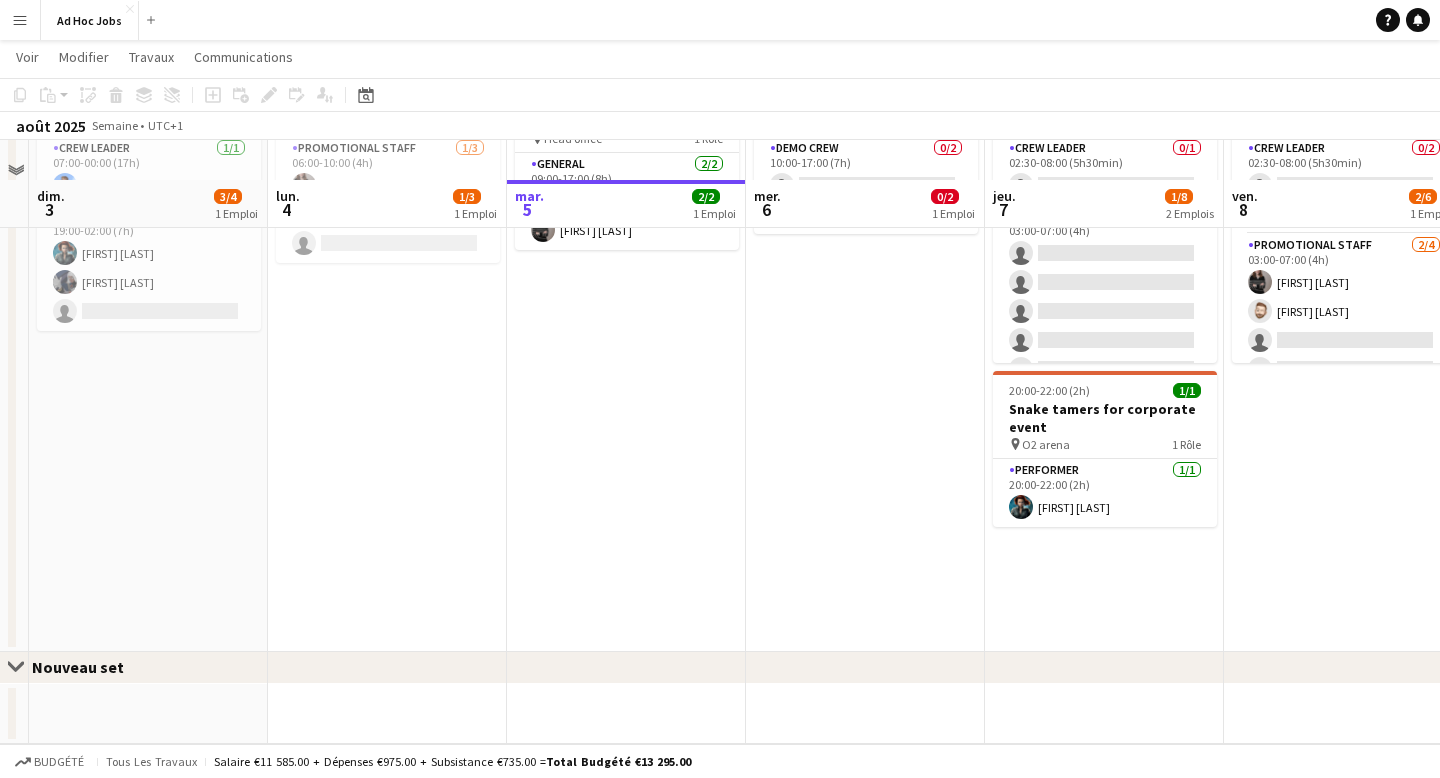 click on "Nouveau set" 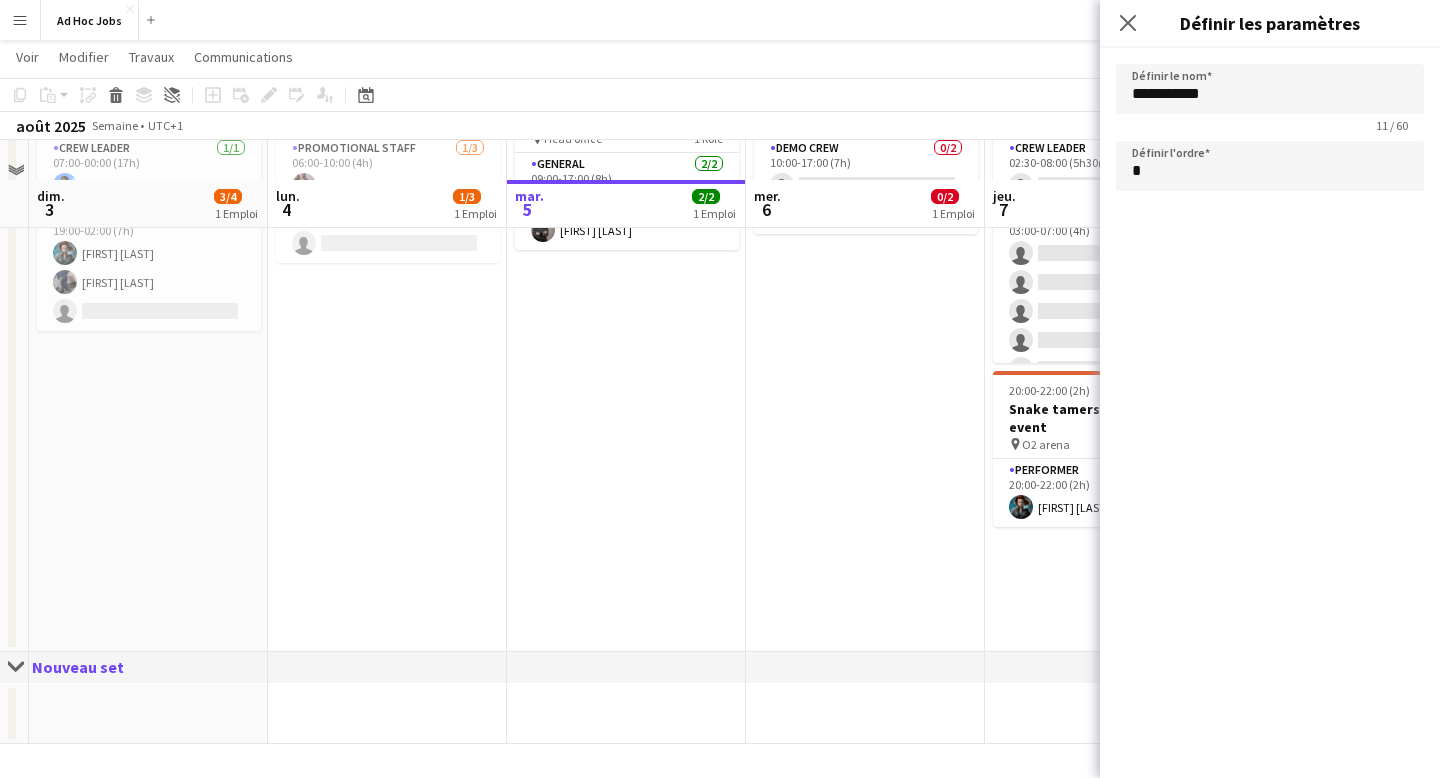 click on "Nouveau set" 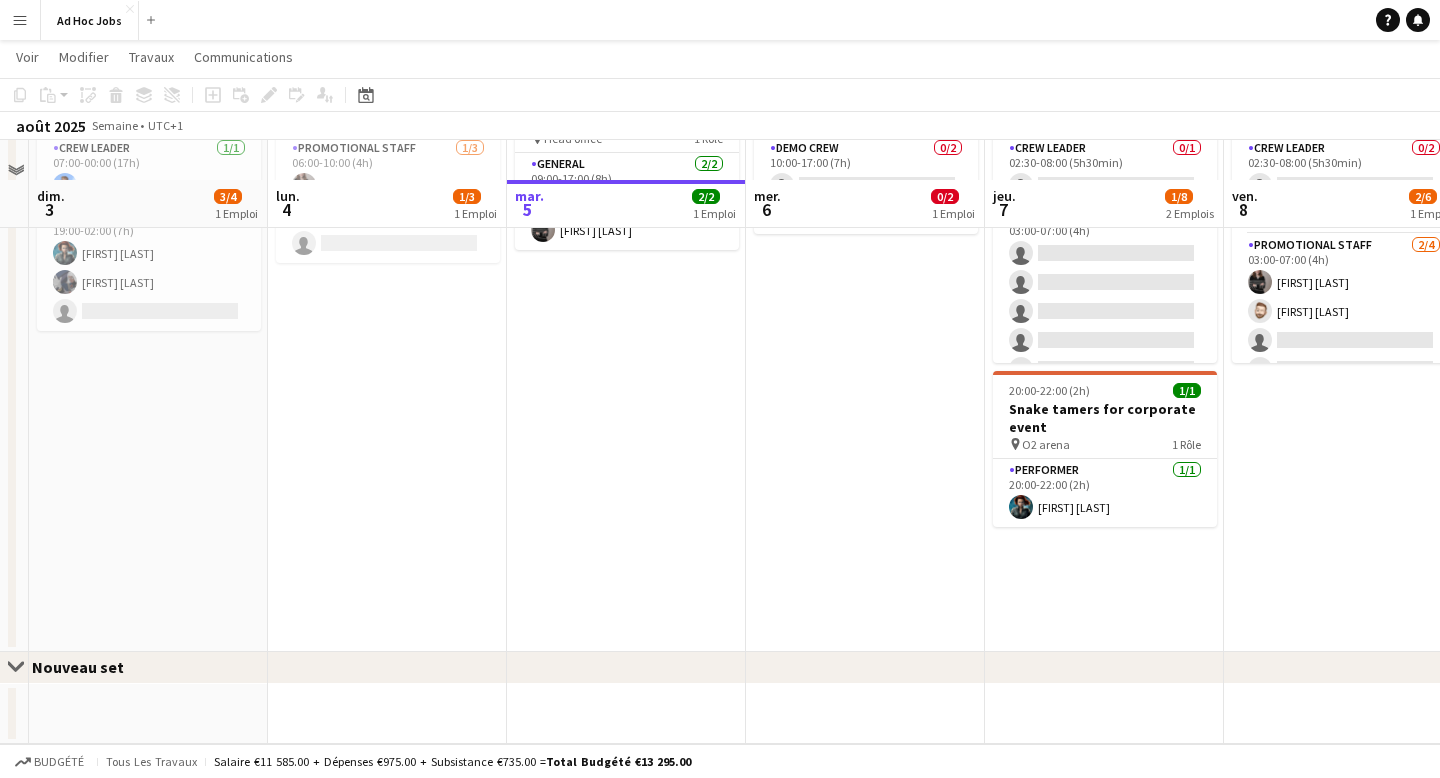 click on "Nouveau set" 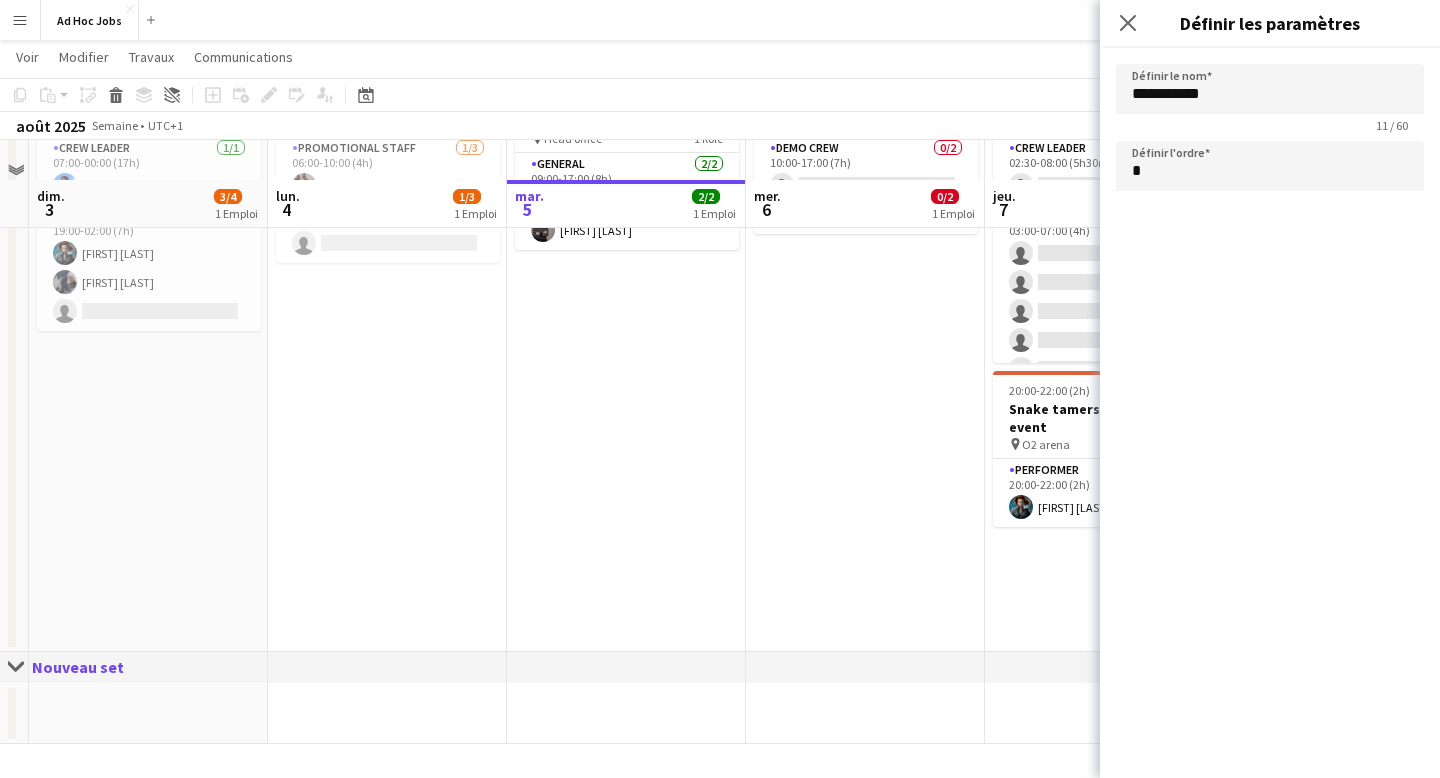 click on "Nouveau set" 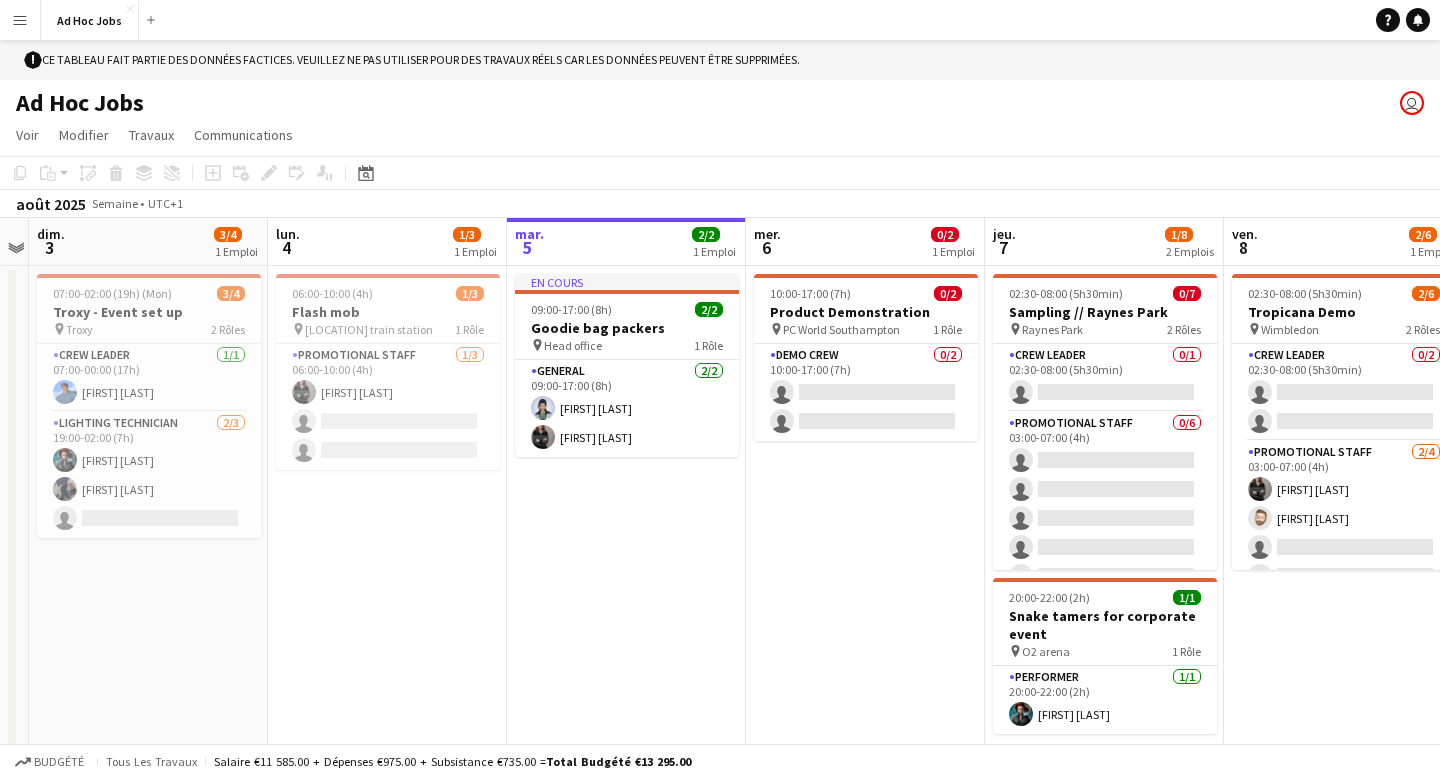 scroll, scrollTop: 205, scrollLeft: 0, axis: vertical 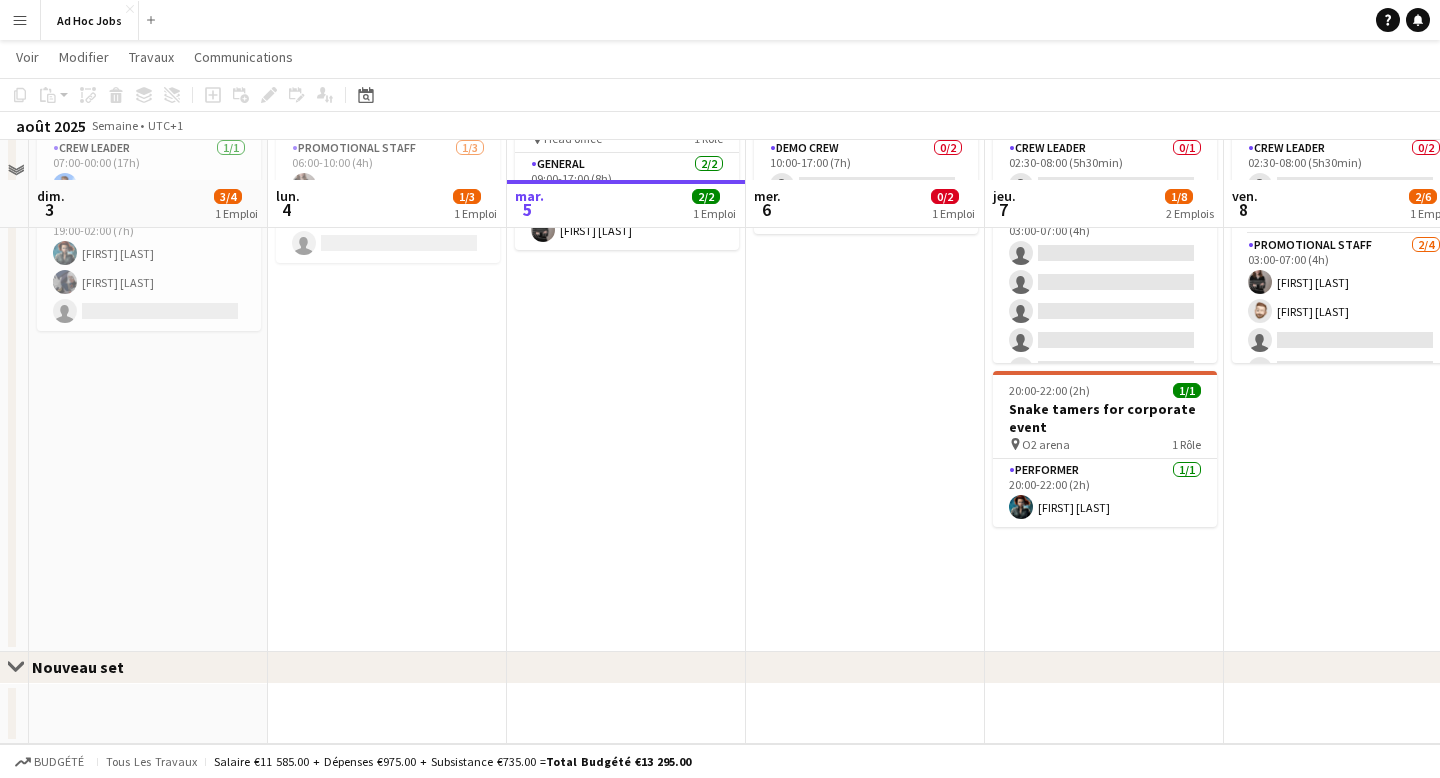 click on "07:00-02:00 (19h) (Mon) 3/4 Troxy - Event set up
pin
Troxy 2 Rôles Crew Leader 1/1 07:00-00:00 (17h)
[FIRST] [LAST] [FIRST] [LAST]
single-neutral-actions" at bounding box center (148, 355) 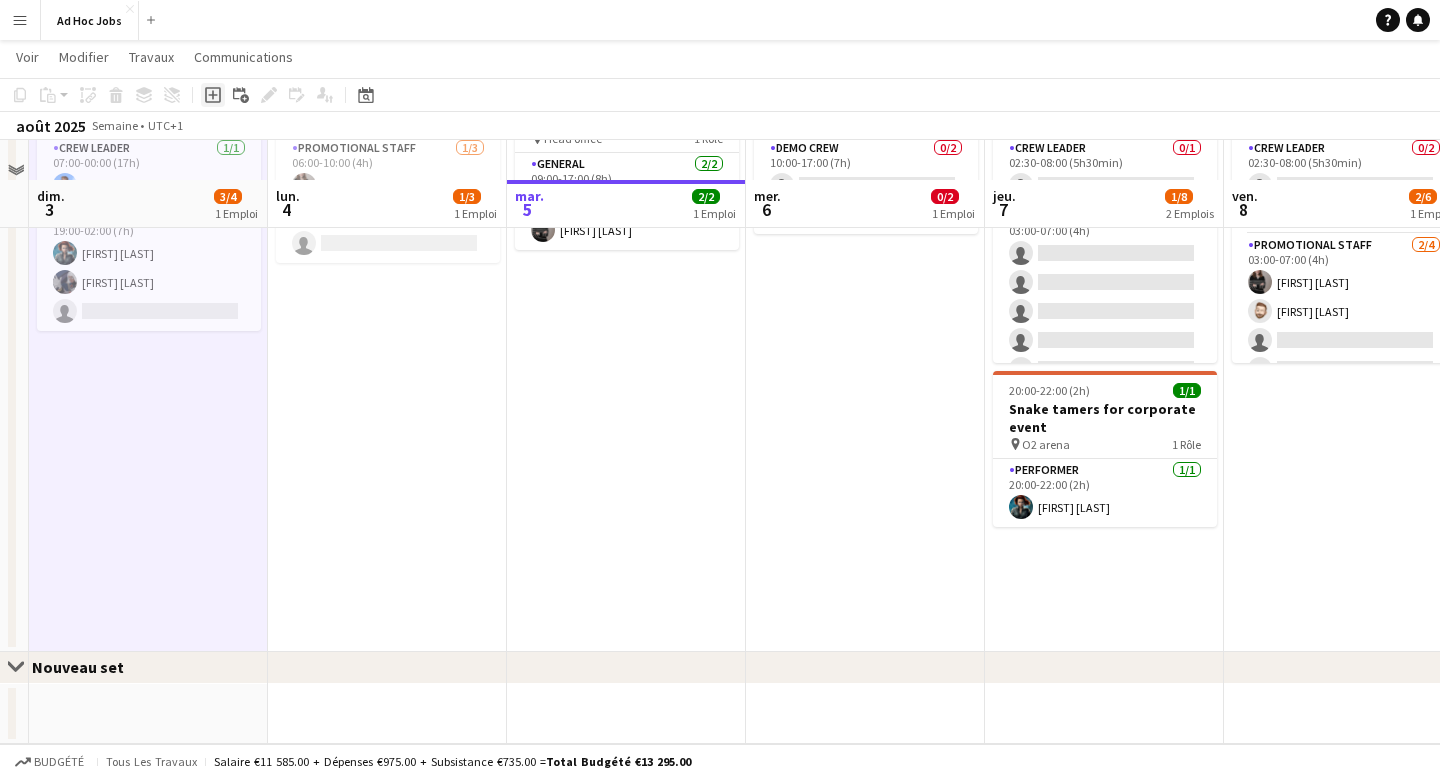 click 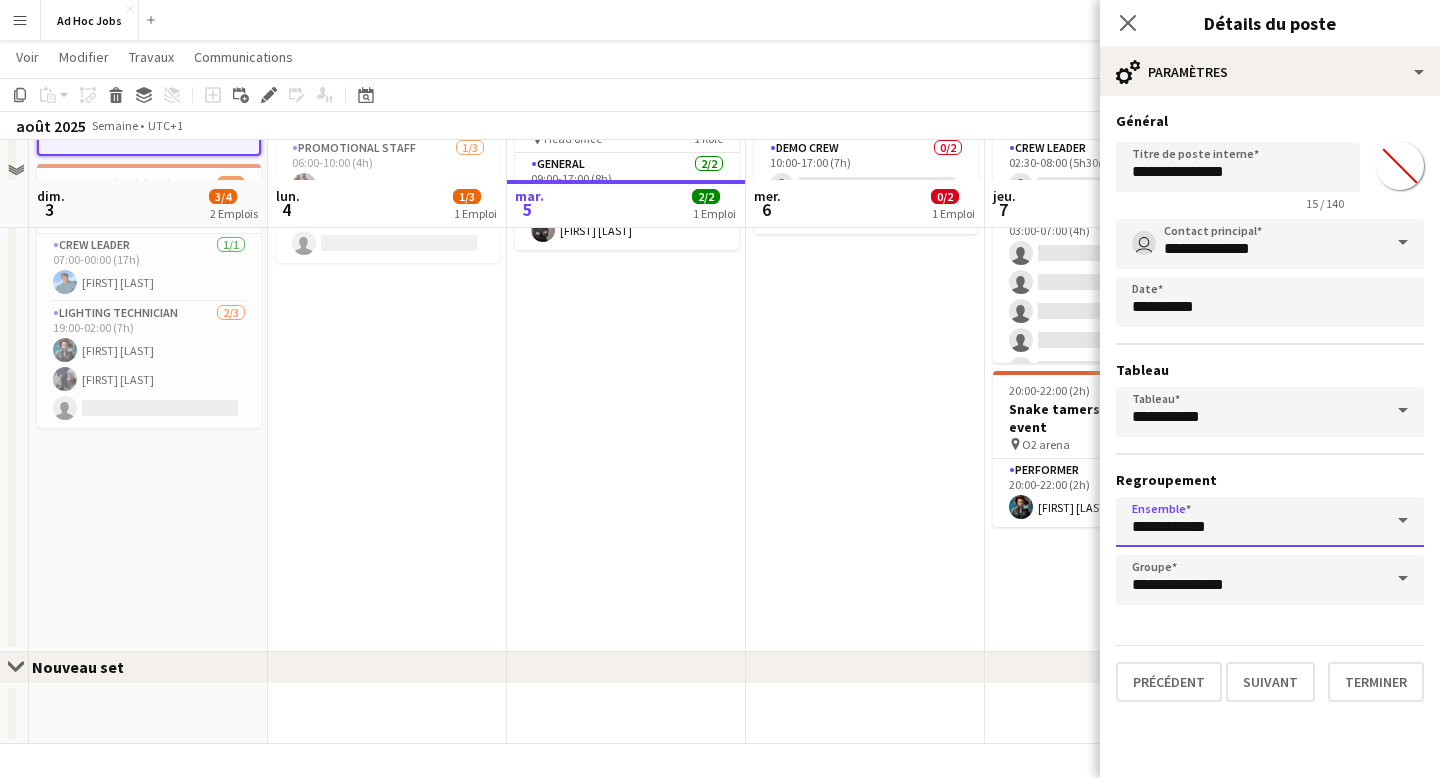 click on "**********" at bounding box center [1270, 522] 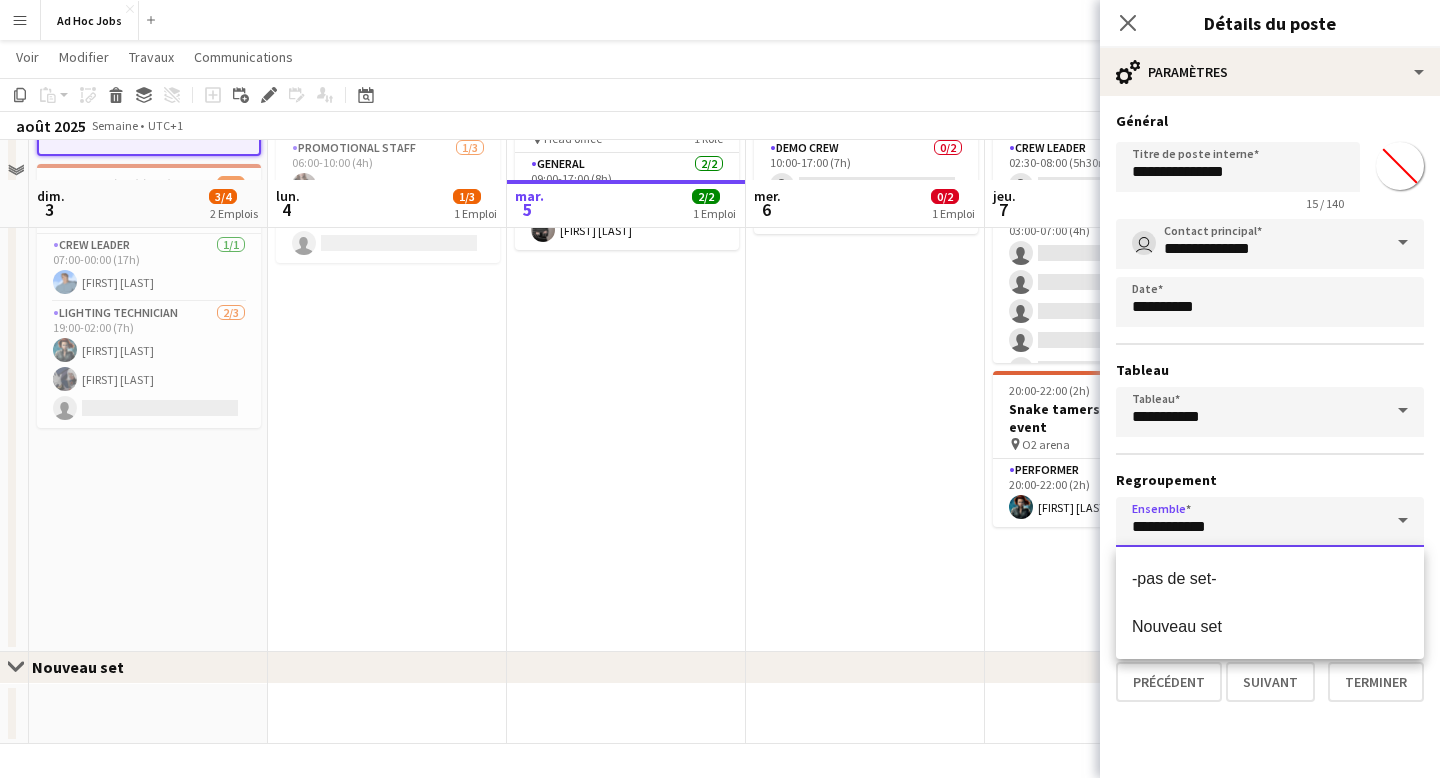 click on "**********" at bounding box center (1270, 522) 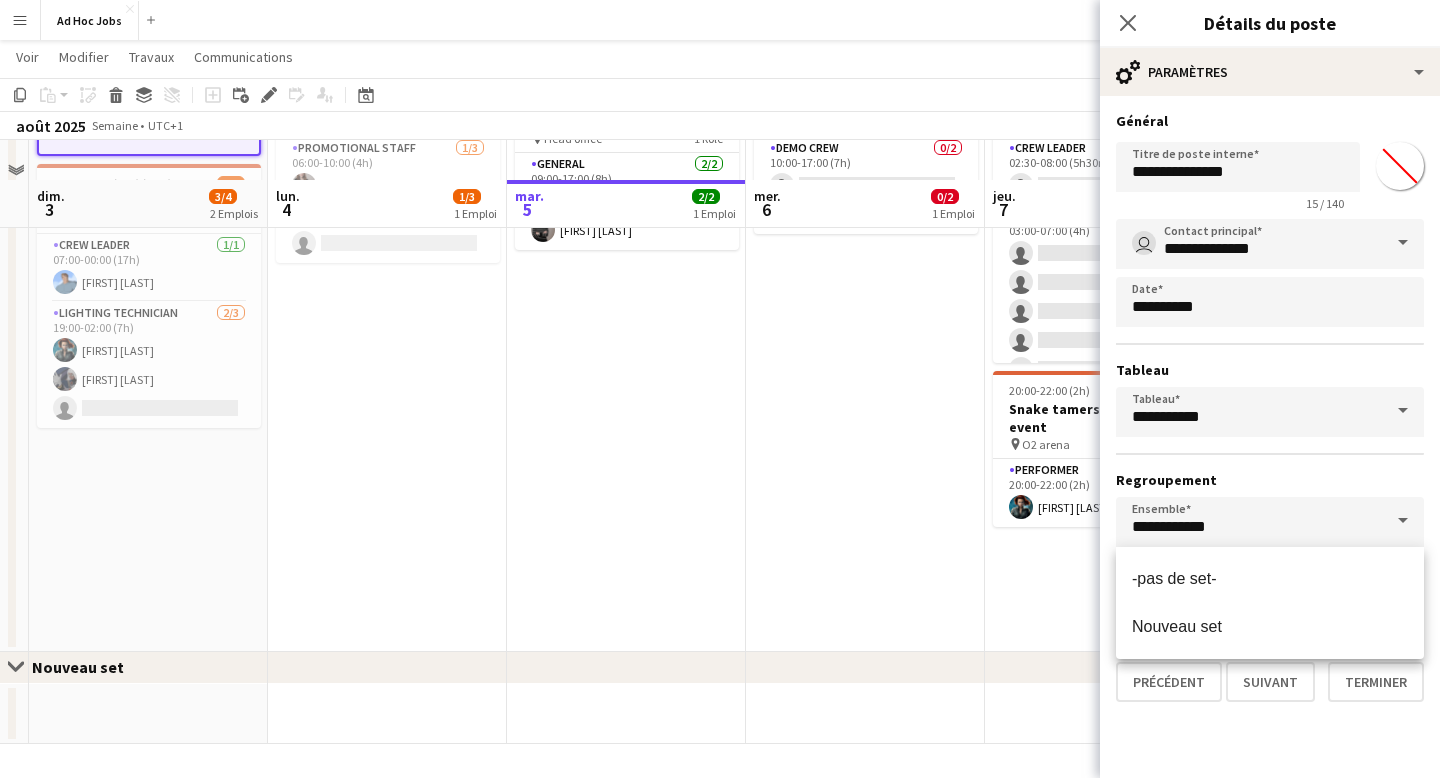 click on "**********" at bounding box center (1270, 407) 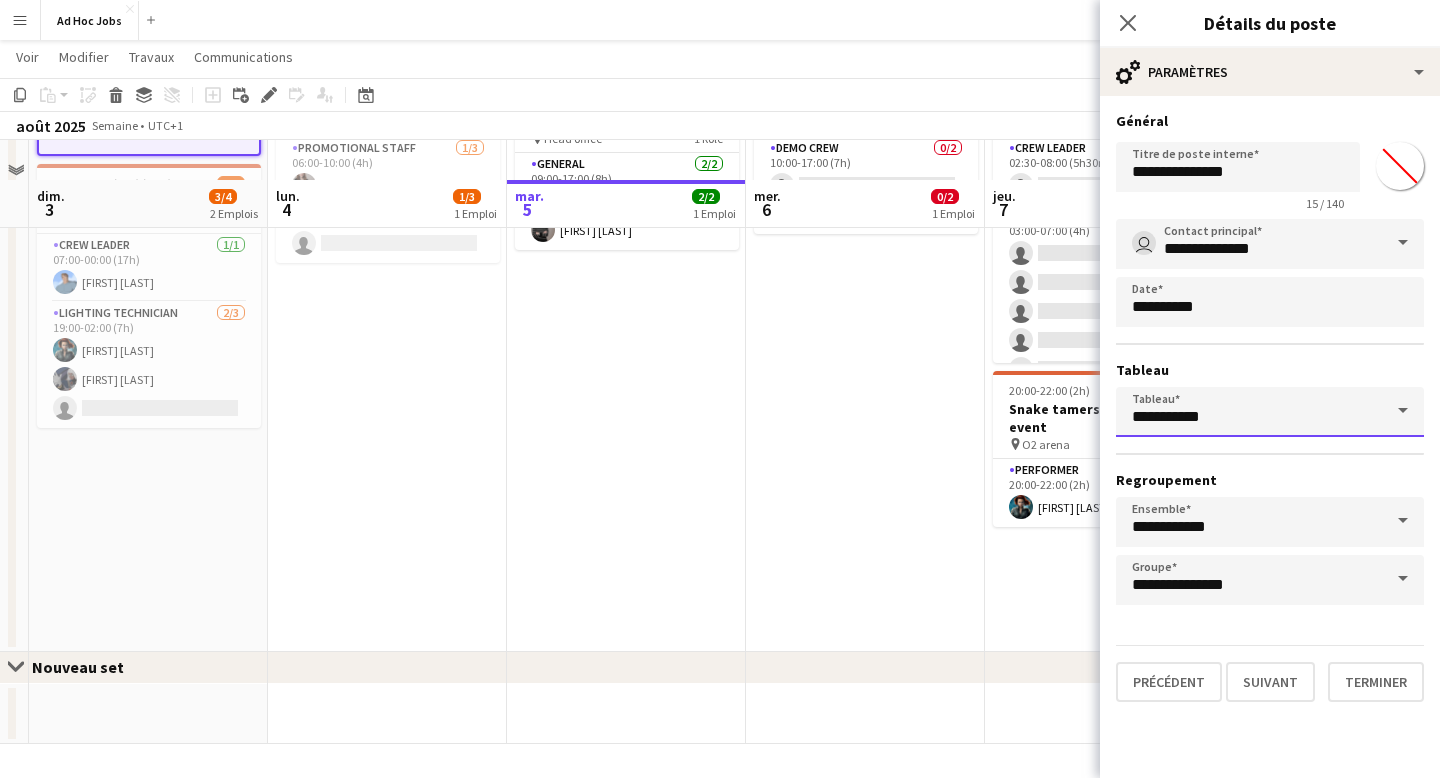 click on "**********" at bounding box center (1270, 412) 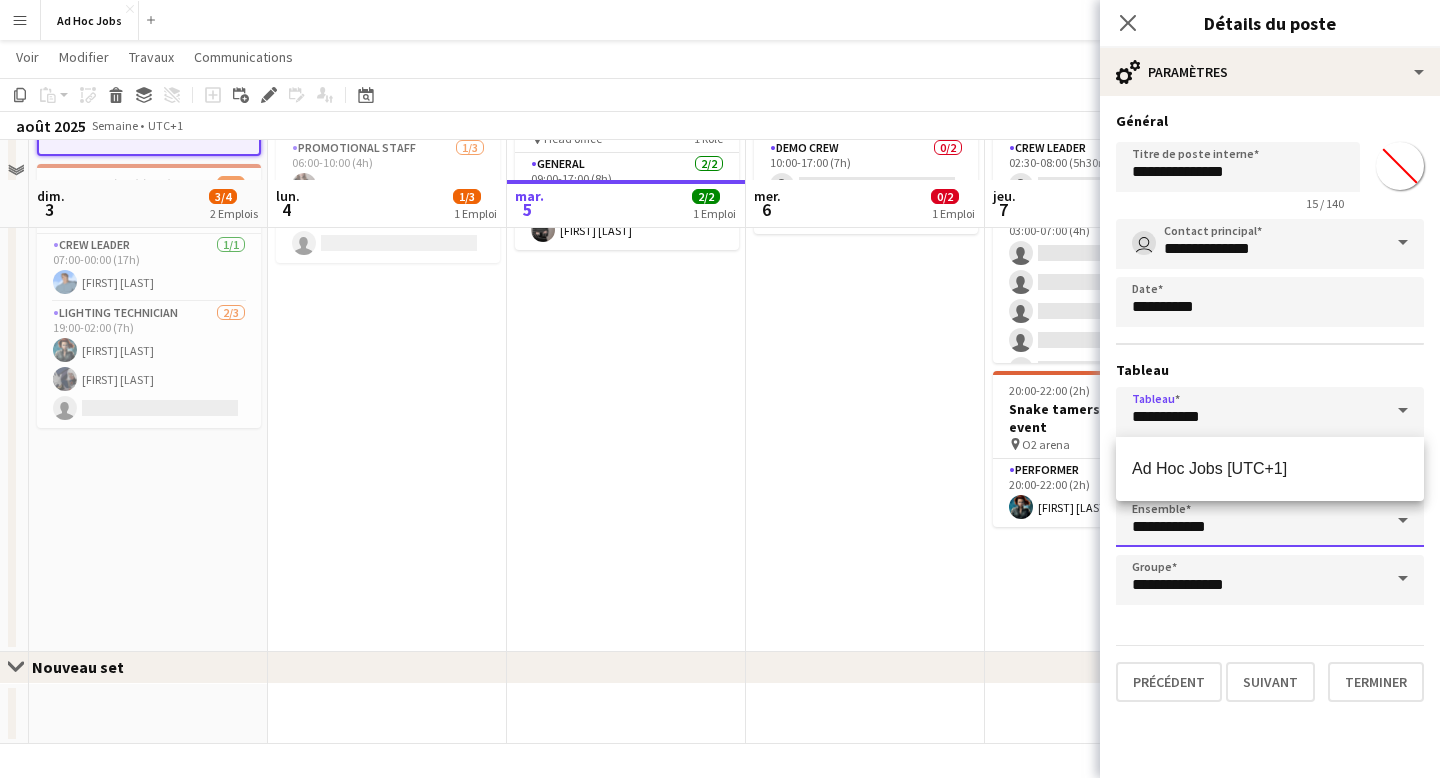 click on "**********" at bounding box center (1270, 522) 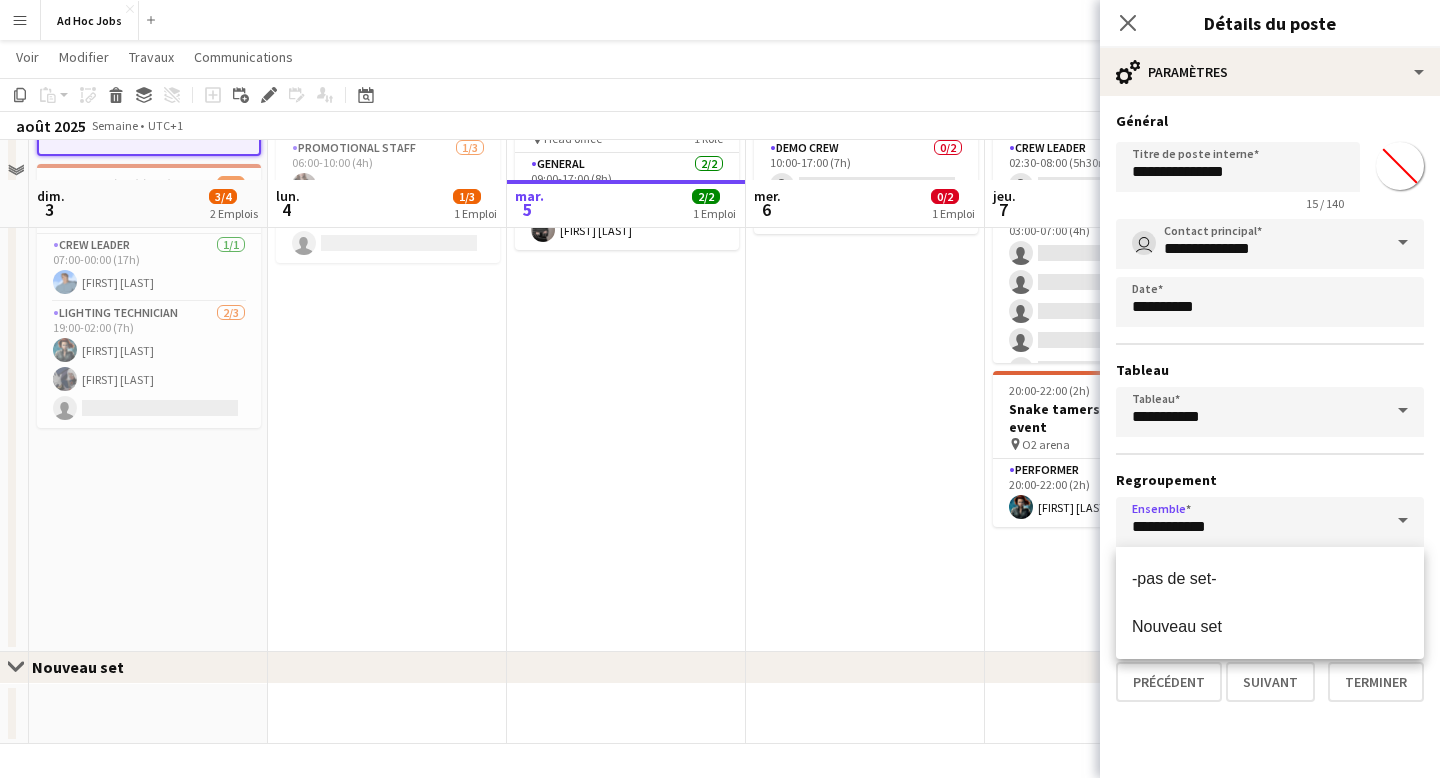 click on "**********" at bounding box center [1270, 412] 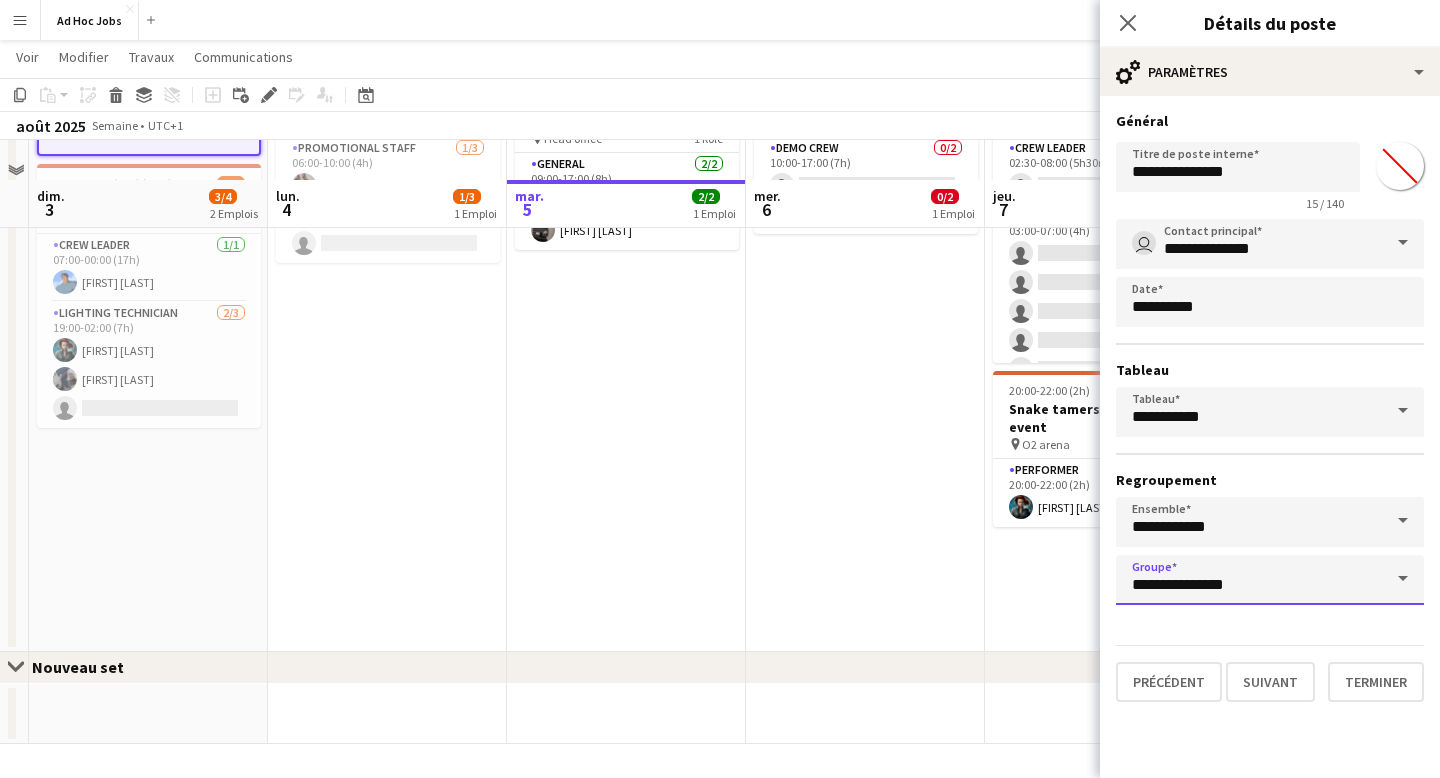 click on "**********" at bounding box center (1270, 580) 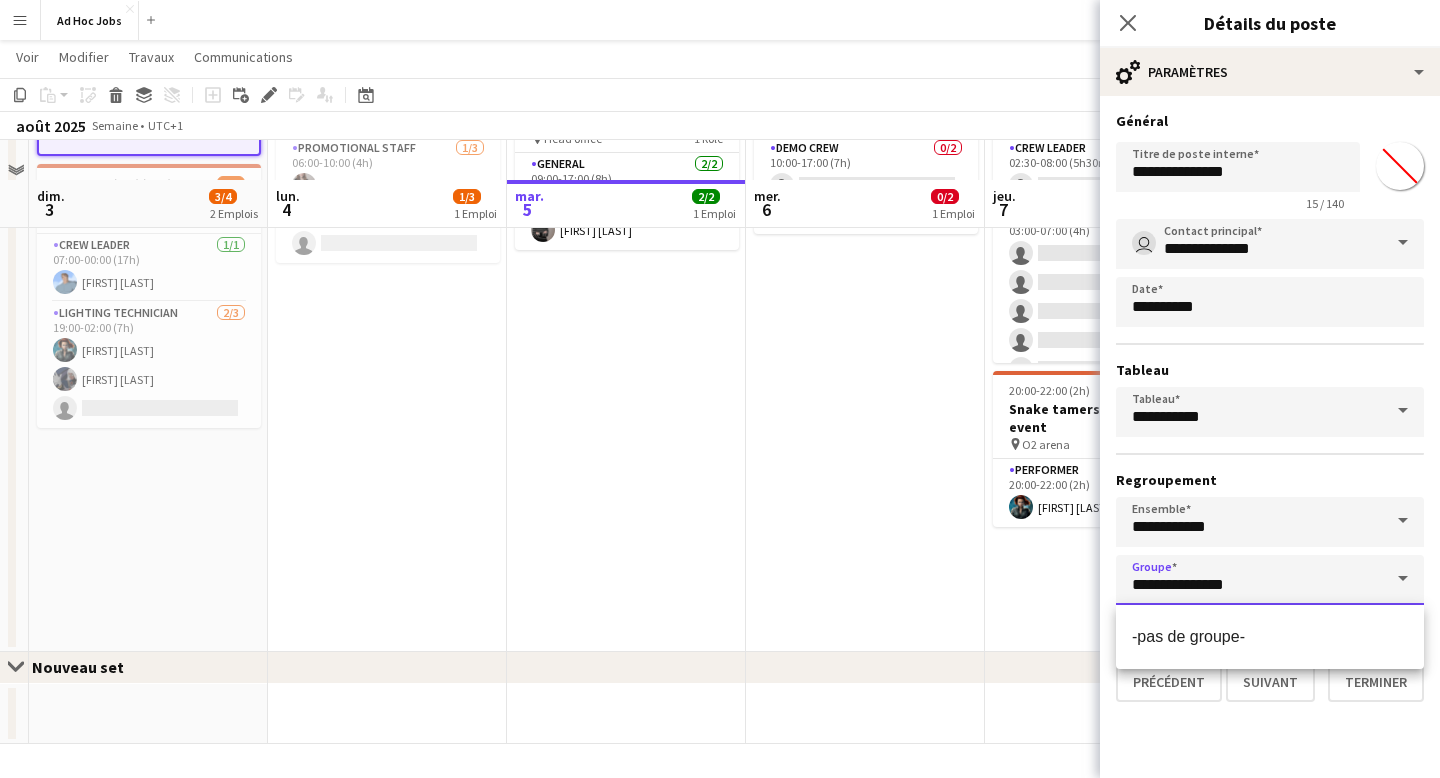 click on "**********" at bounding box center (1270, 580) 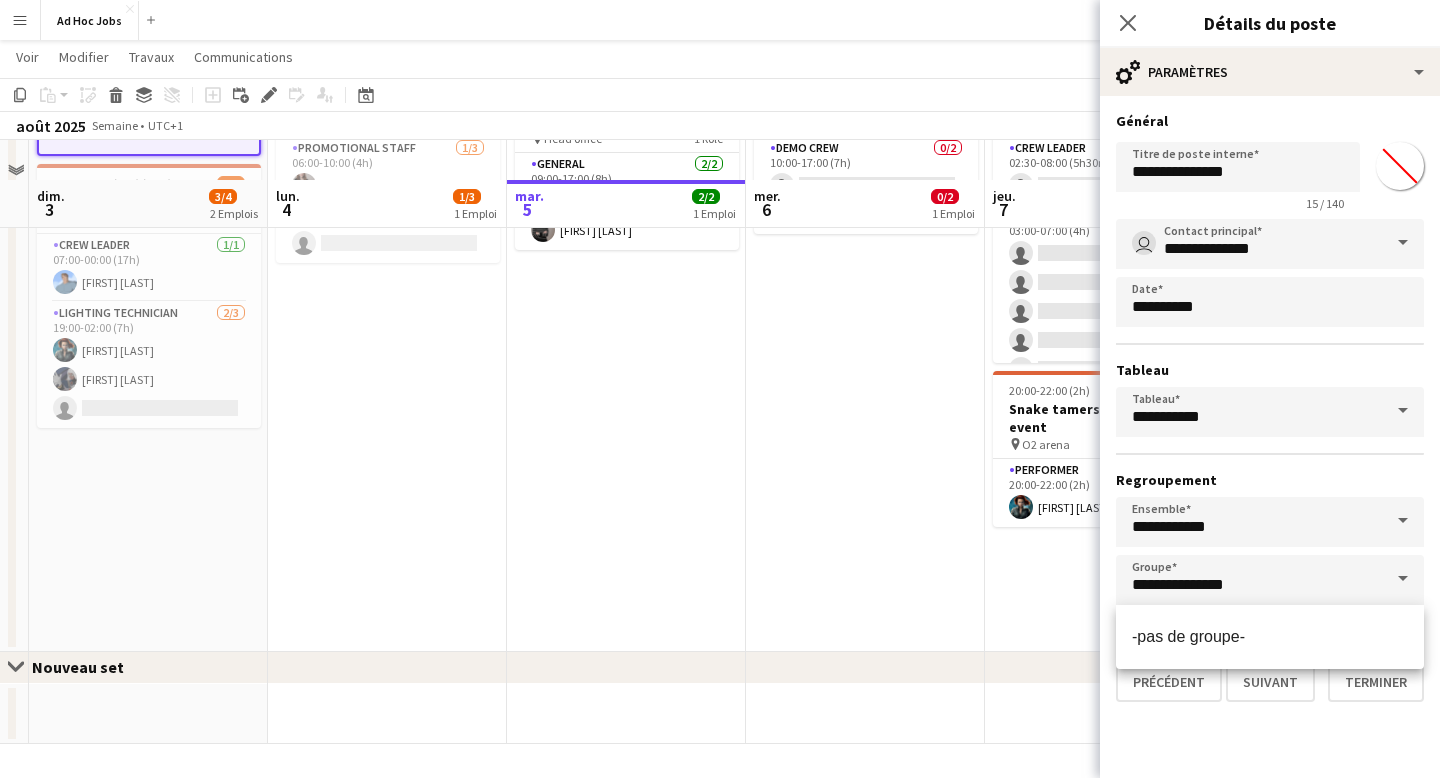 click on "**********" at bounding box center (1270, 412) 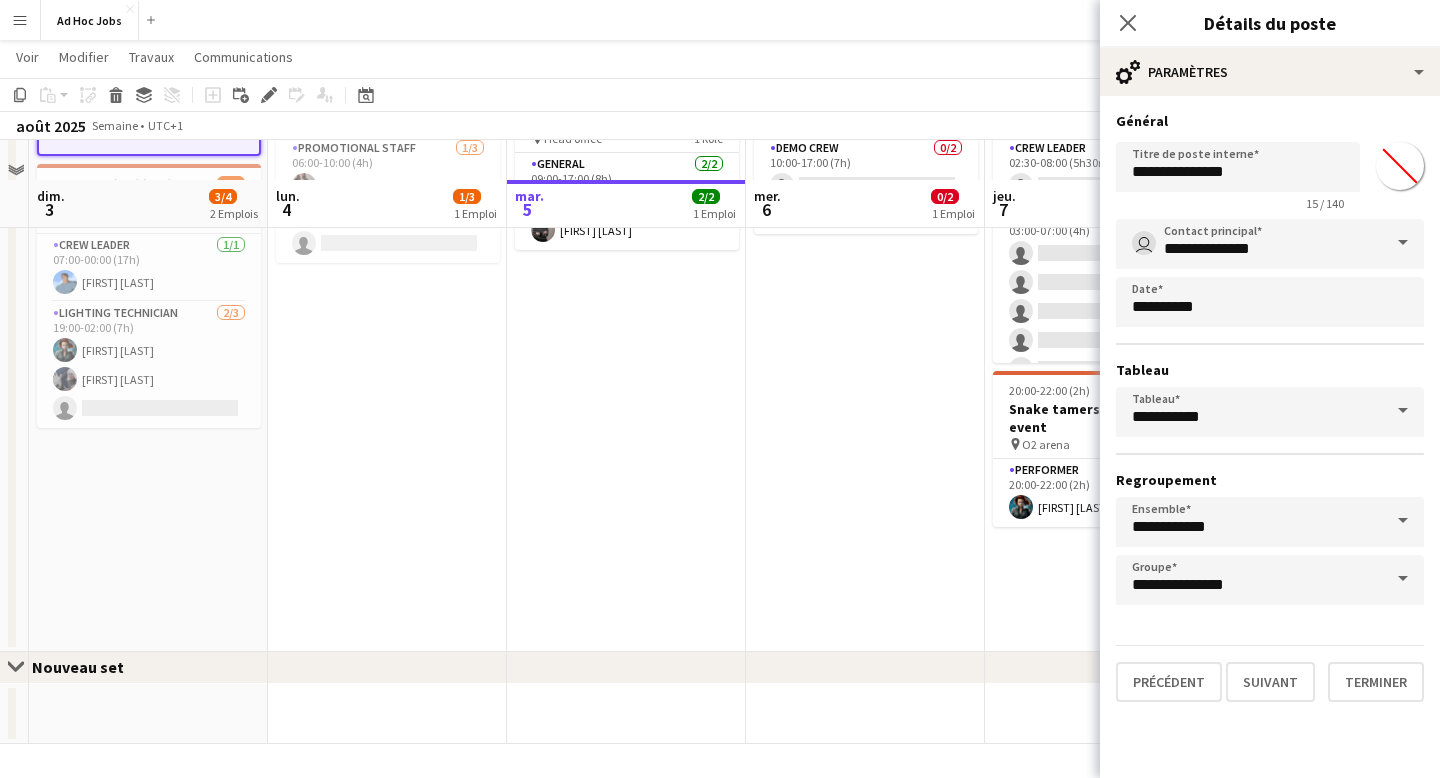 click on "Menu" at bounding box center [20, 20] 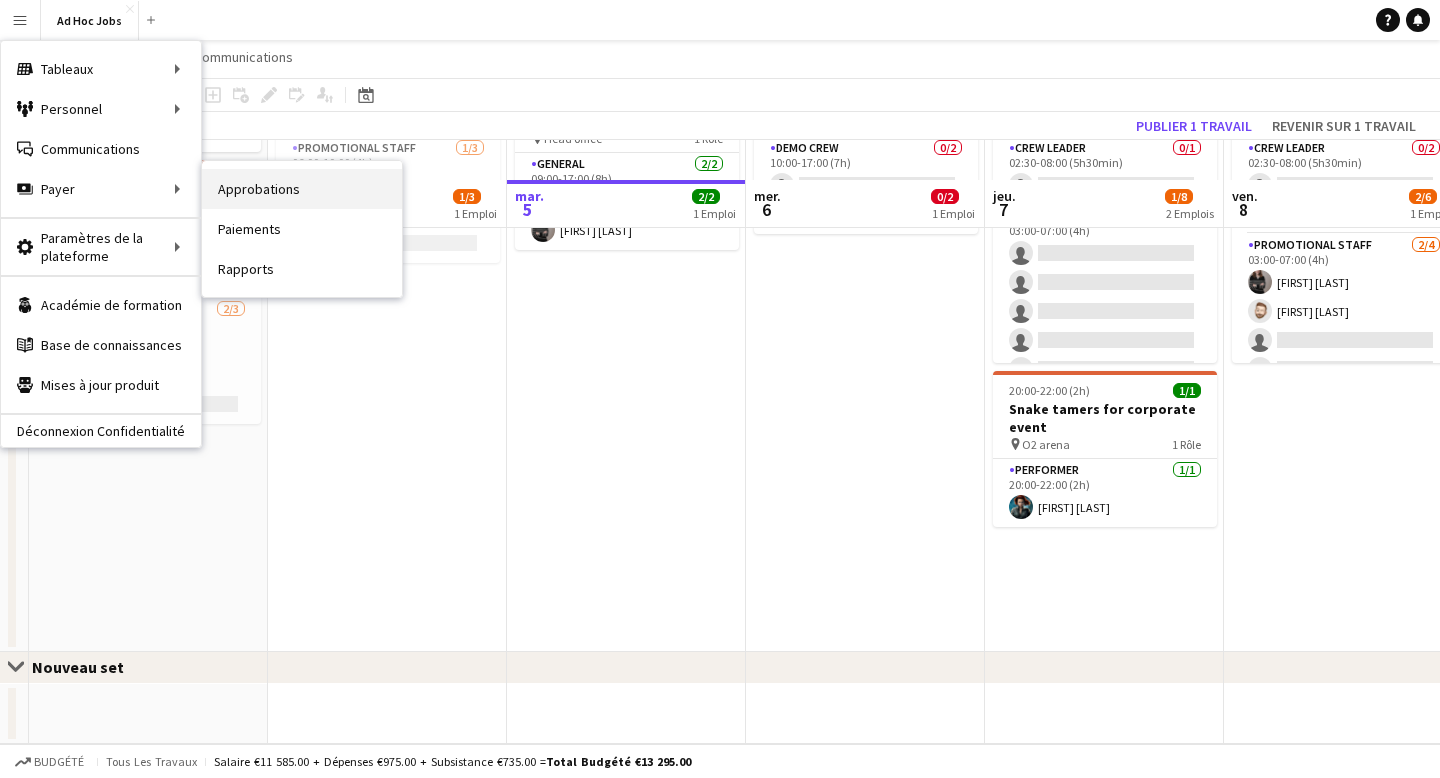 click on "Approbations" at bounding box center [302, 189] 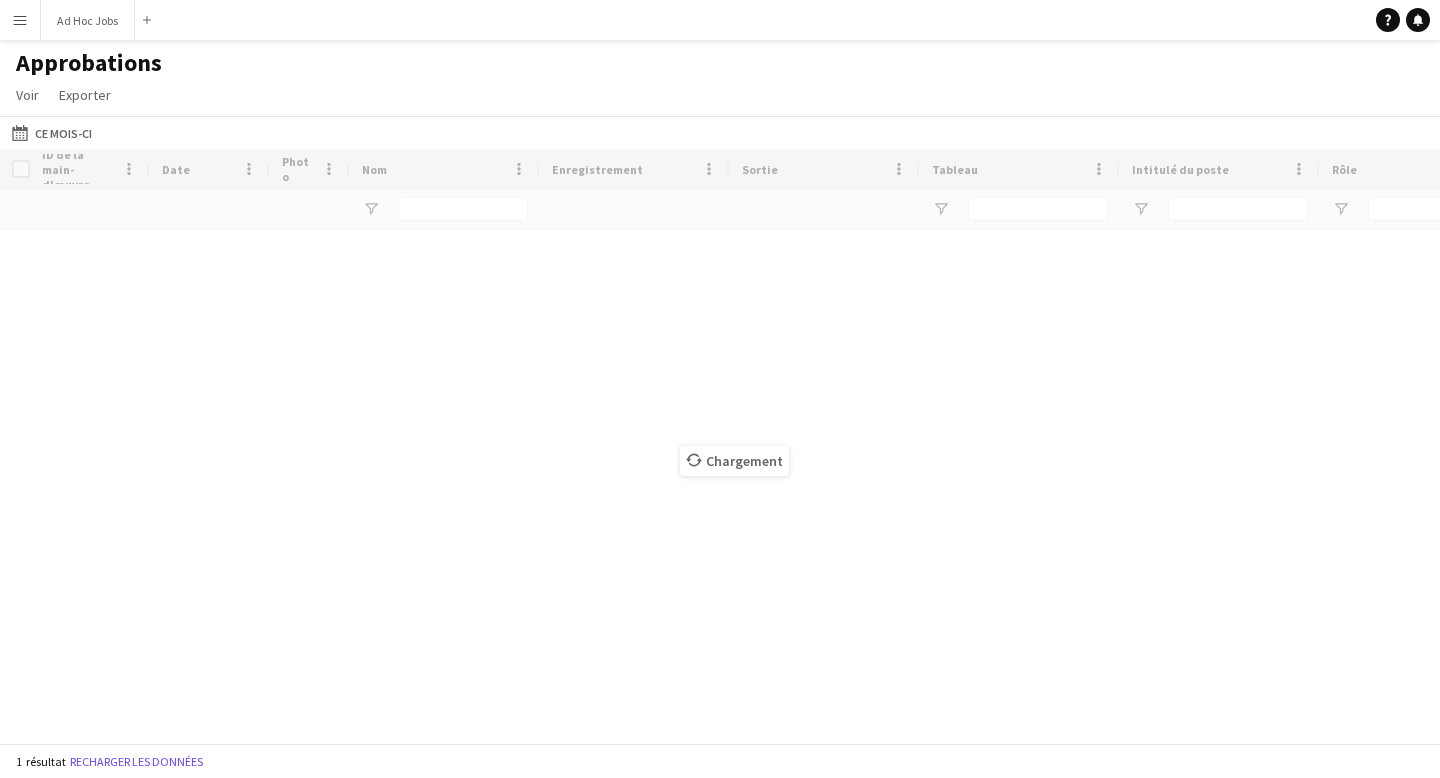 scroll, scrollTop: 0, scrollLeft: 0, axis: both 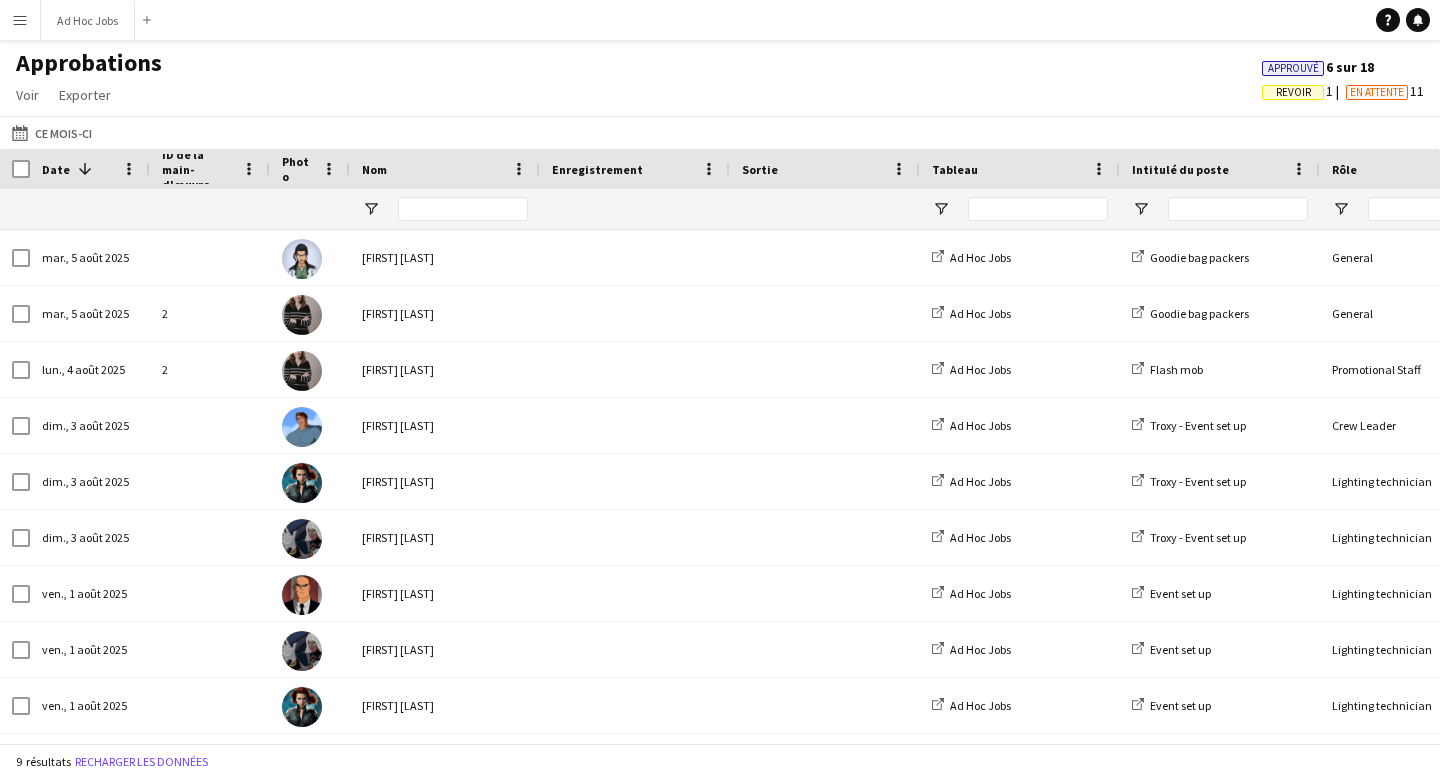 click on "Menu" at bounding box center (20, 20) 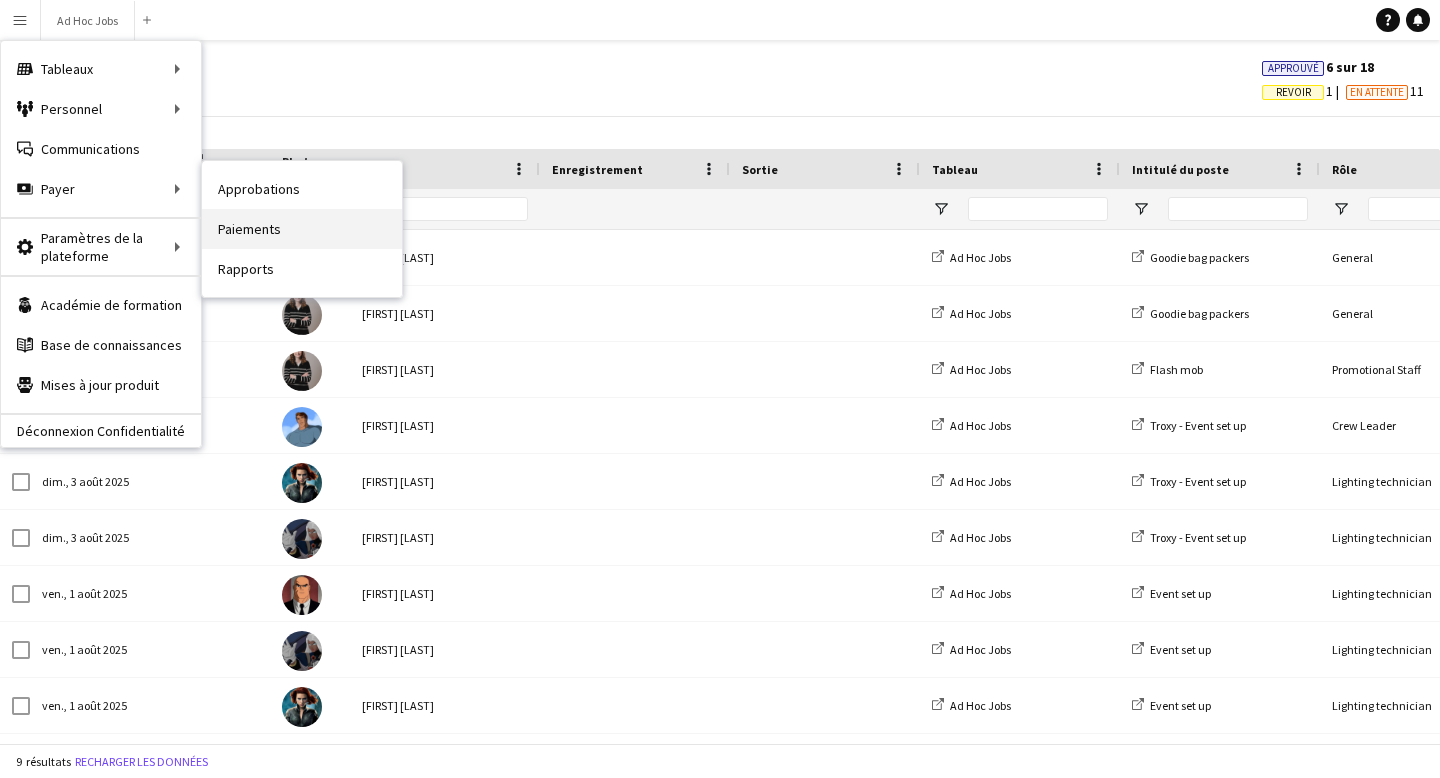 click on "Paiements" at bounding box center (302, 229) 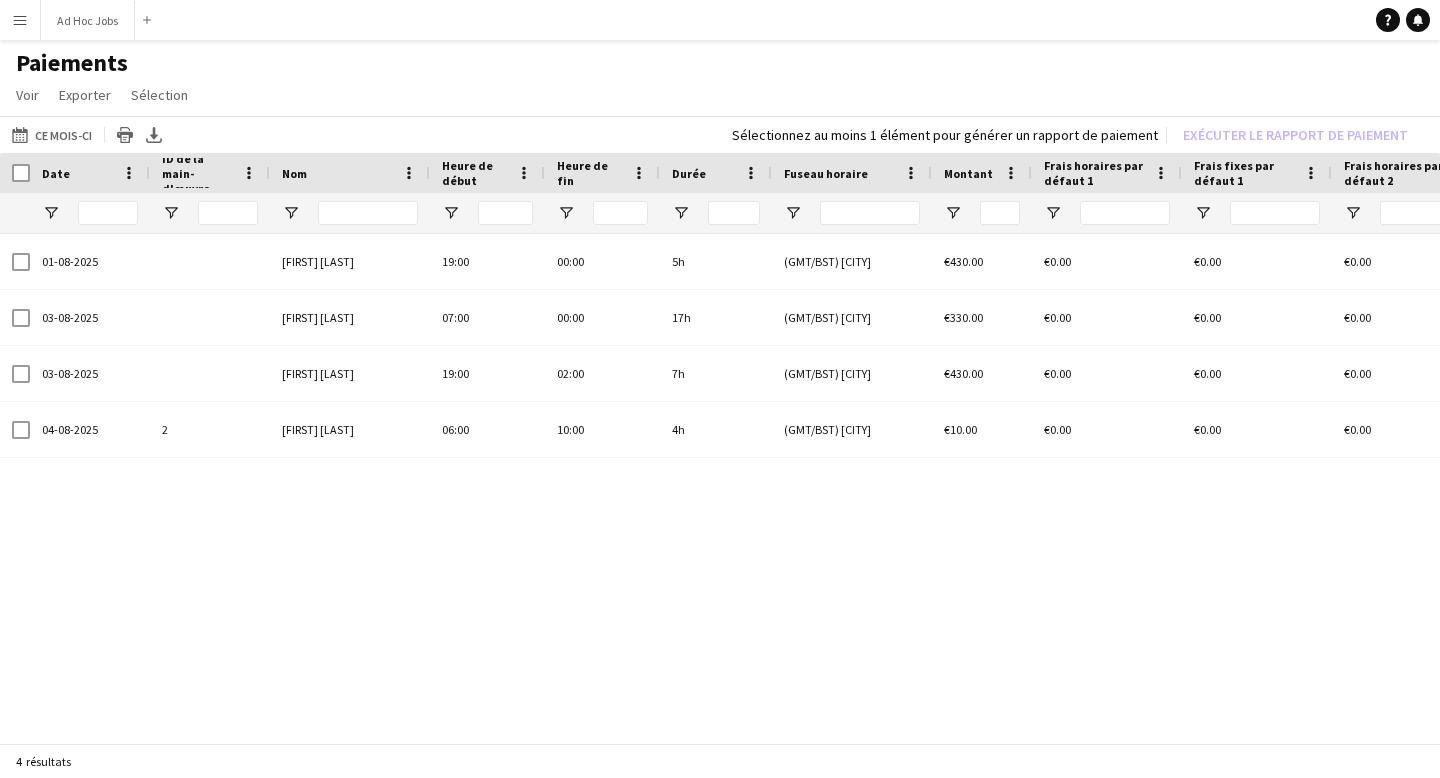 click on "Menu" at bounding box center (20, 20) 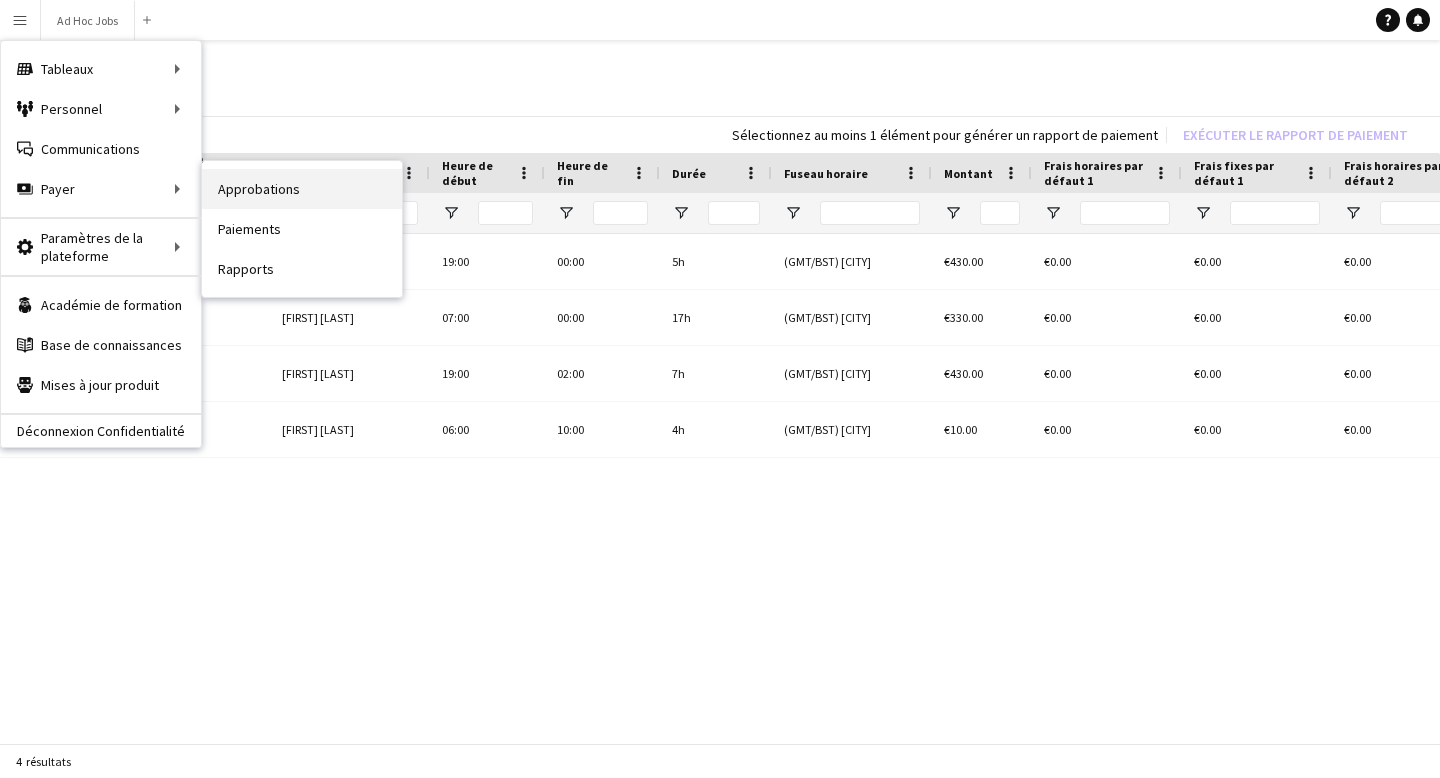 click on "Approbations" at bounding box center (302, 189) 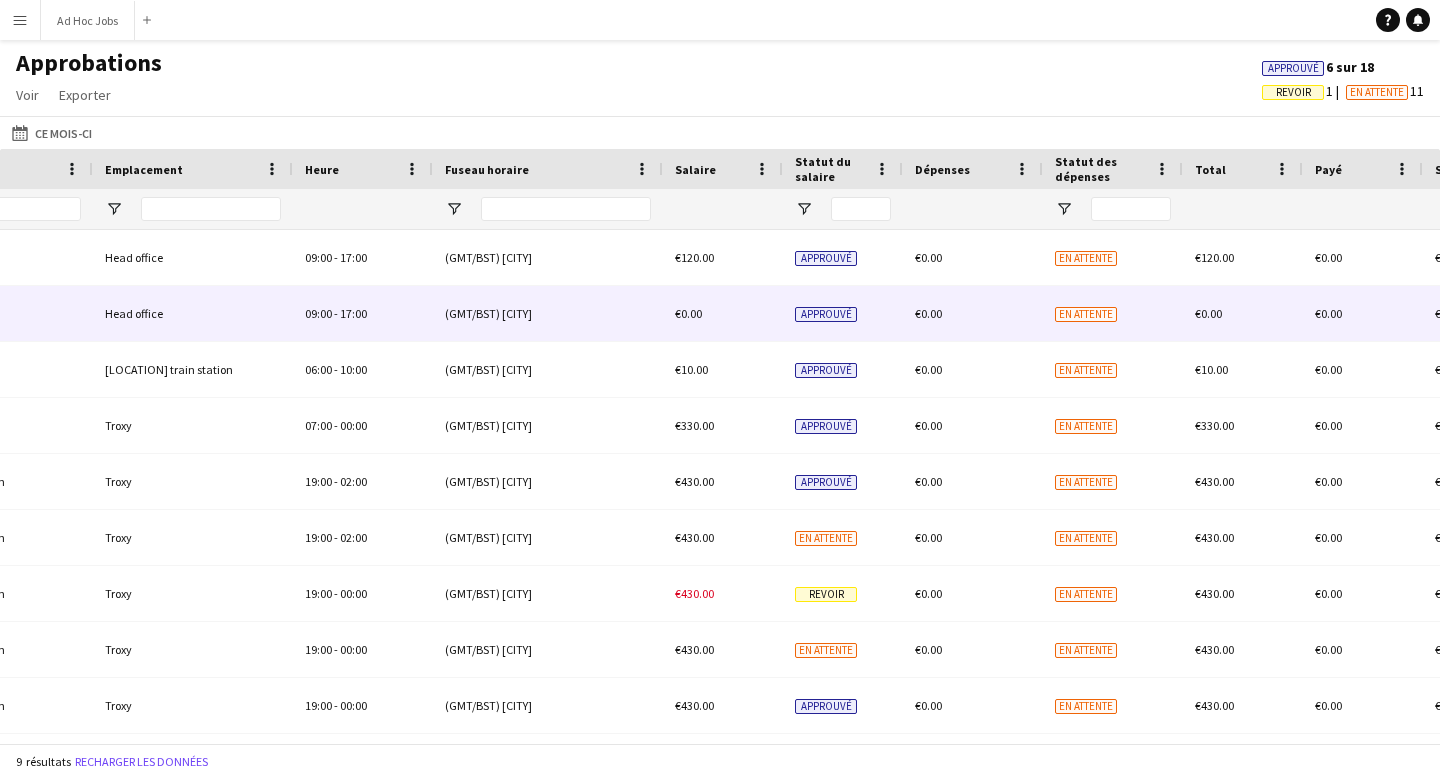 click on "Approuvé" at bounding box center (826, 314) 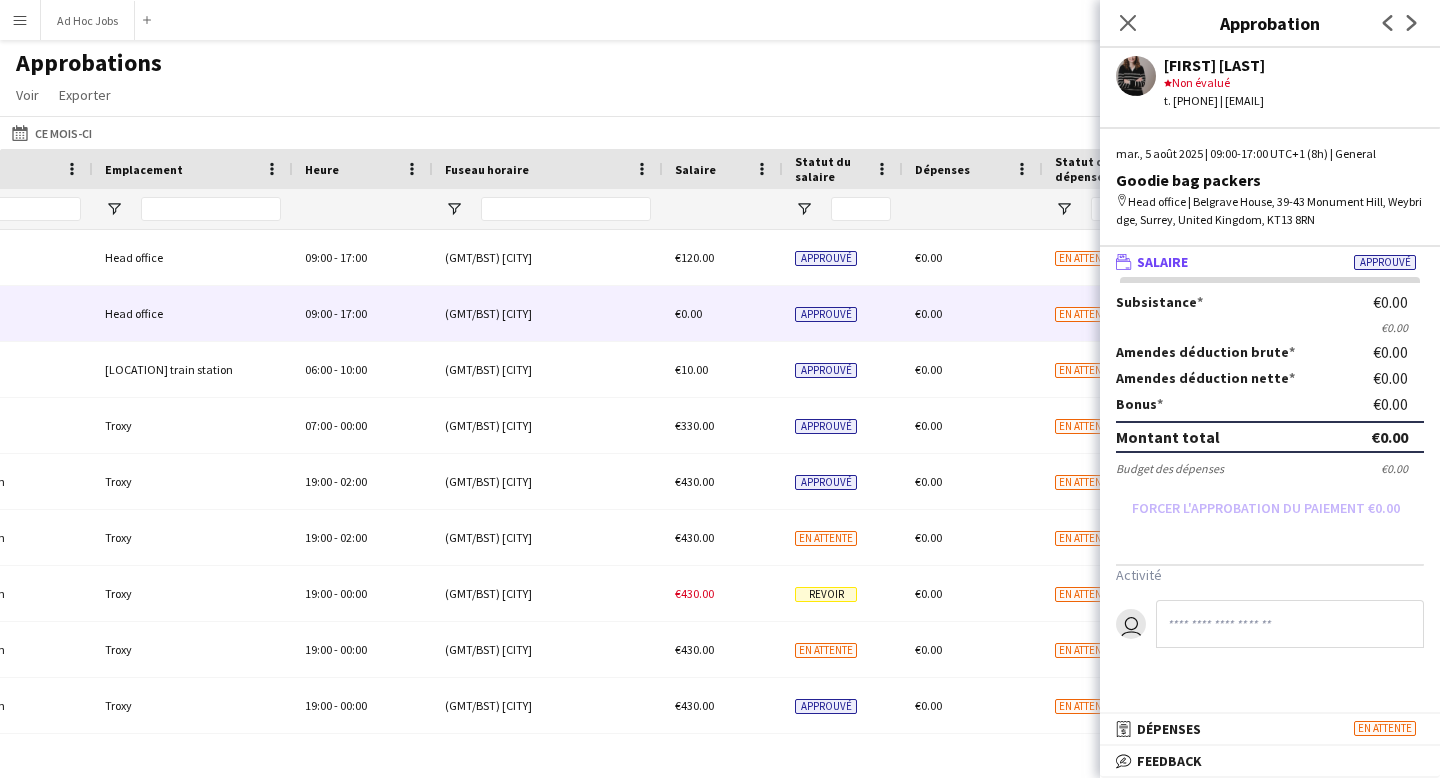 click on "Approbations Voir Personnaliser la vue Personnaliser les filtres Réinitialiser les filtres Réinitialiser la vue Tout réinitialiser Exporter Exporter en XLSX Exporter en CSV Exporter en PDF Approuvé 6 sur 18 Revoir 1 En attente 11" 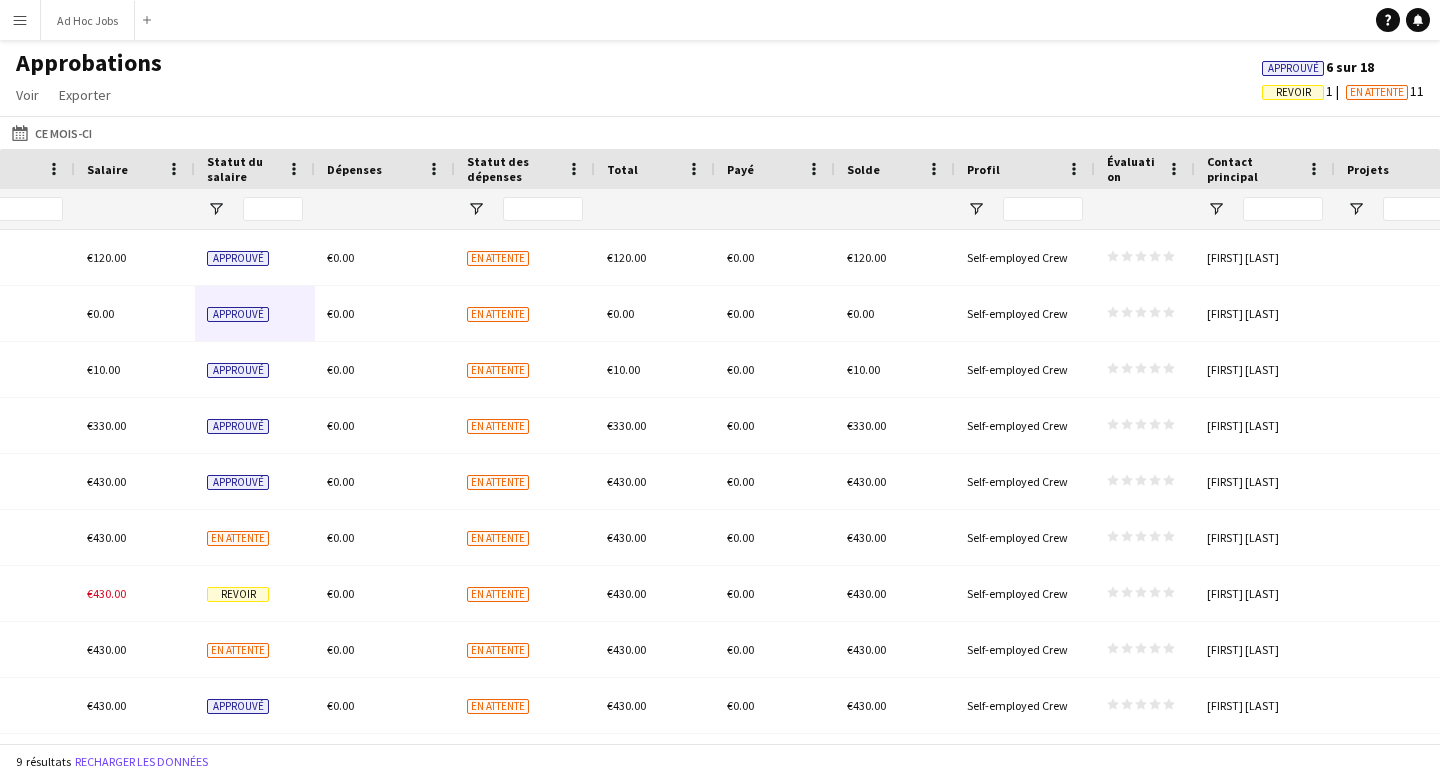 click on "Revoir" 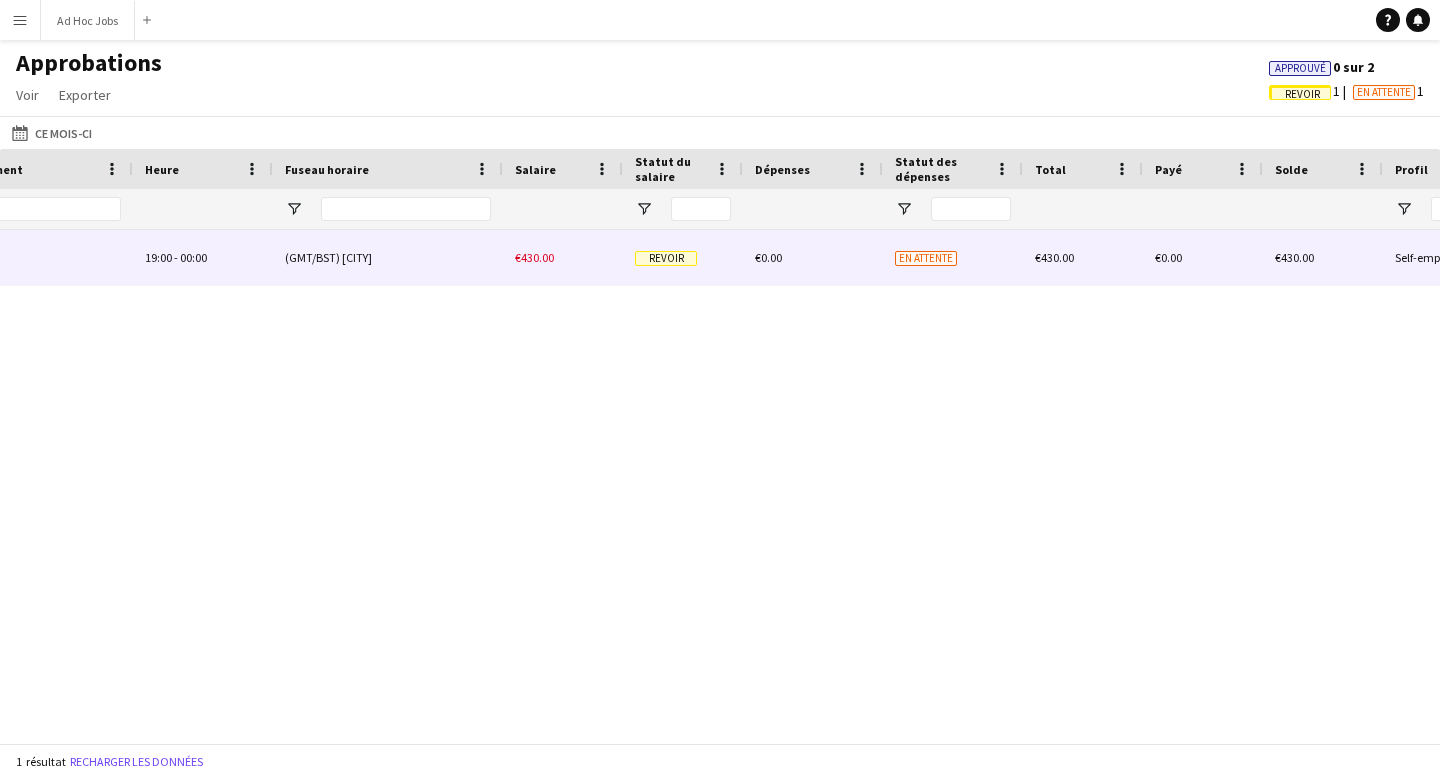 click on "Revoir" at bounding box center (666, 258) 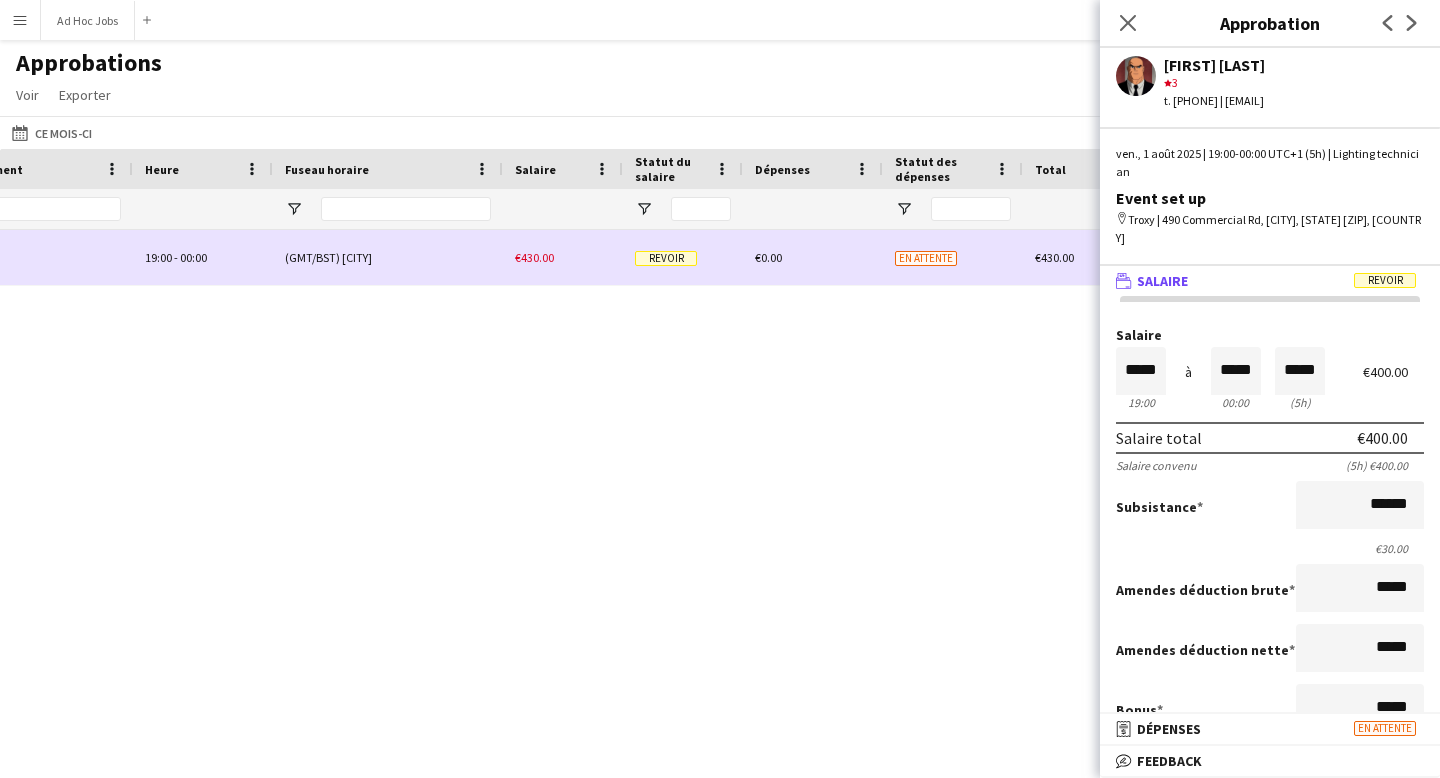 click on "Revoir" at bounding box center (666, 258) 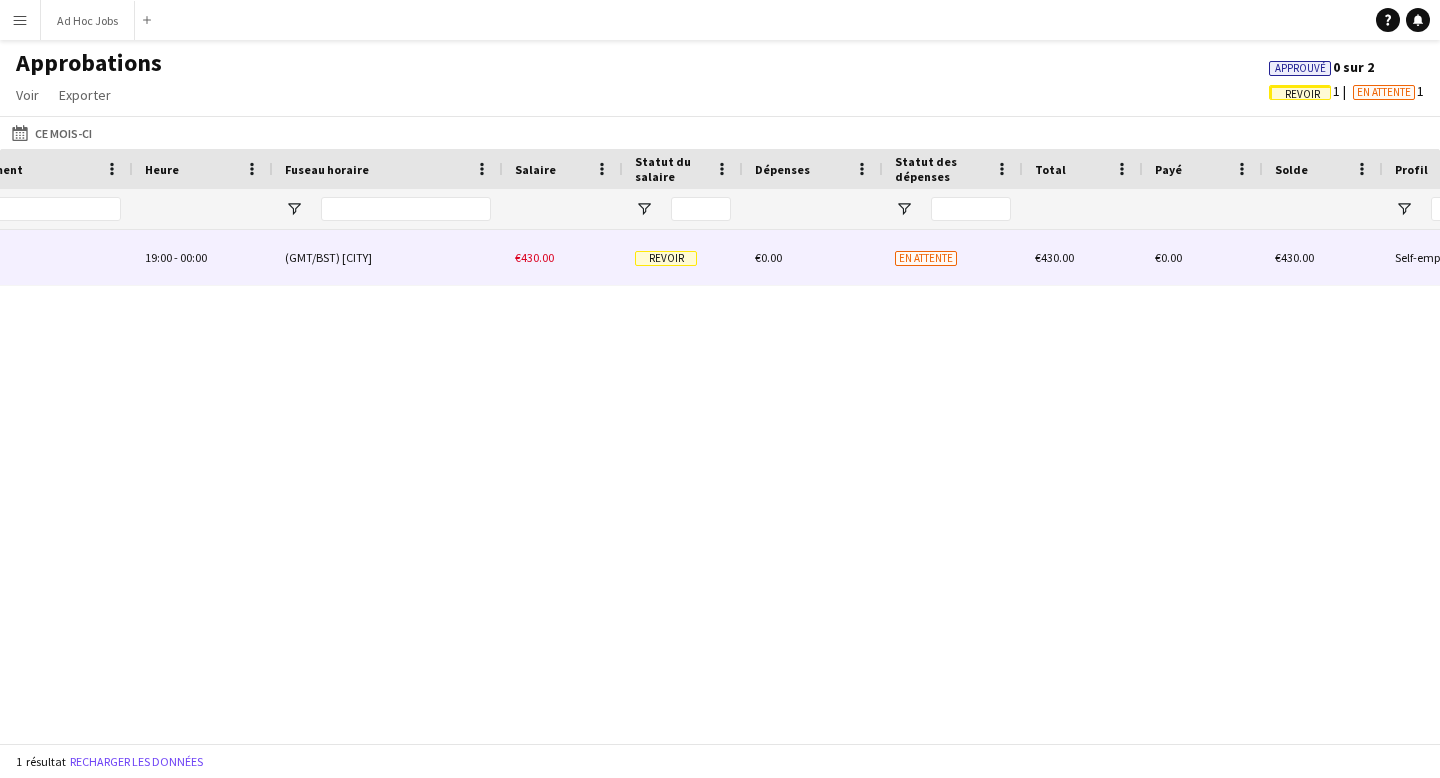 click on "Revoir" at bounding box center [666, 258] 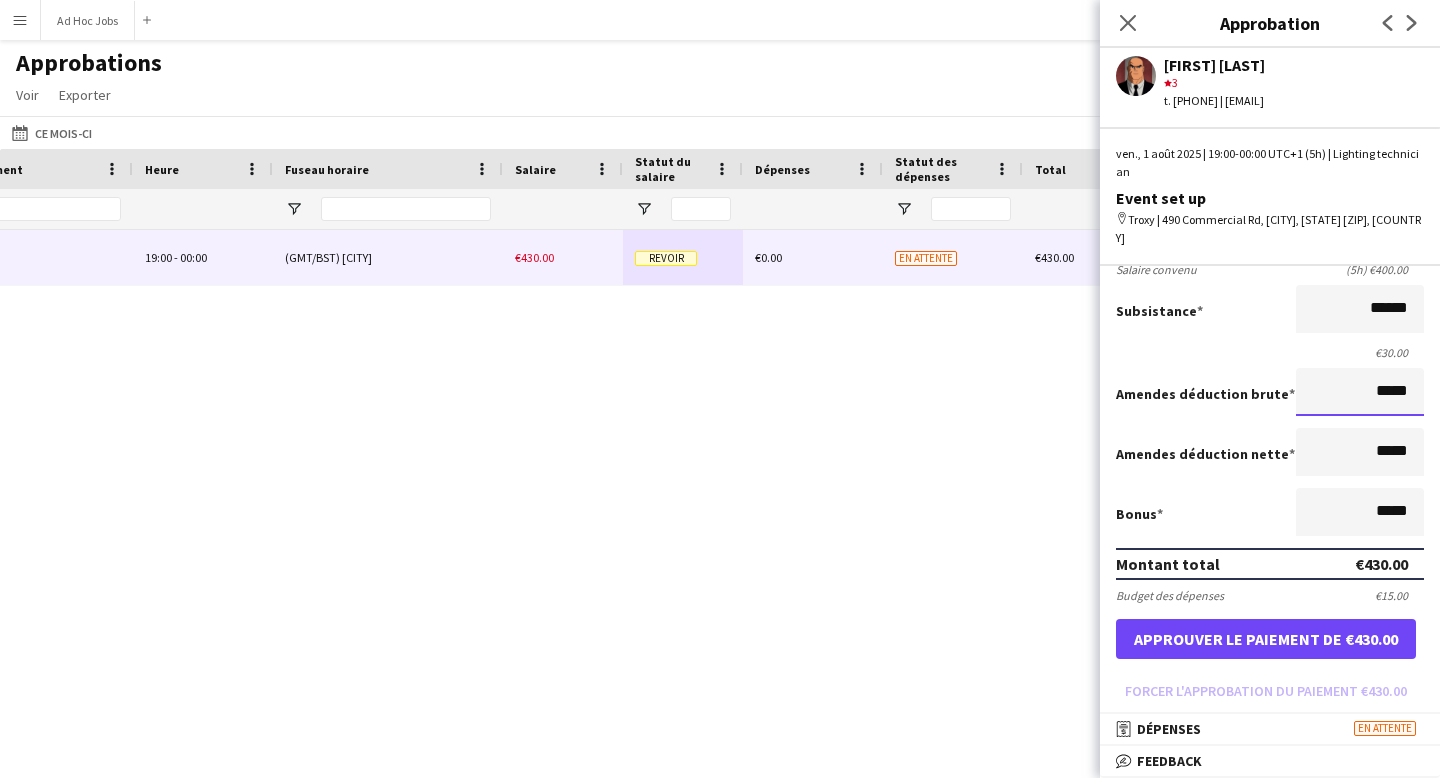 click on "*****" at bounding box center (1360, 392) 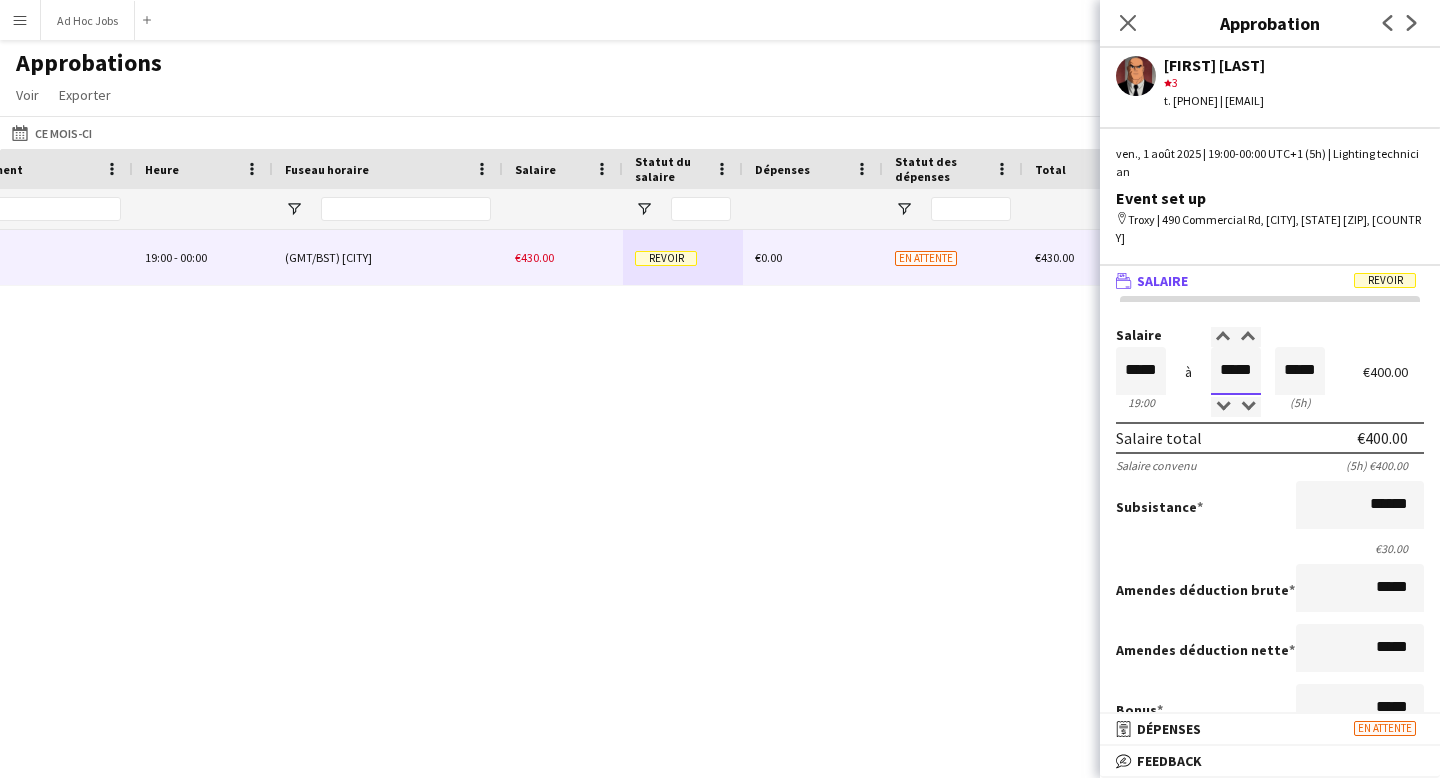 click on "*****" at bounding box center (1236, 371) 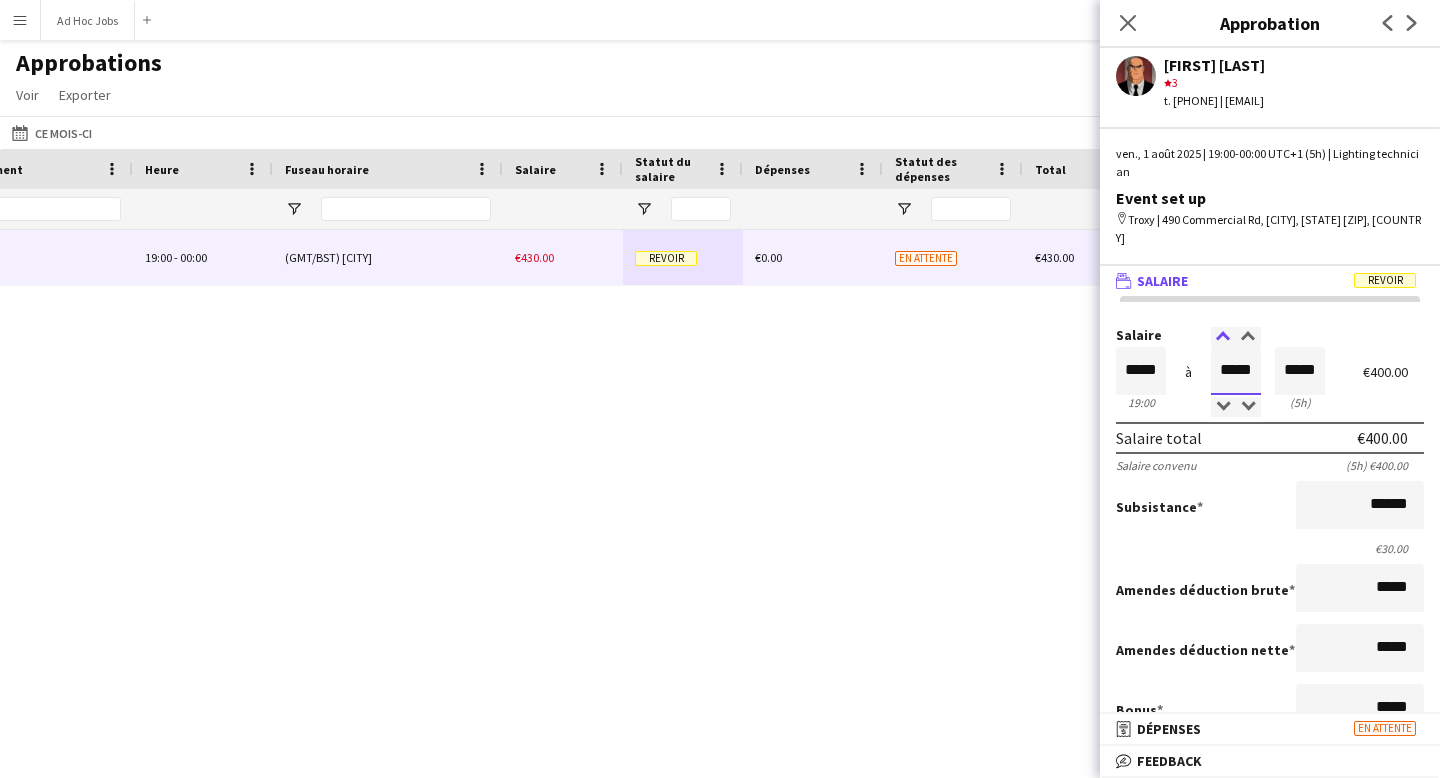 type on "*****" 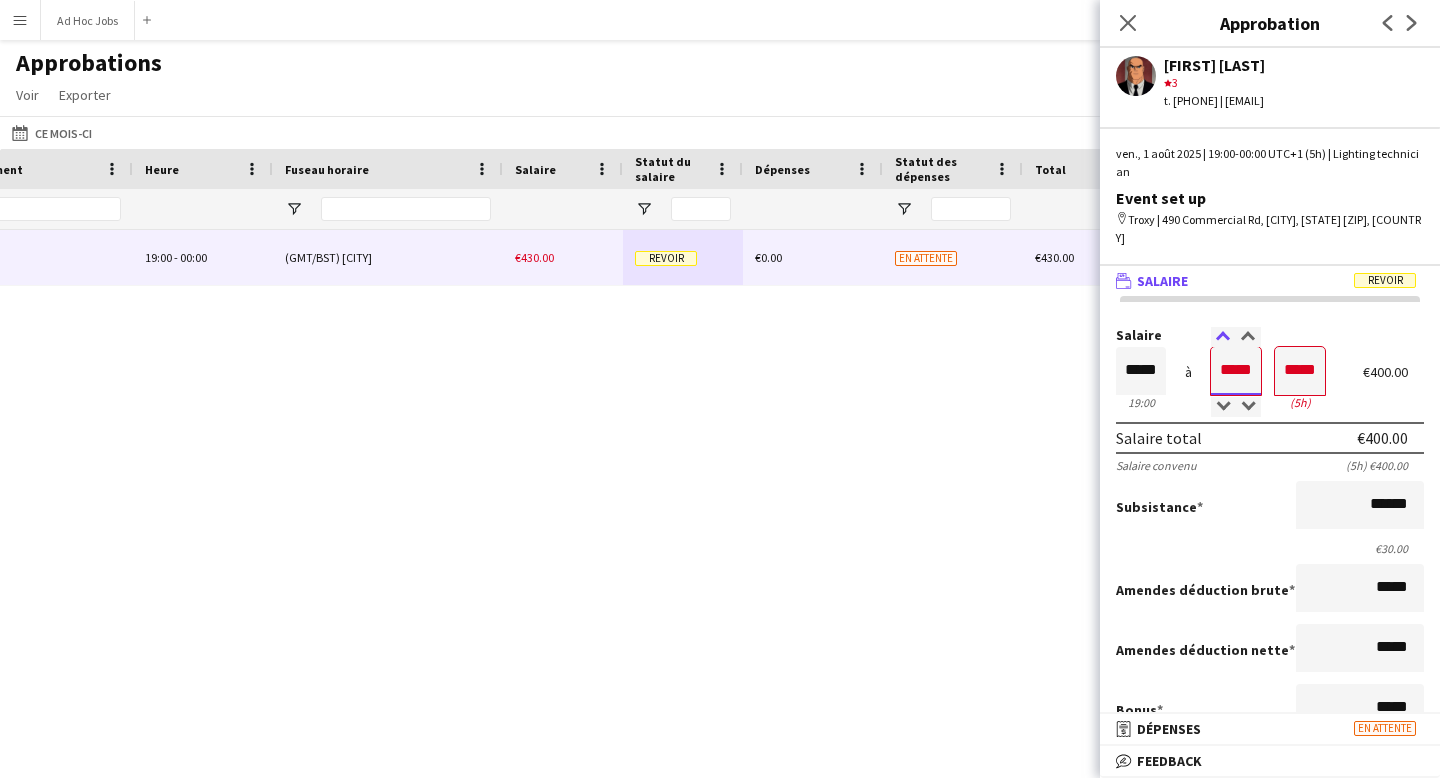 click at bounding box center [1223, 337] 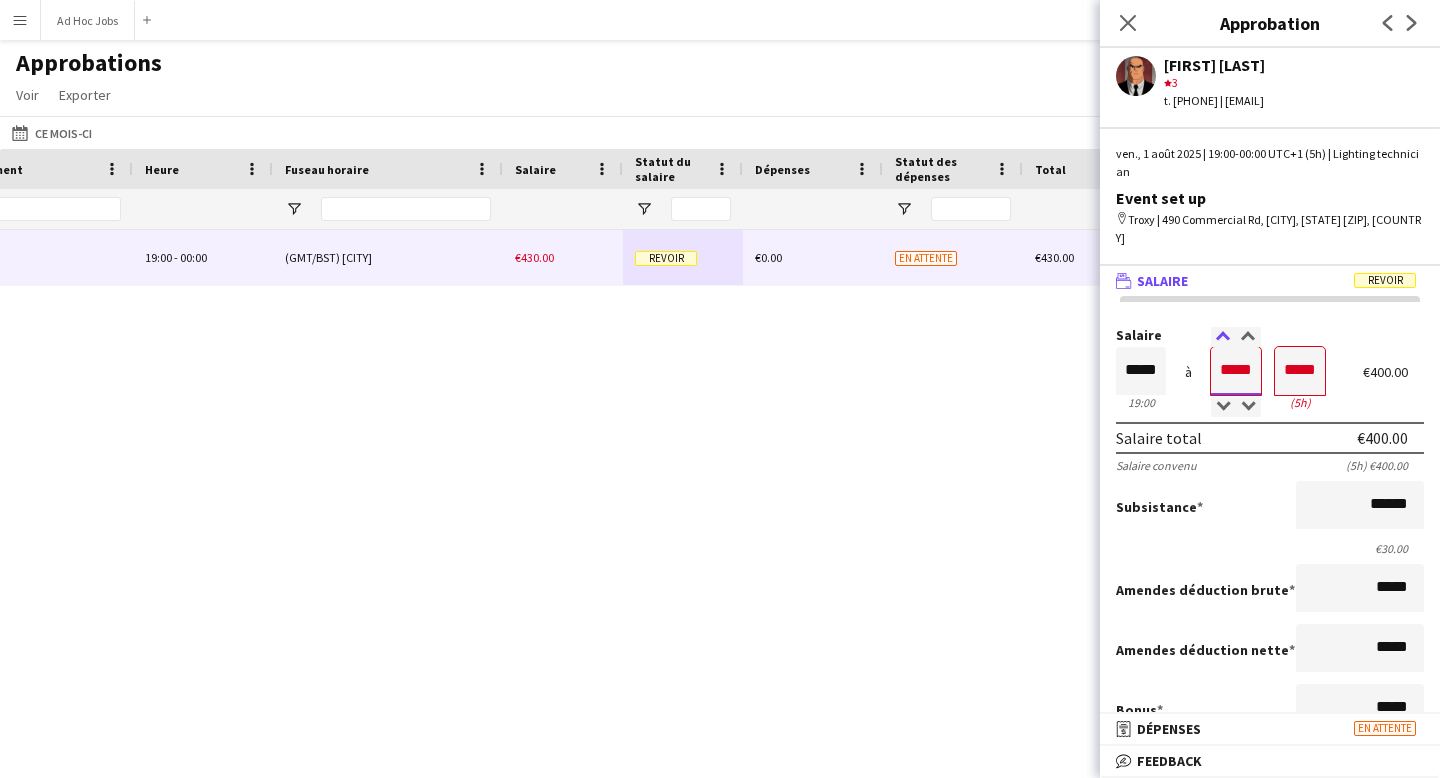 type on "*****" 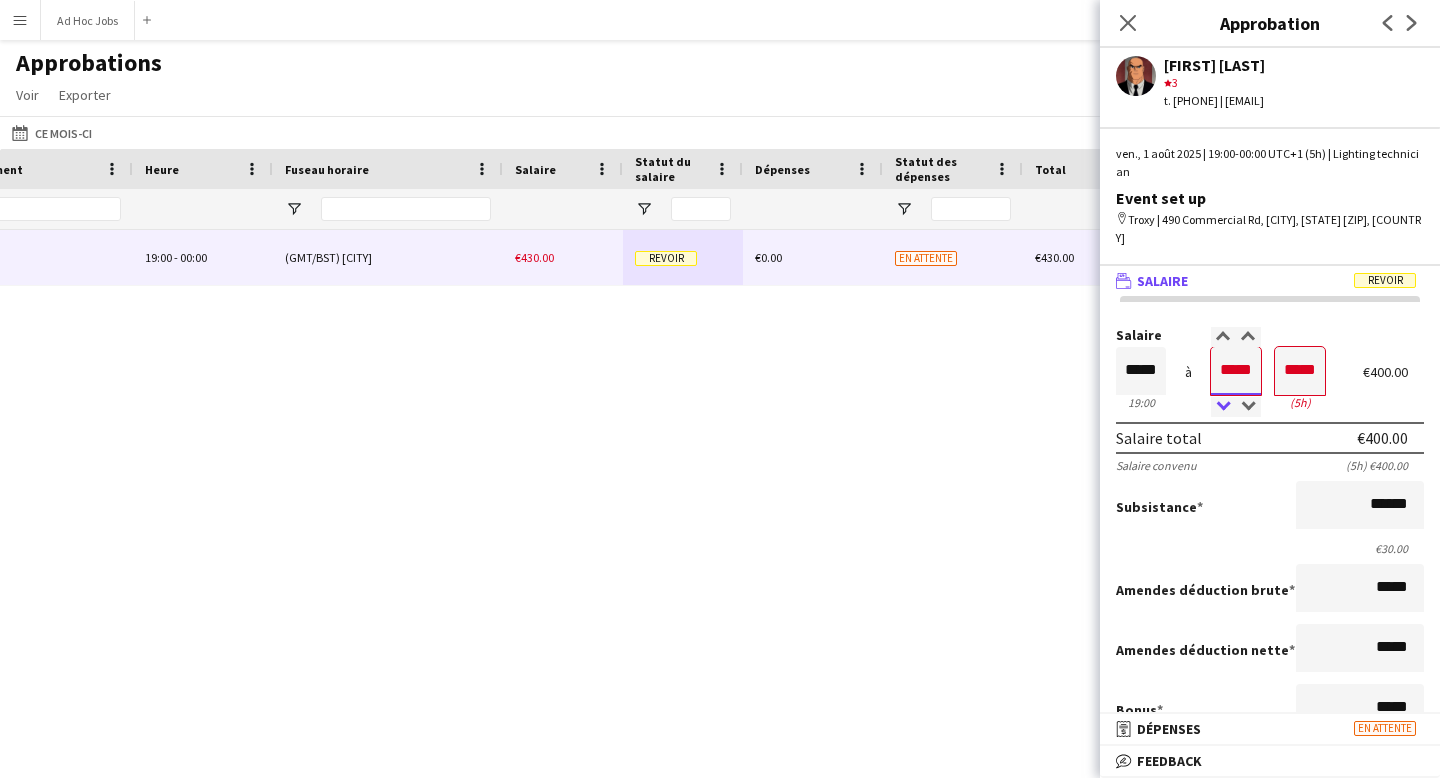 type on "*****" 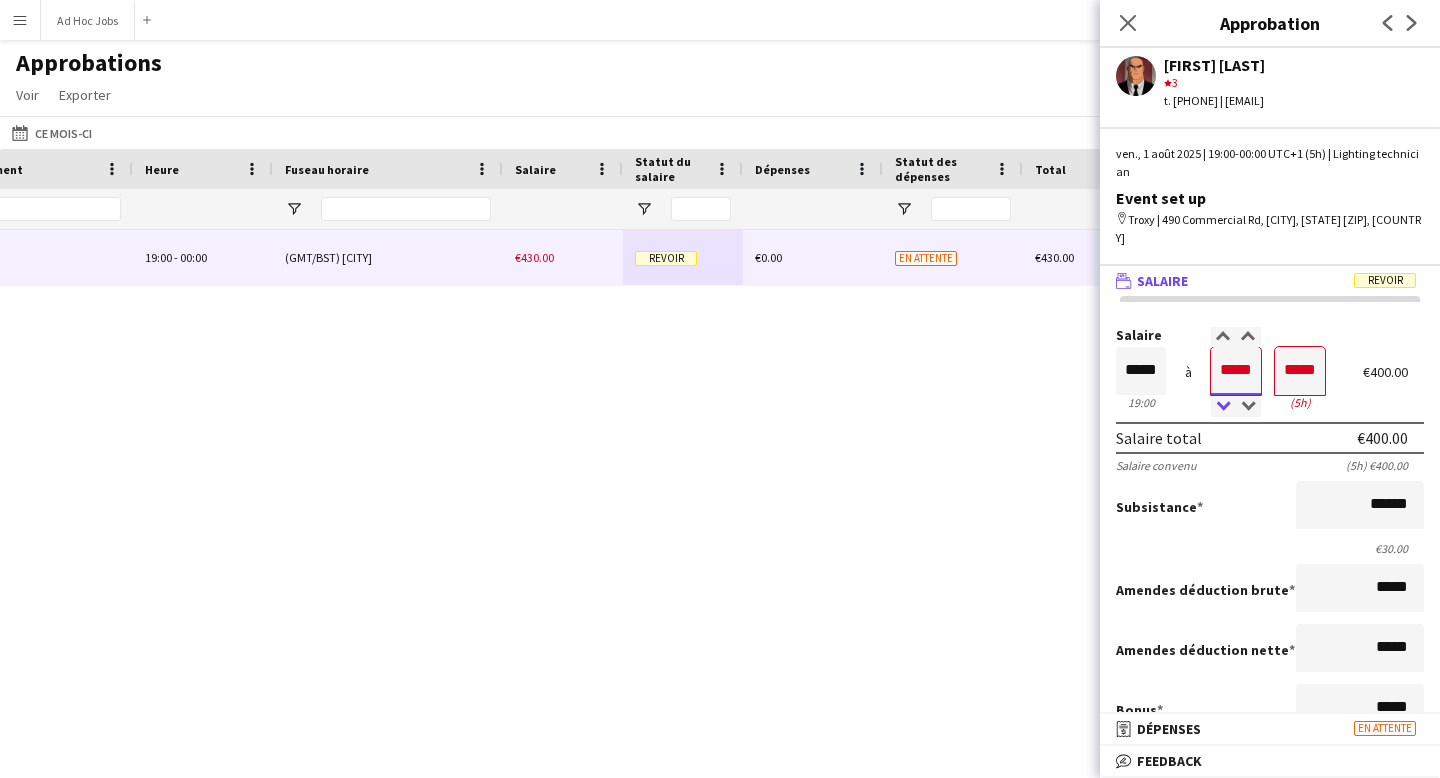 type on "*****" 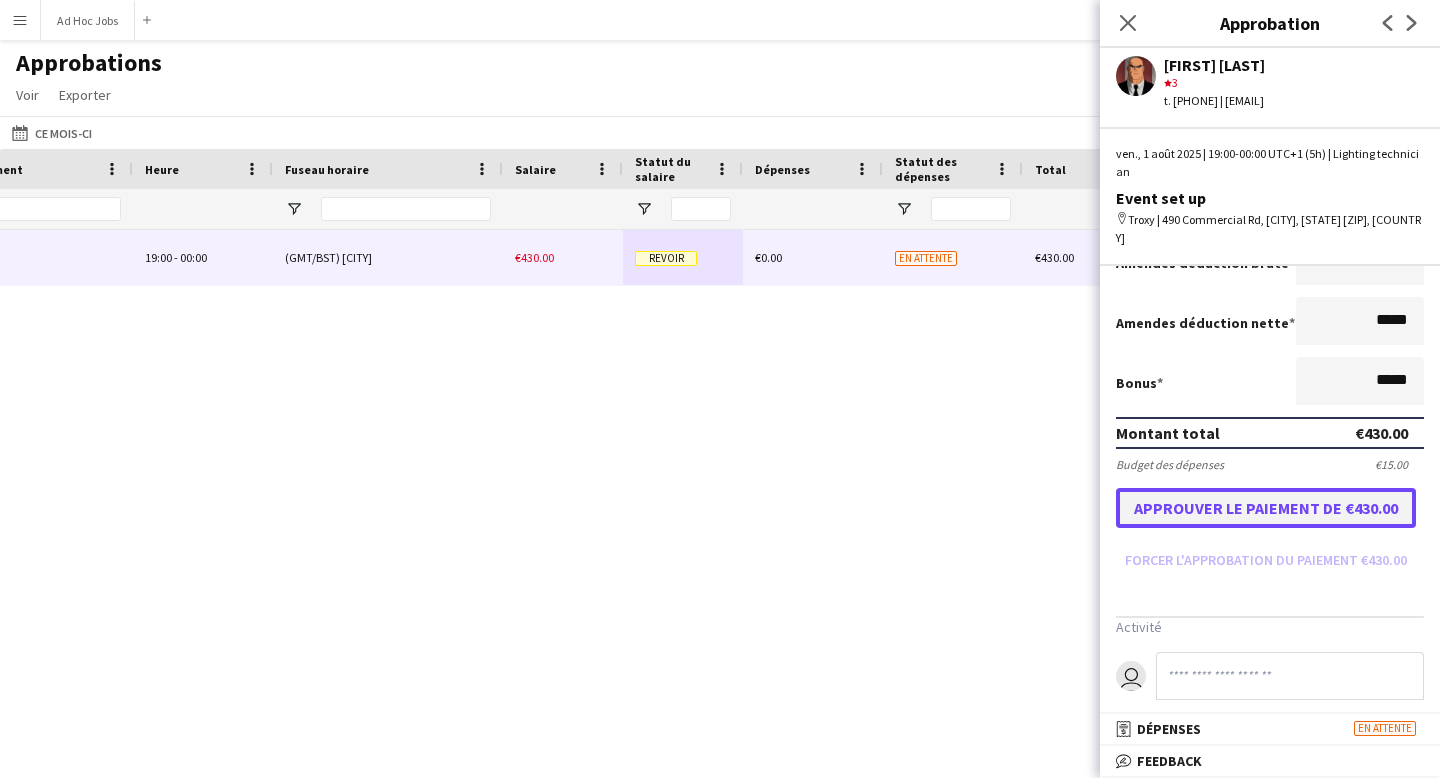 click on "Approuver le paiement de €430.00" at bounding box center [1266, 508] 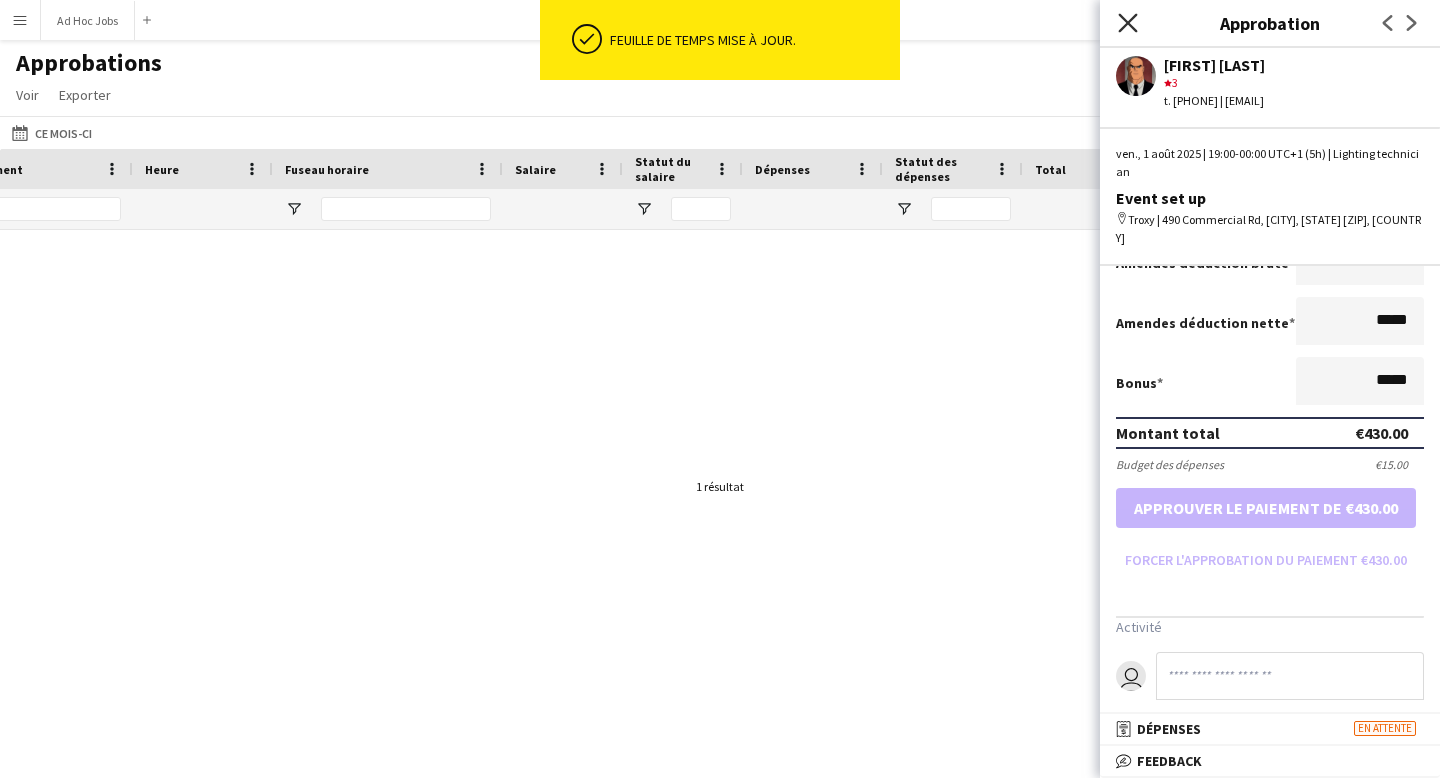 click on "Fermer le pop-in" 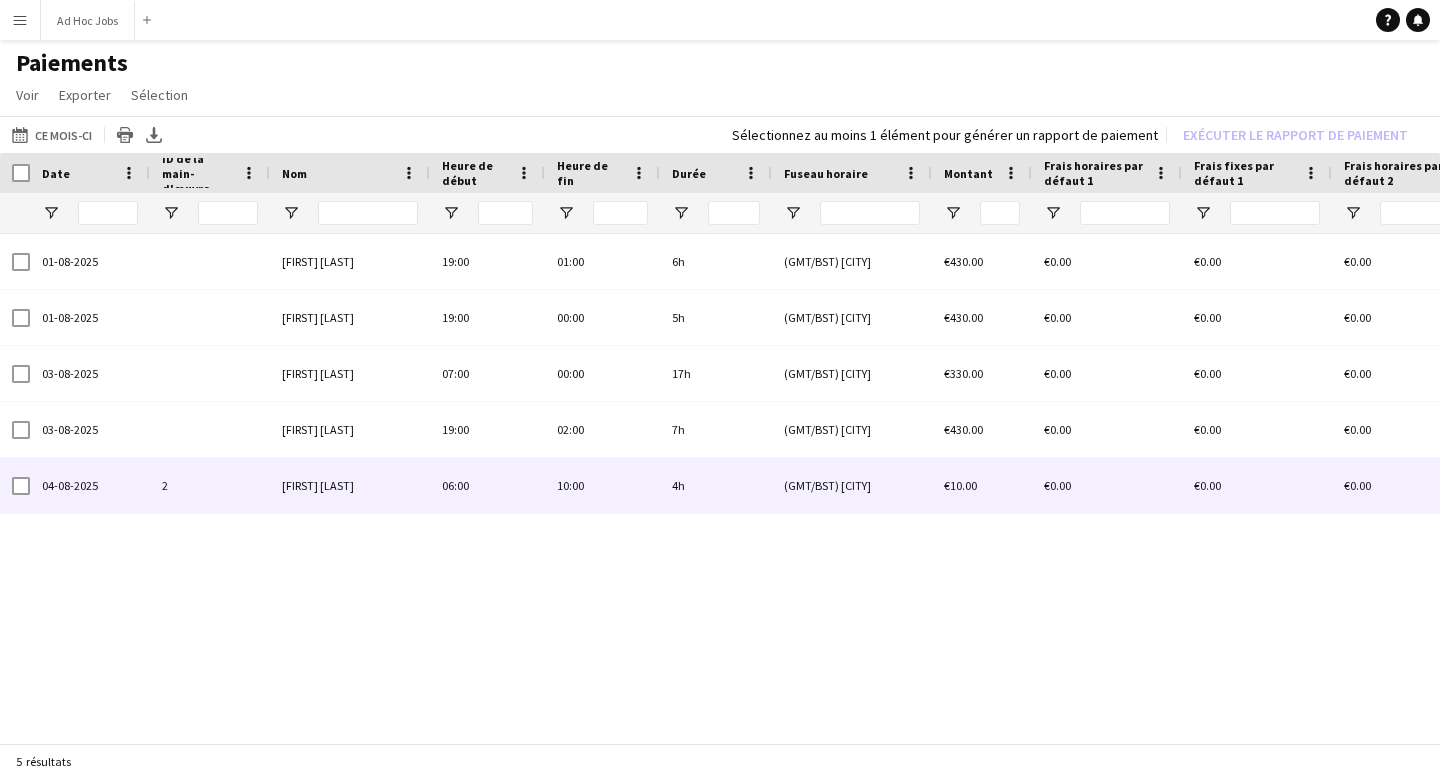 click on "(GMT/BST) [CITY]" at bounding box center (852, 485) 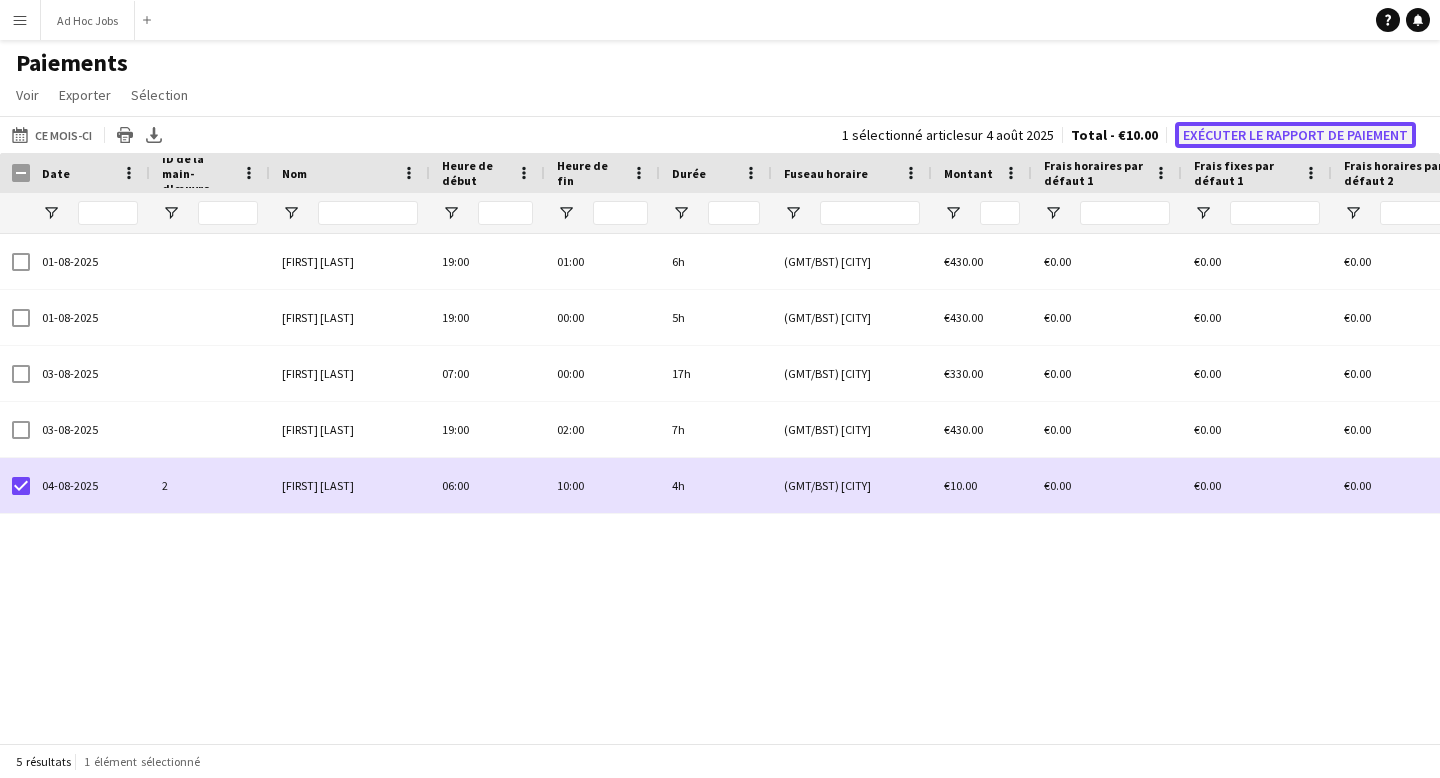 click on "Exécuter le rapport de paiement" 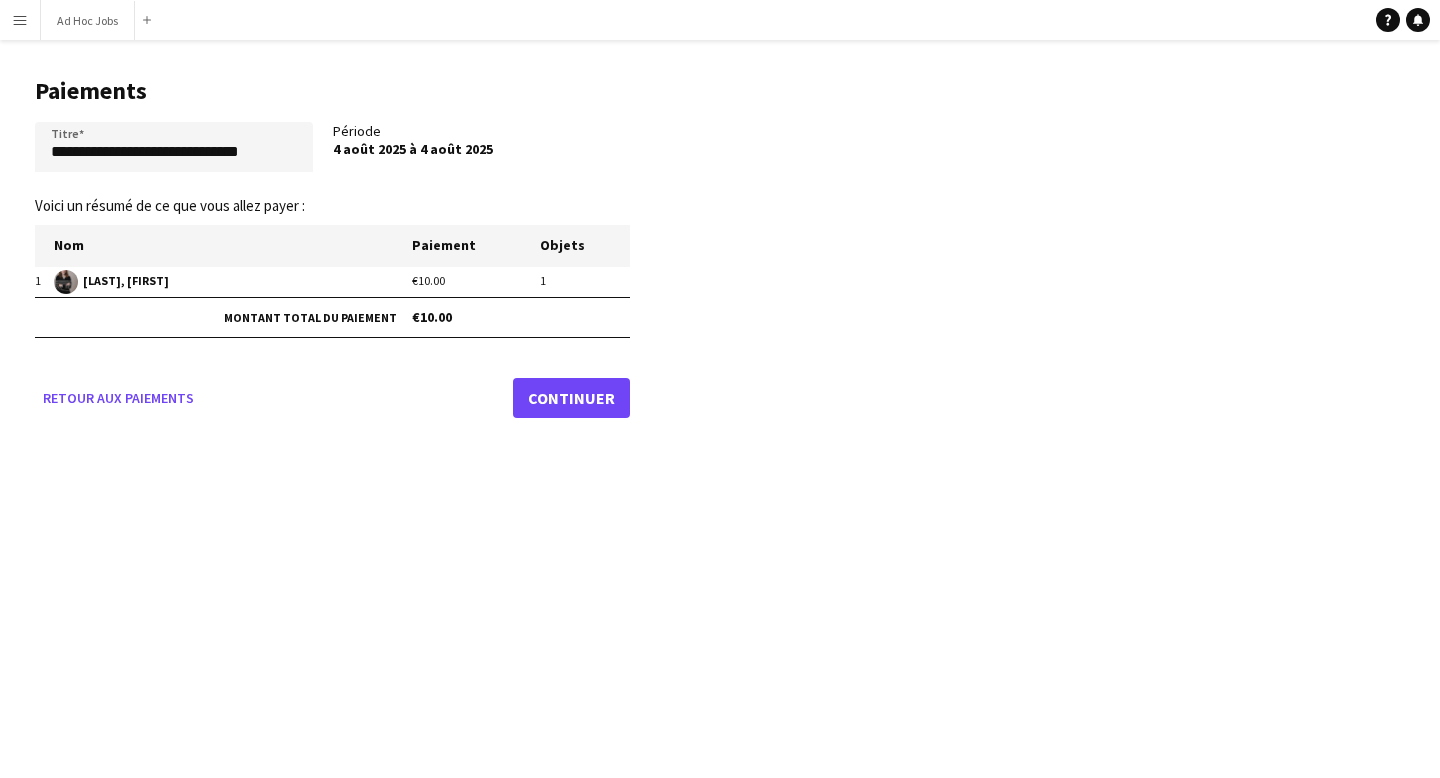 click on "Continuer" 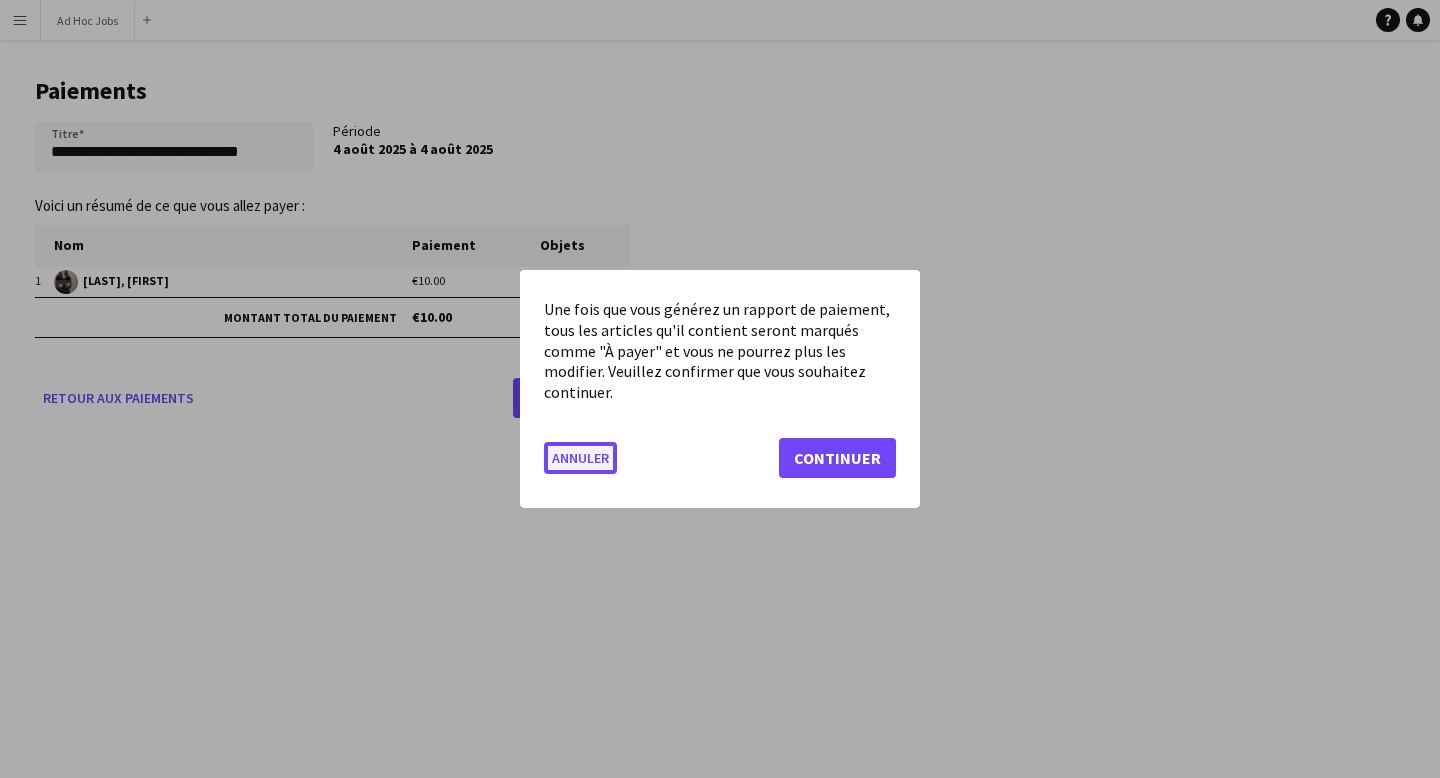 click on "Annuler" 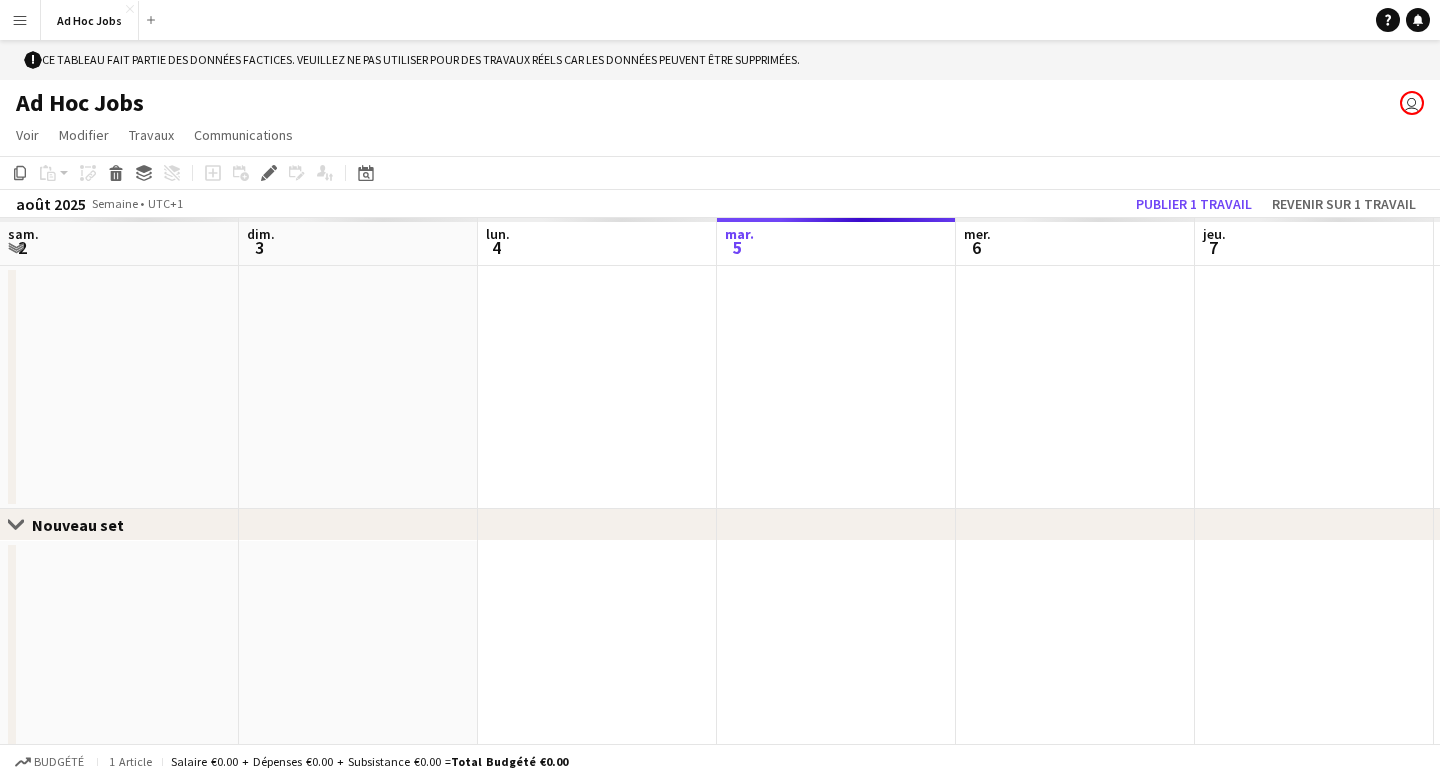 scroll, scrollTop: 0, scrollLeft: 688, axis: horizontal 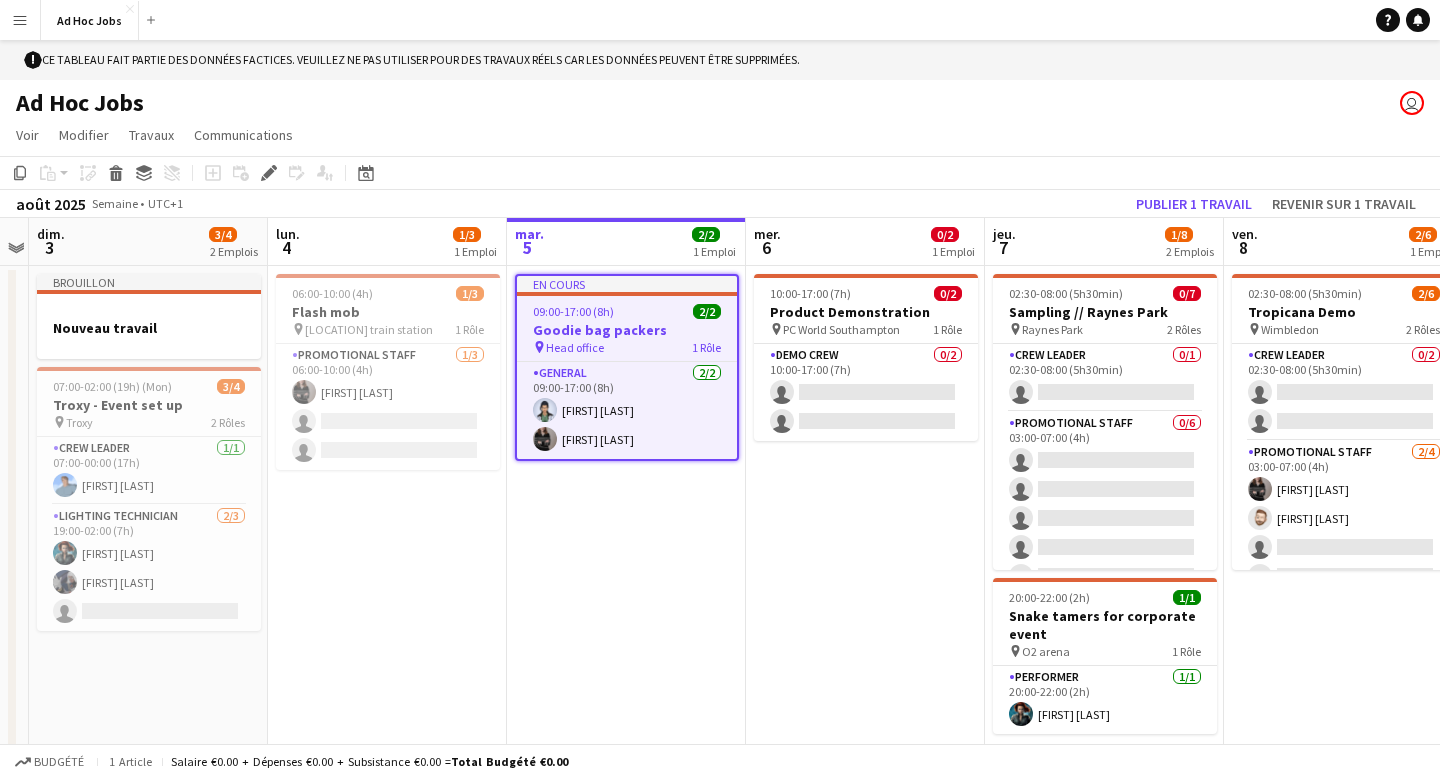 click on "Menu" at bounding box center [20, 20] 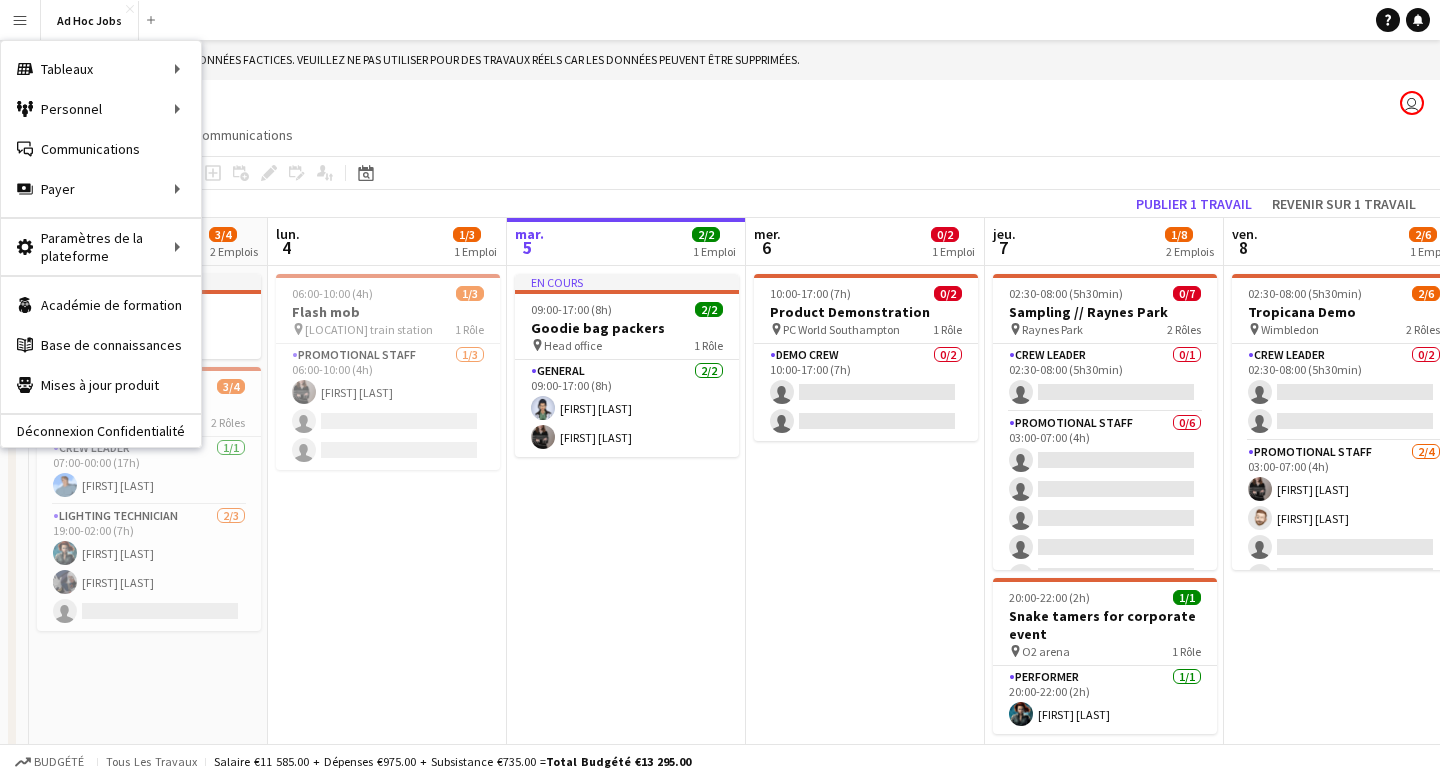 click on "En cours 09:00-17:00 (8h) 2/2 Goodie bag packers
pin
Head office 1 Rôle General 2/2 09:00-17:00 (8h)
[FIRST] [LAST] [FIRST]" at bounding box center [626, 562] 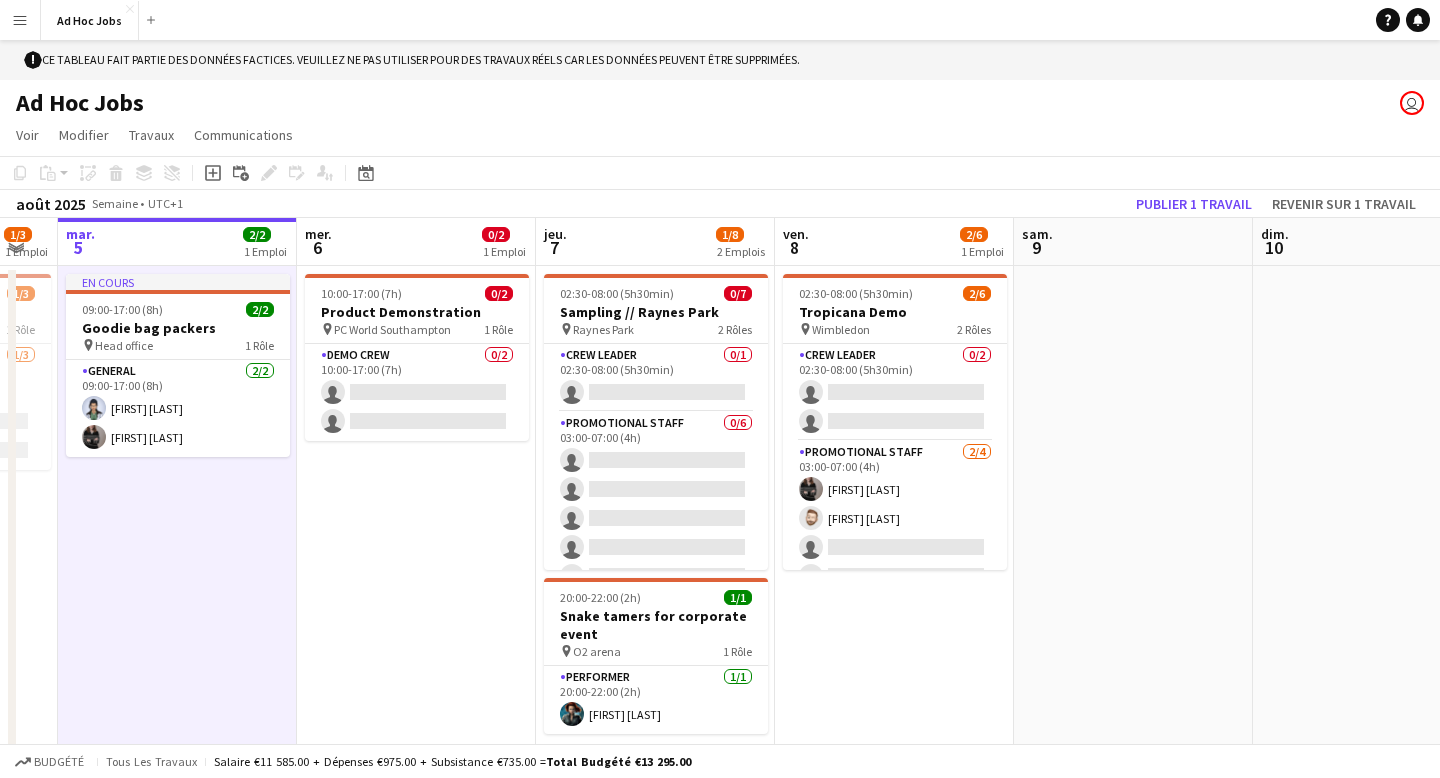 scroll, scrollTop: 0, scrollLeft: 917, axis: horizontal 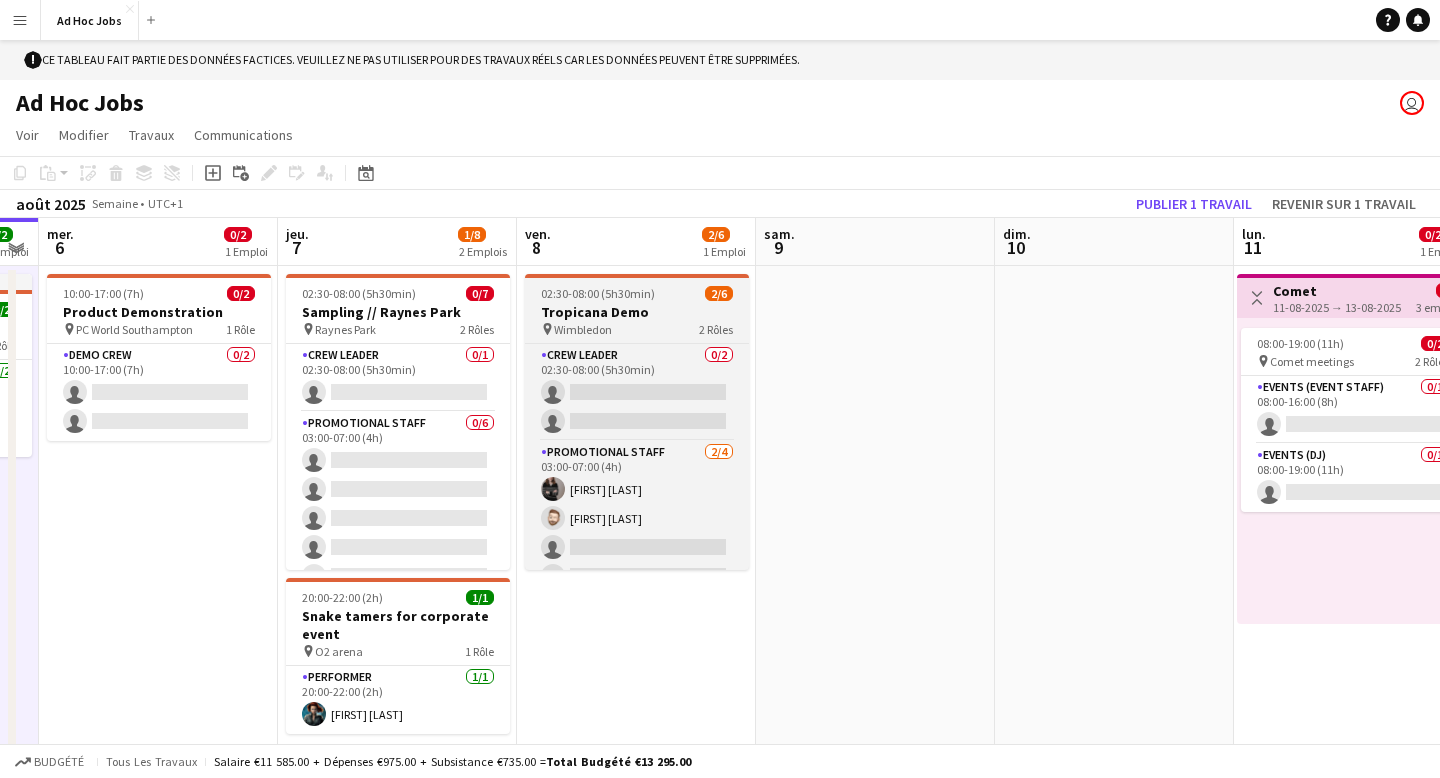 click on "02:30-08:00 (5h30min)    2/6" at bounding box center [637, 293] 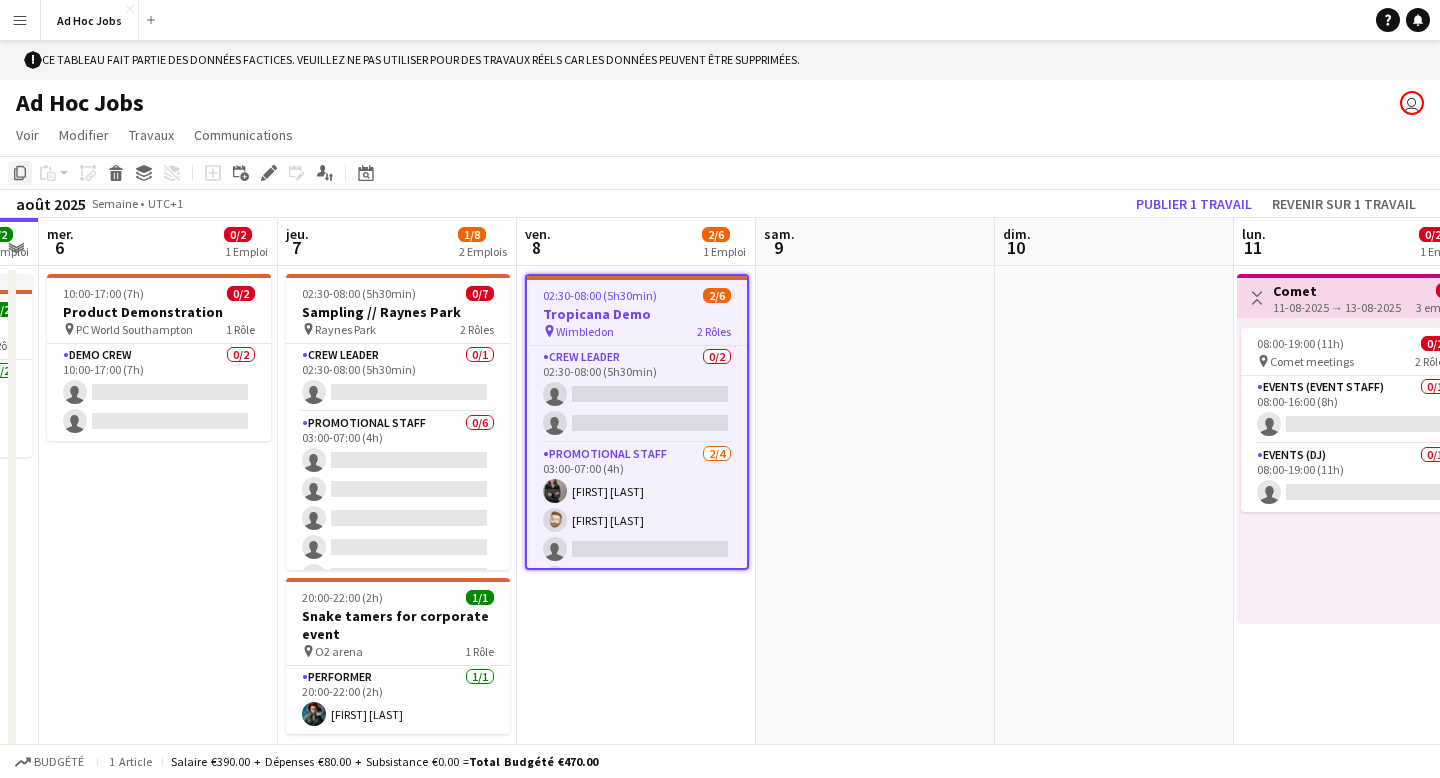 click on "Copier" at bounding box center [20, 173] 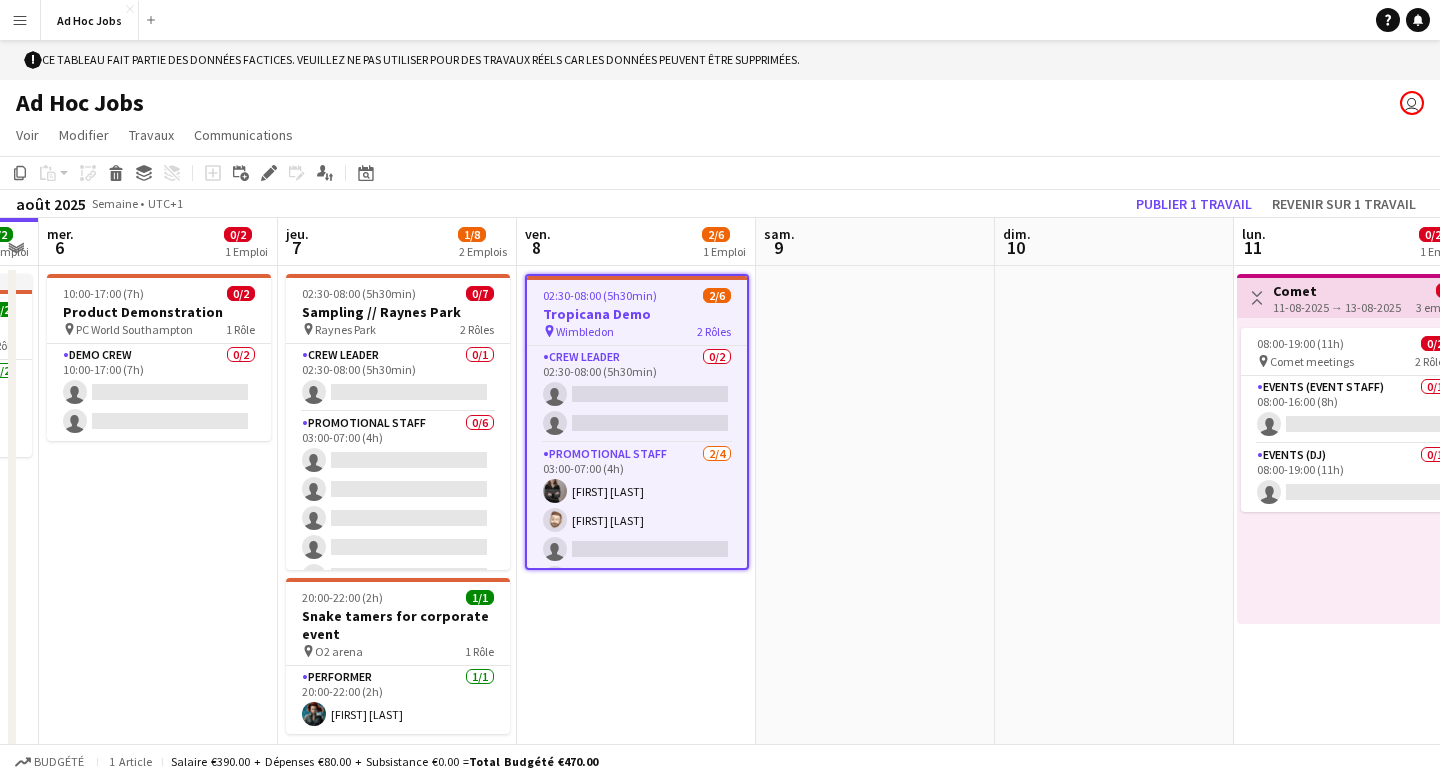 click at bounding box center (875, 562) 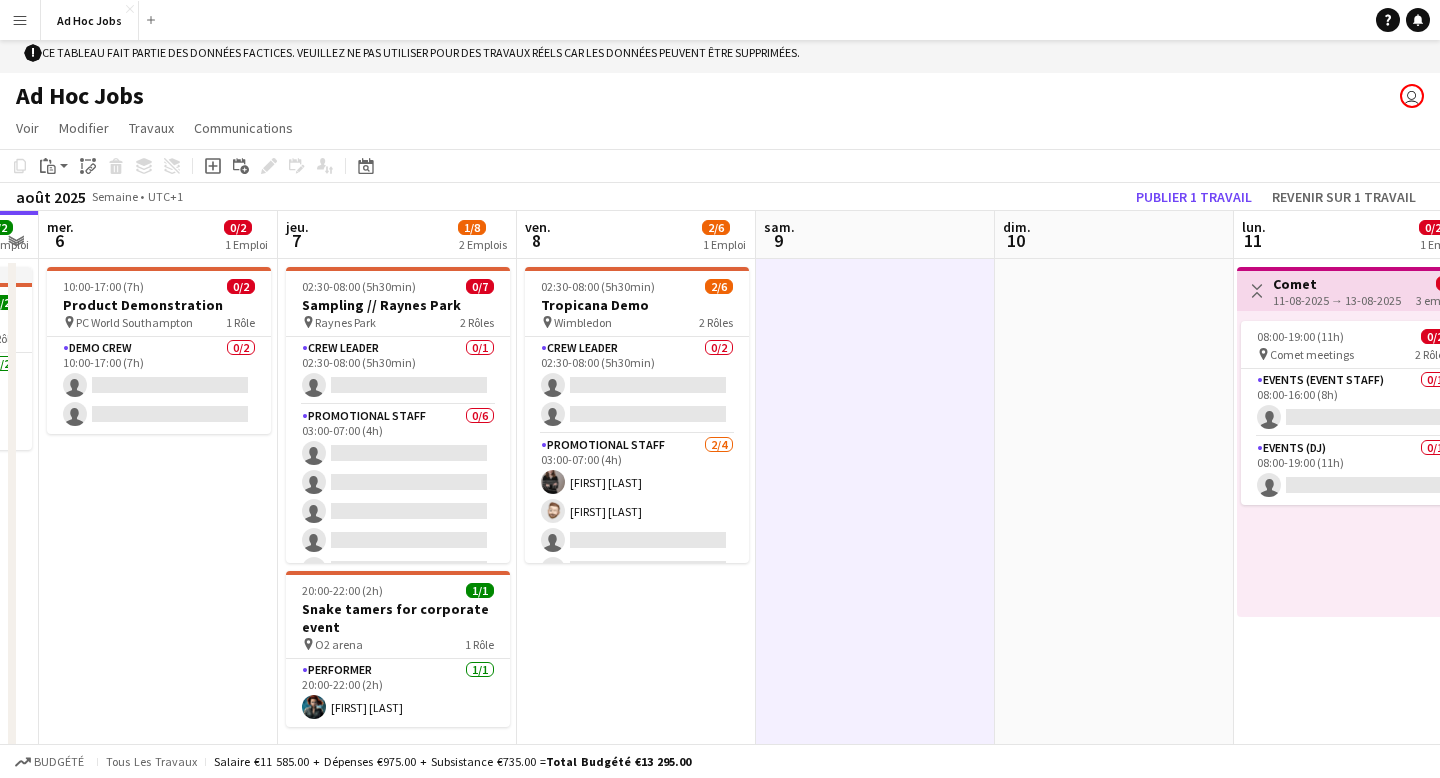 scroll, scrollTop: 2, scrollLeft: 0, axis: vertical 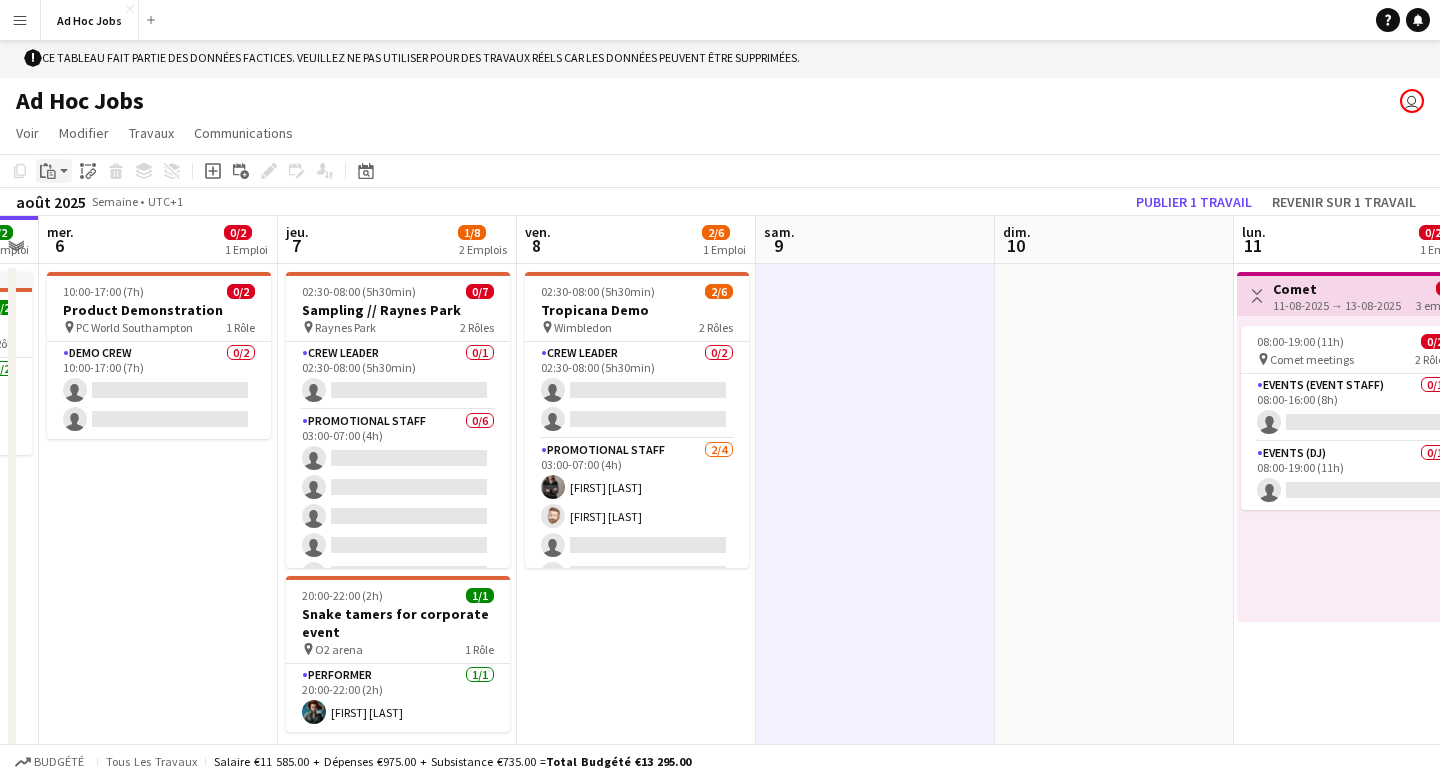 click on "Coller" 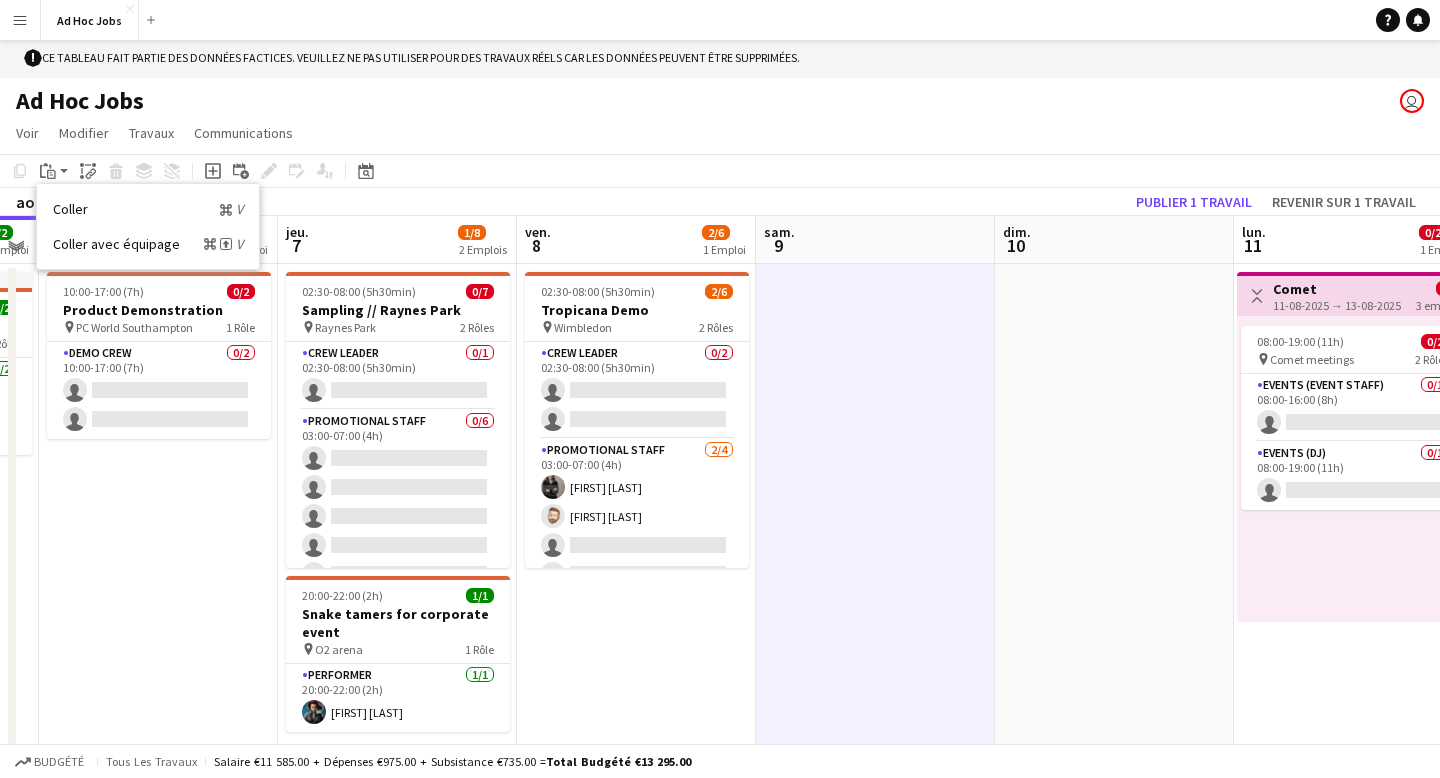 click on "Ad Hoc Jobs
user" 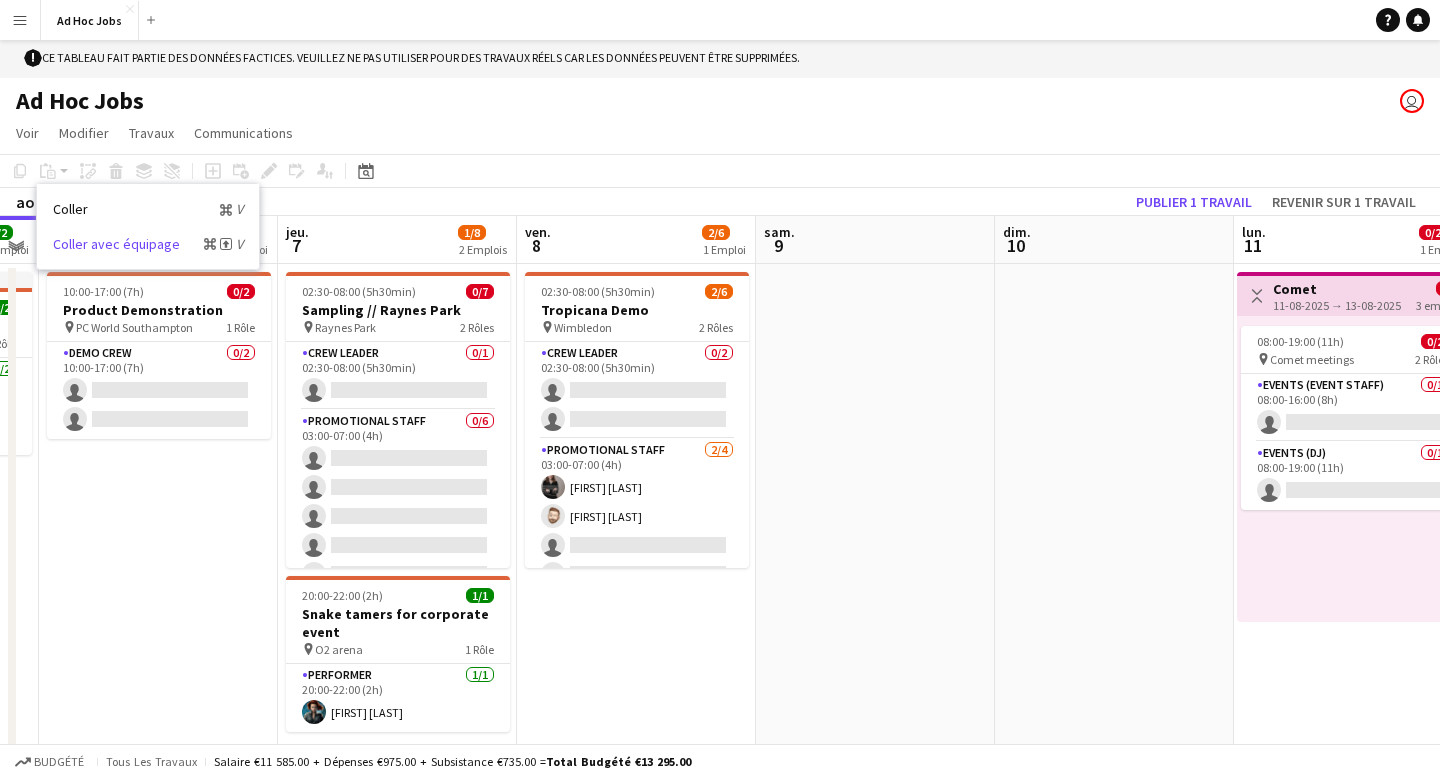click on "Coller avec équipage
Commande
Poste
V" at bounding box center [148, 244] 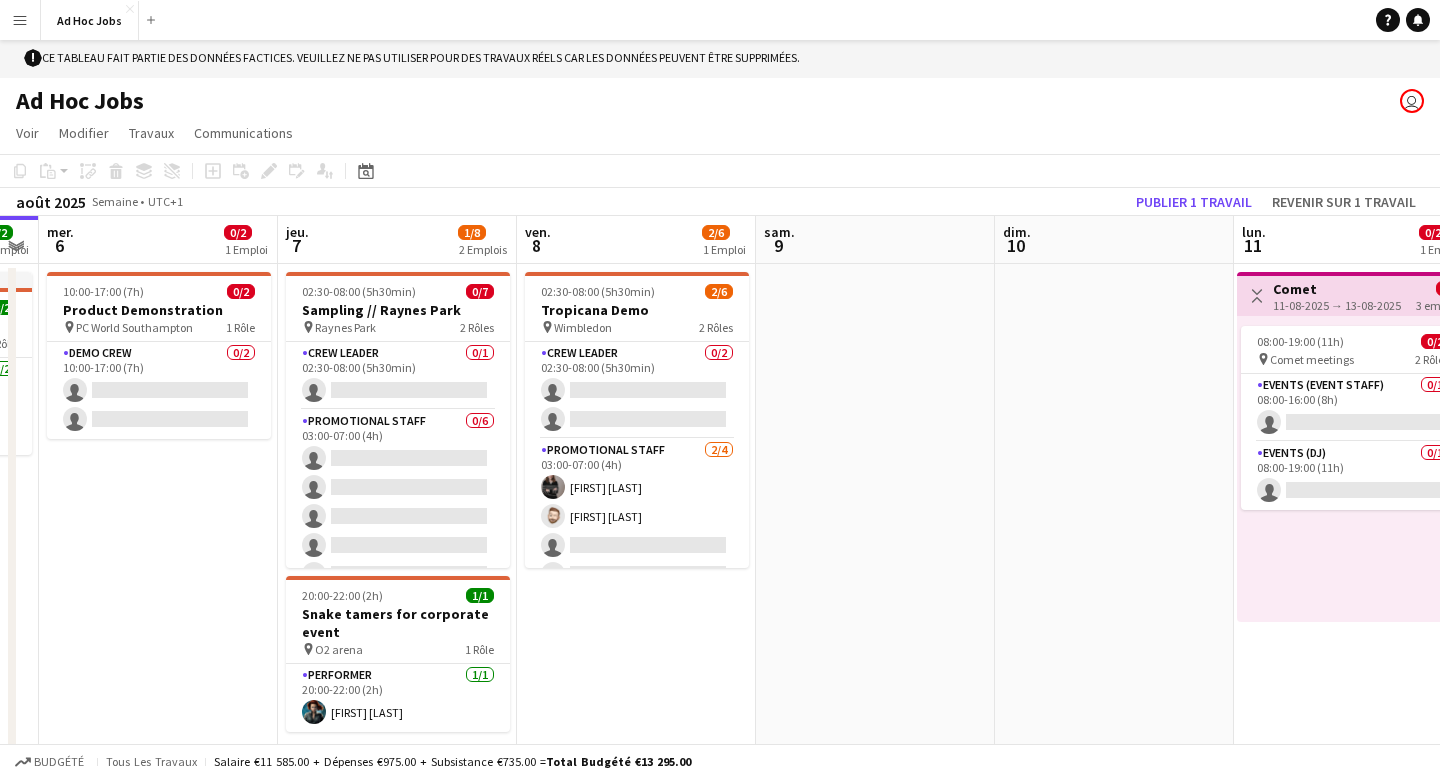 click at bounding box center [875, 560] 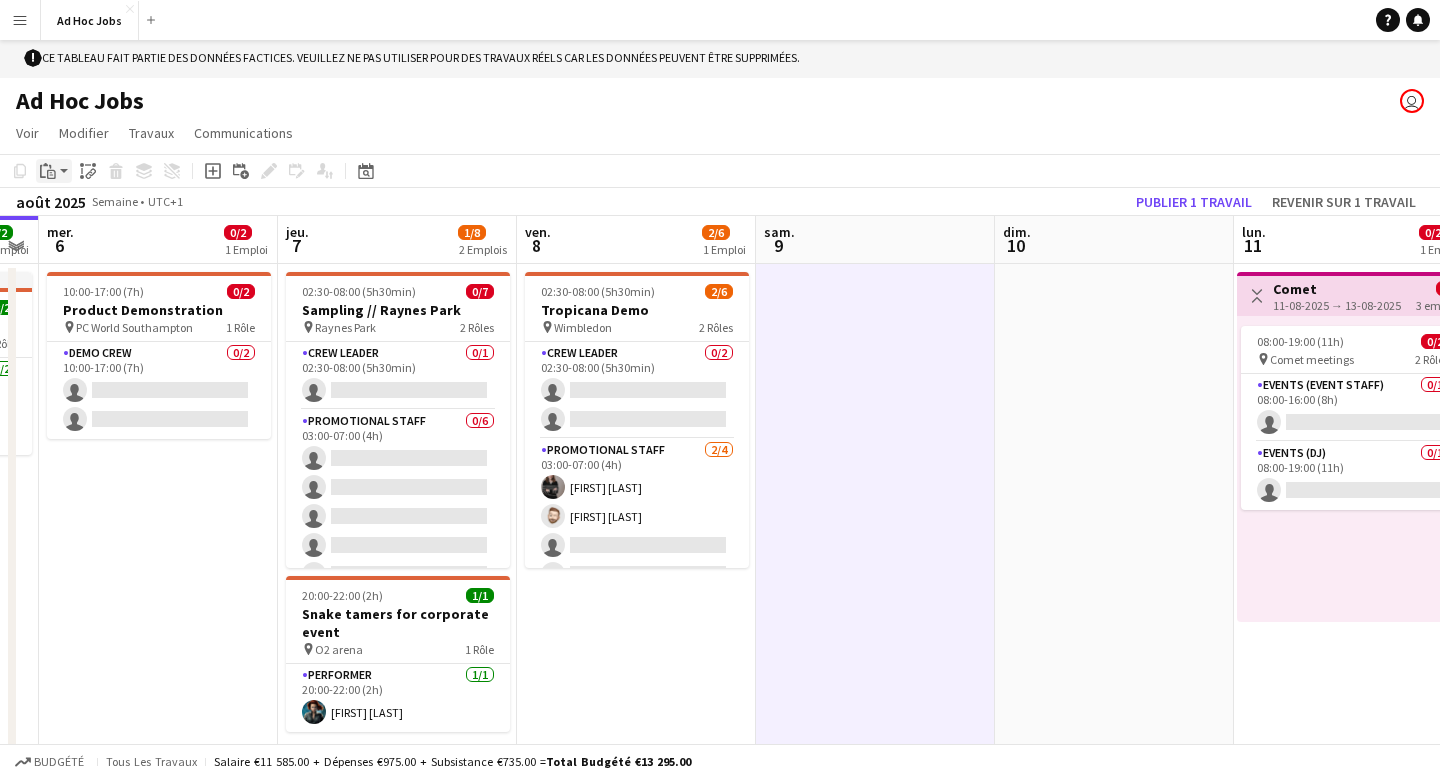 click 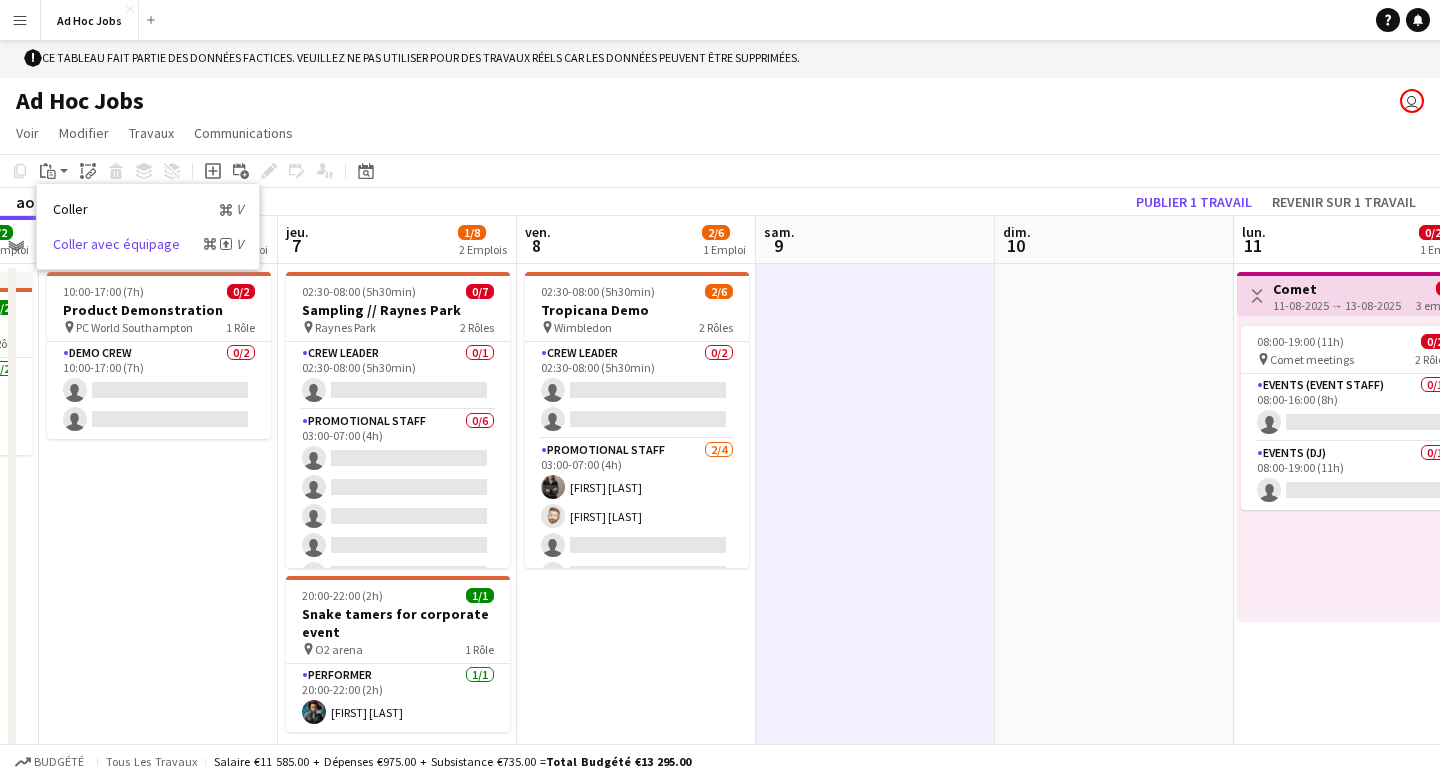 click on "Coller avec équipage
Commande
Poste
V" at bounding box center (148, 244) 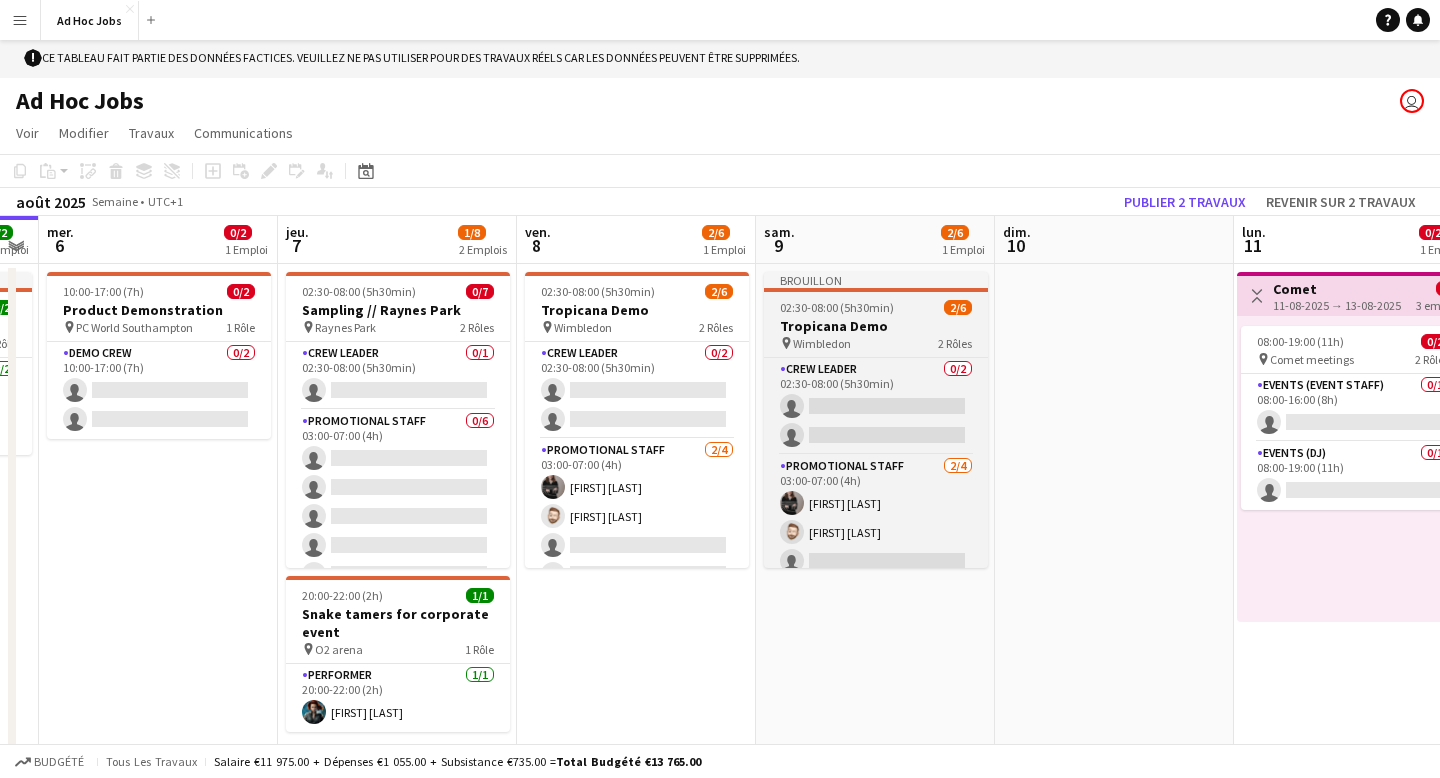 click on "Brouillon" at bounding box center [876, 280] 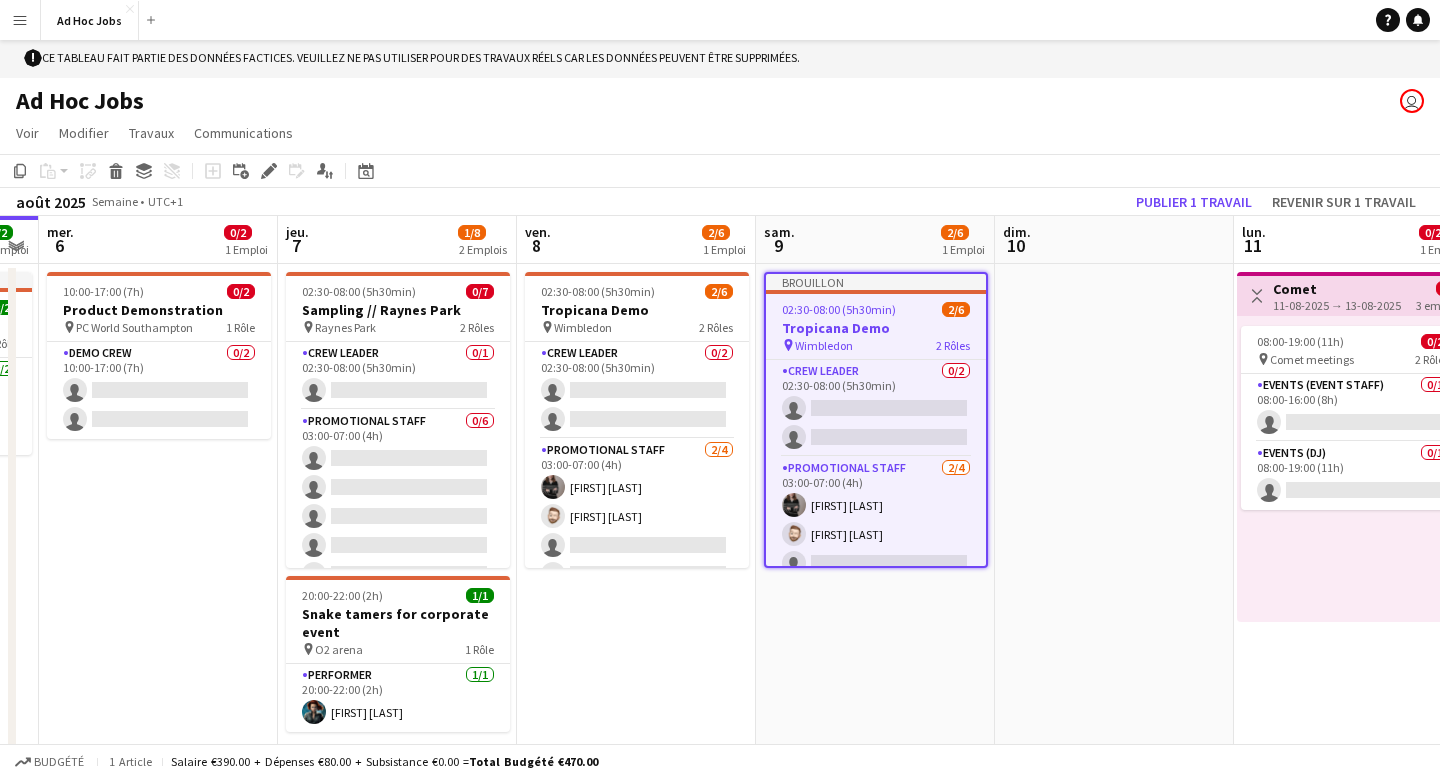 click on "Brouillon" at bounding box center [876, 282] 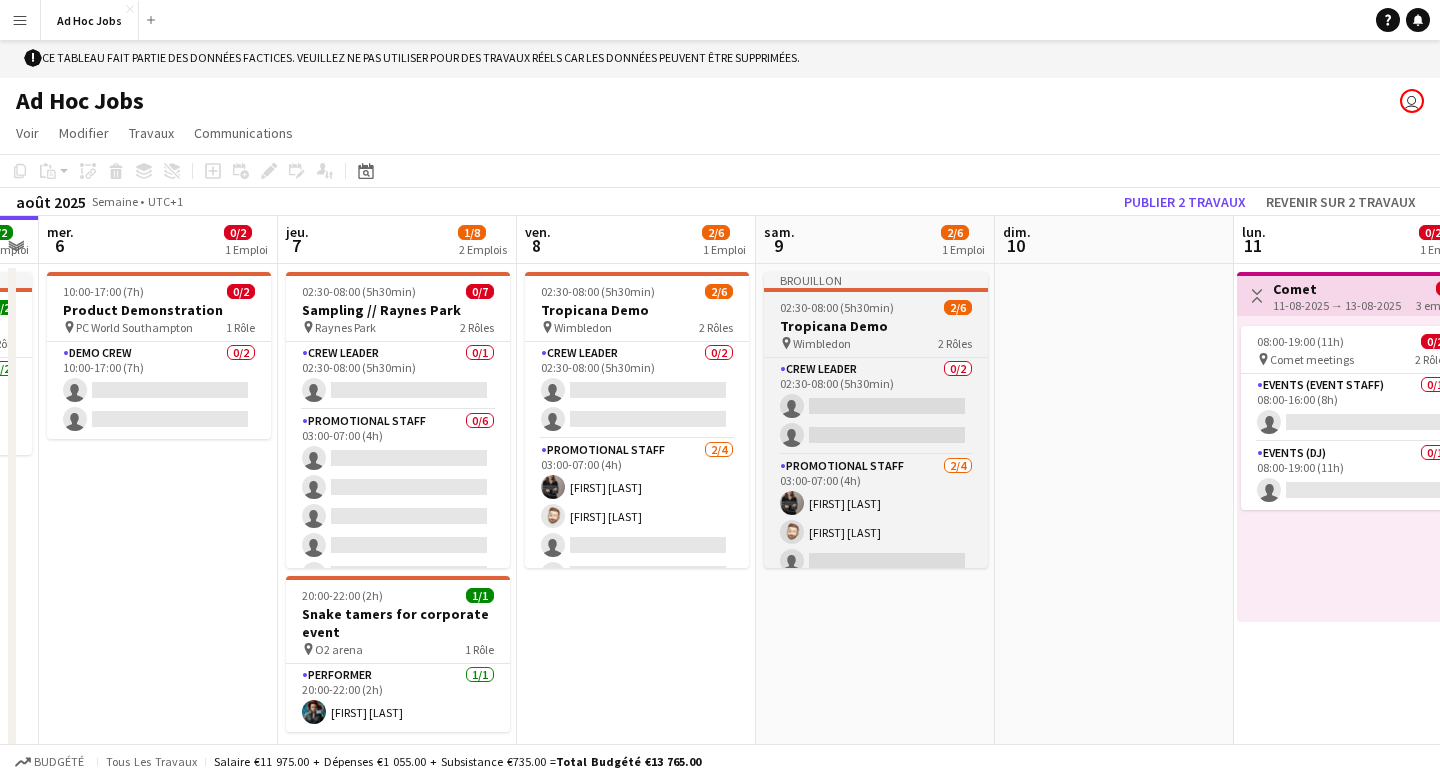 click at bounding box center [876, 290] 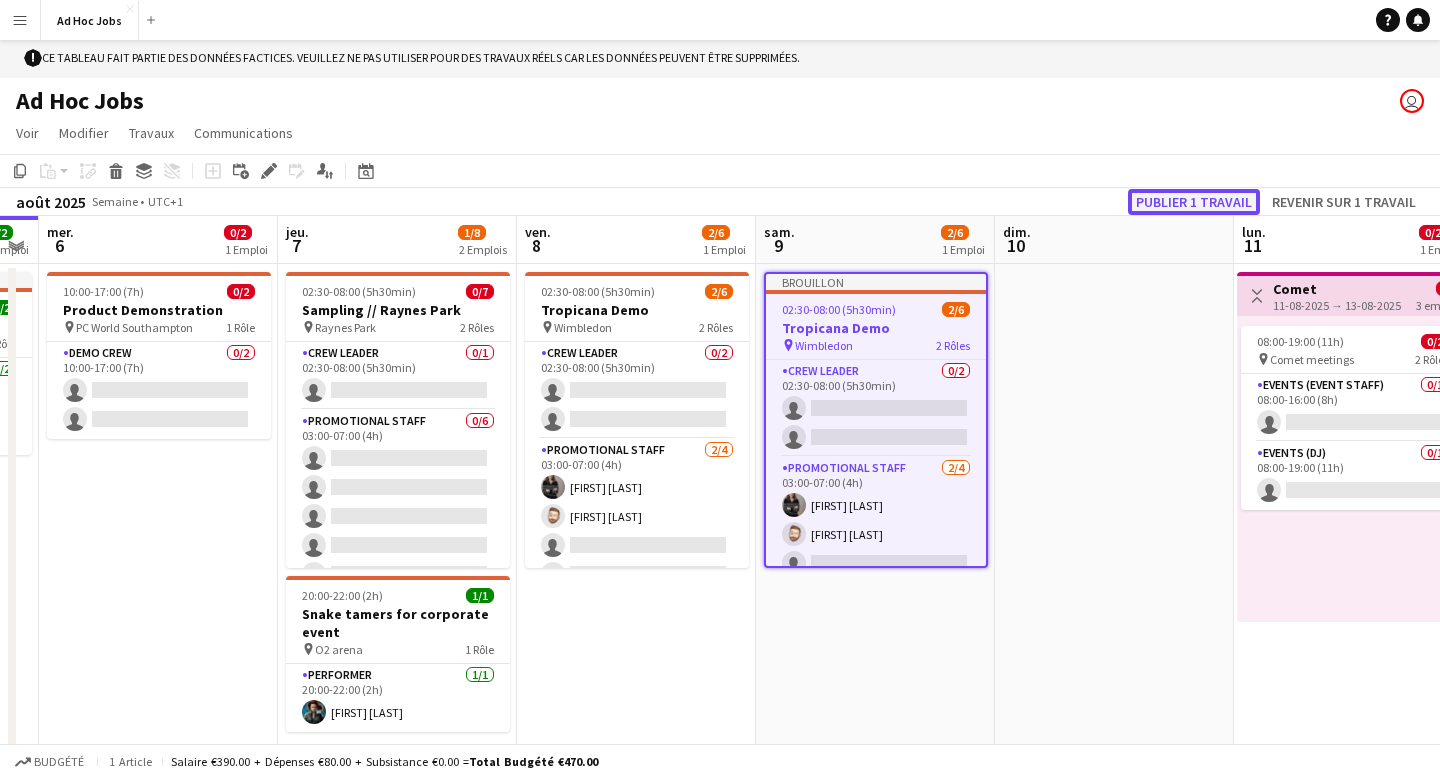 click on "Publier 1 travail" 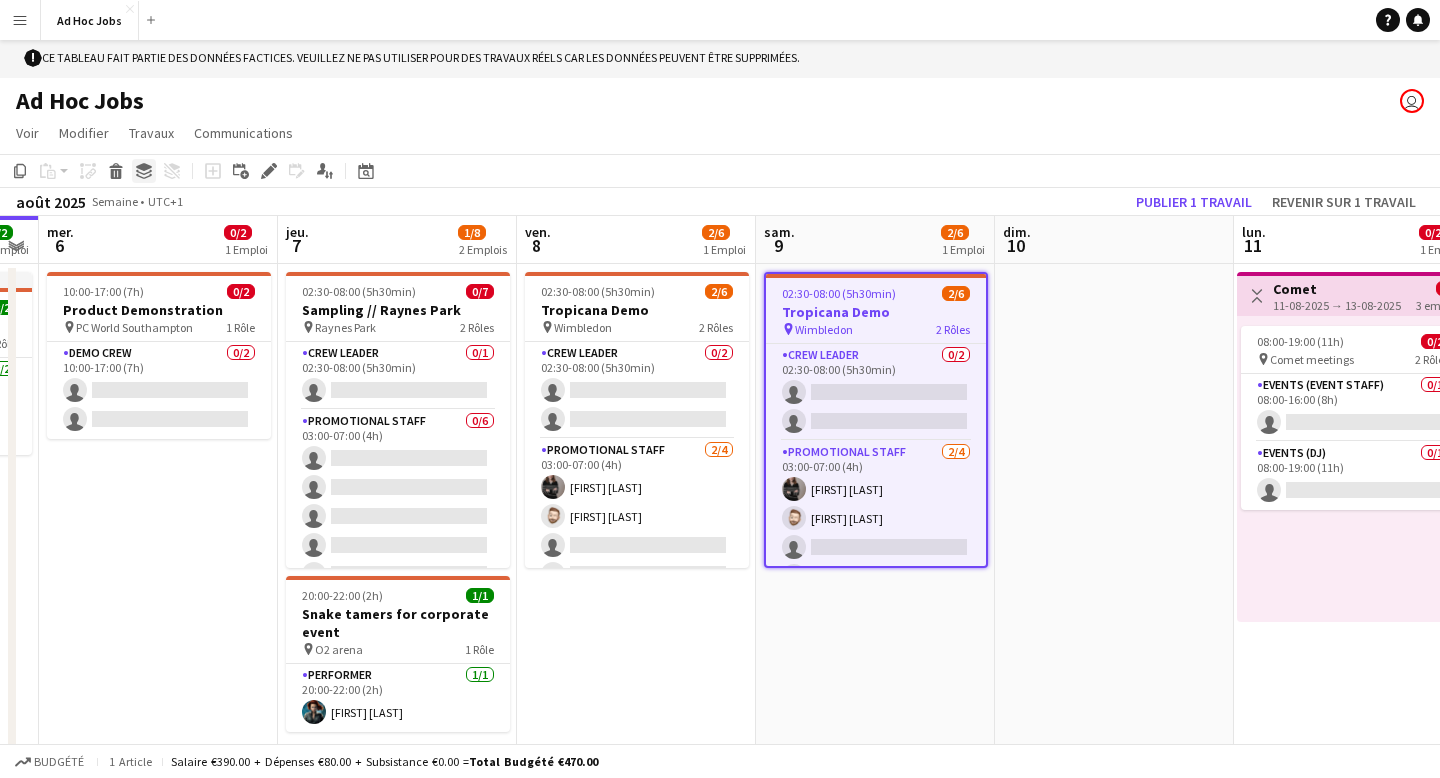 click on "Groupe" 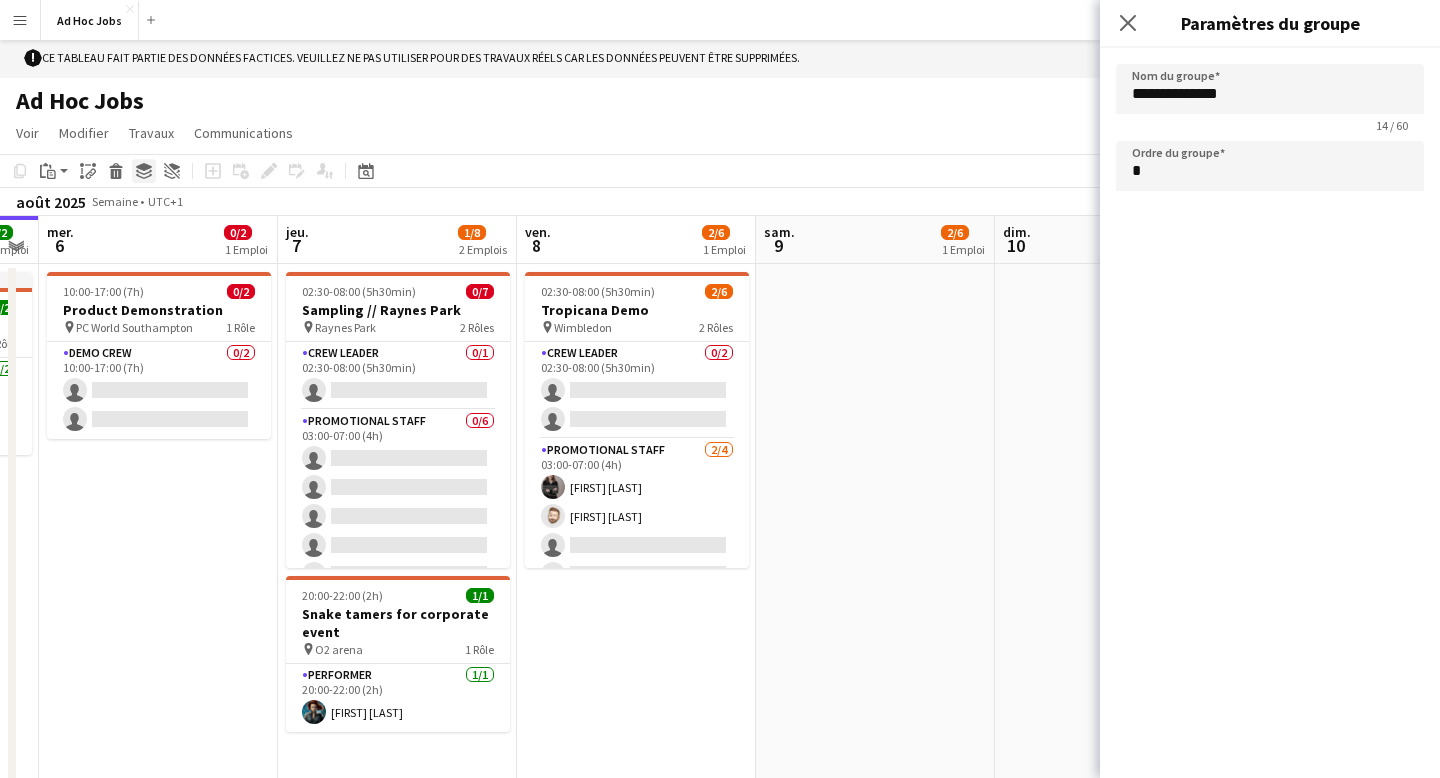 click on "Groupe" 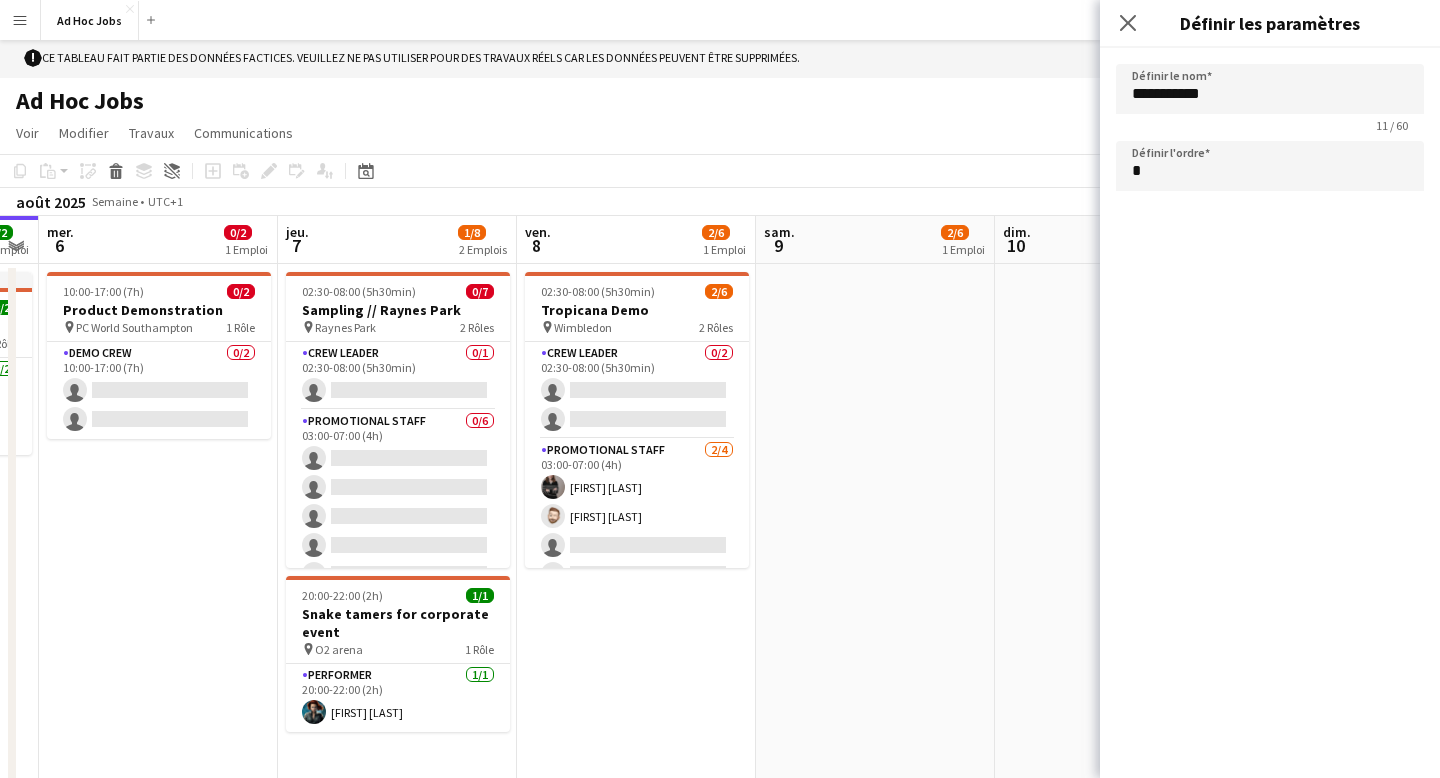 click on "Voir  Vue journalière étendue Vue journalière réduite Vue mensuelle Sélecteur de date Aller à aujourd'hui Développer les emplois associés Réduire les emplois liés  Modifier  Copier
Commande
C  Coller  Sans Équipage
Commande
V Avec Équipage
Commande
Poste
V Coller comme travail lié  Groupe  Groupe Dissocier  Travaux  Nouveau Travail Modifier le Travail Supprimer le Travail Nouveau Travail Lié Modifier les emplois associés Réalisation du Travail Promouvoir le Rôle Copier l'URL du Rôle  Communications  Notifier l'équipage confirmé Créer un chat" 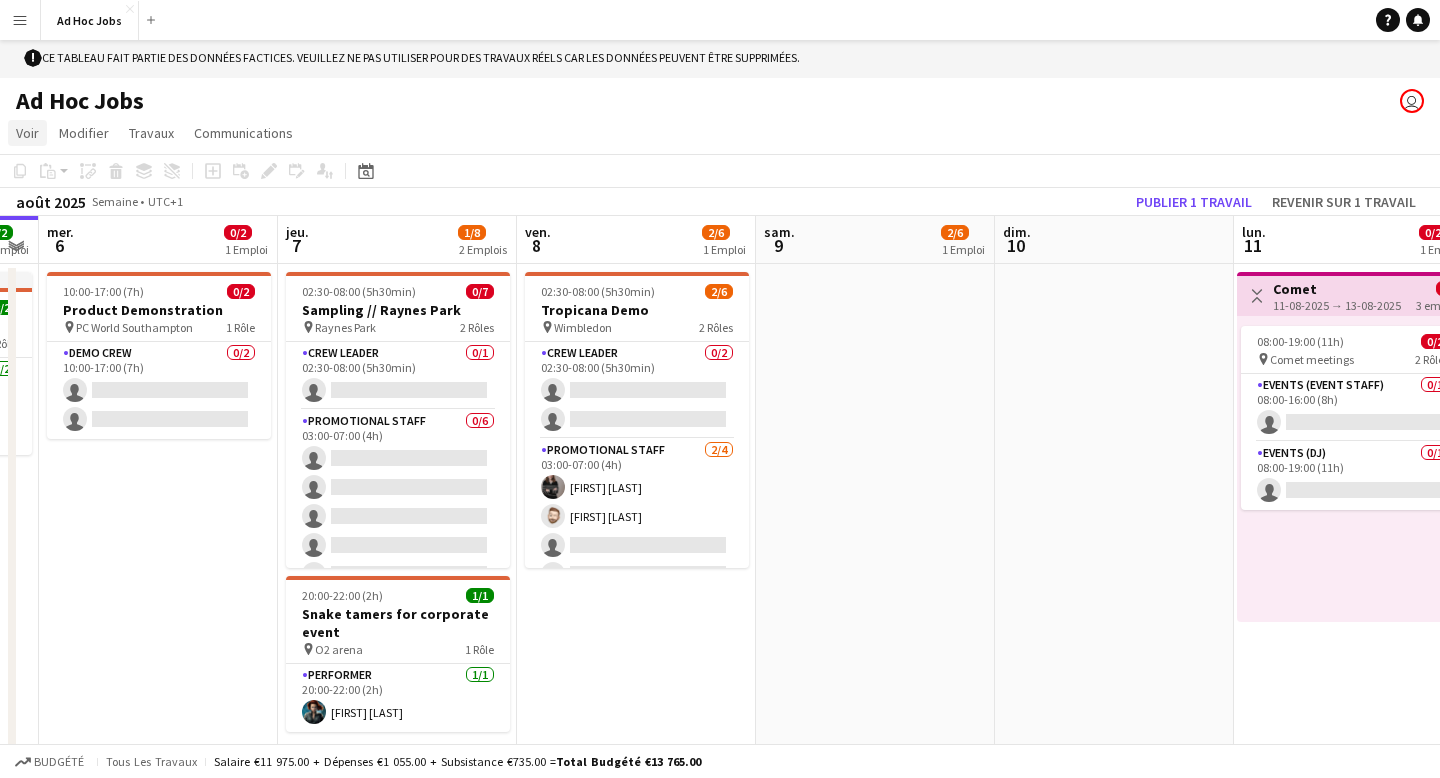 click on "Voir" 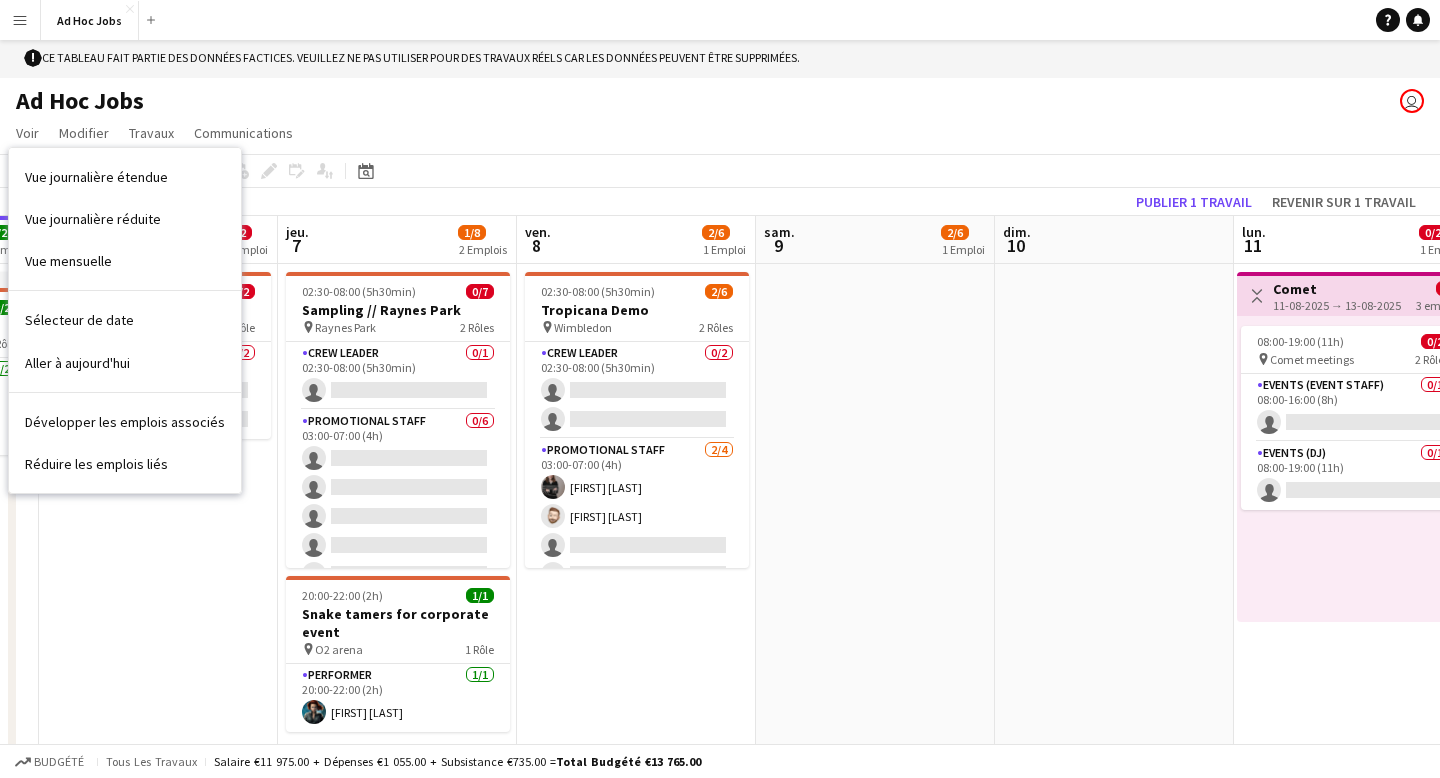 click on "Ad Hoc Jobs
user" 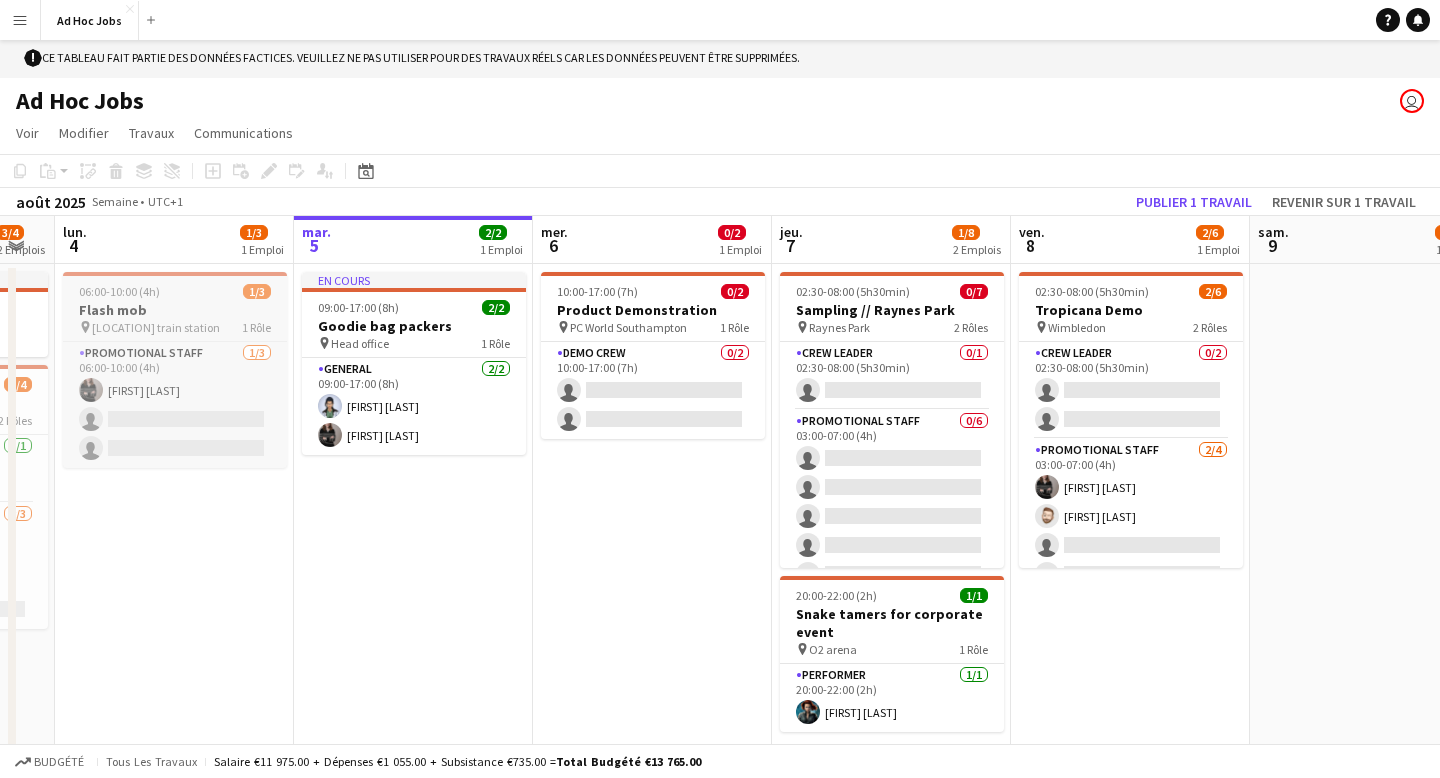 scroll, scrollTop: 0, scrollLeft: 402, axis: horizontal 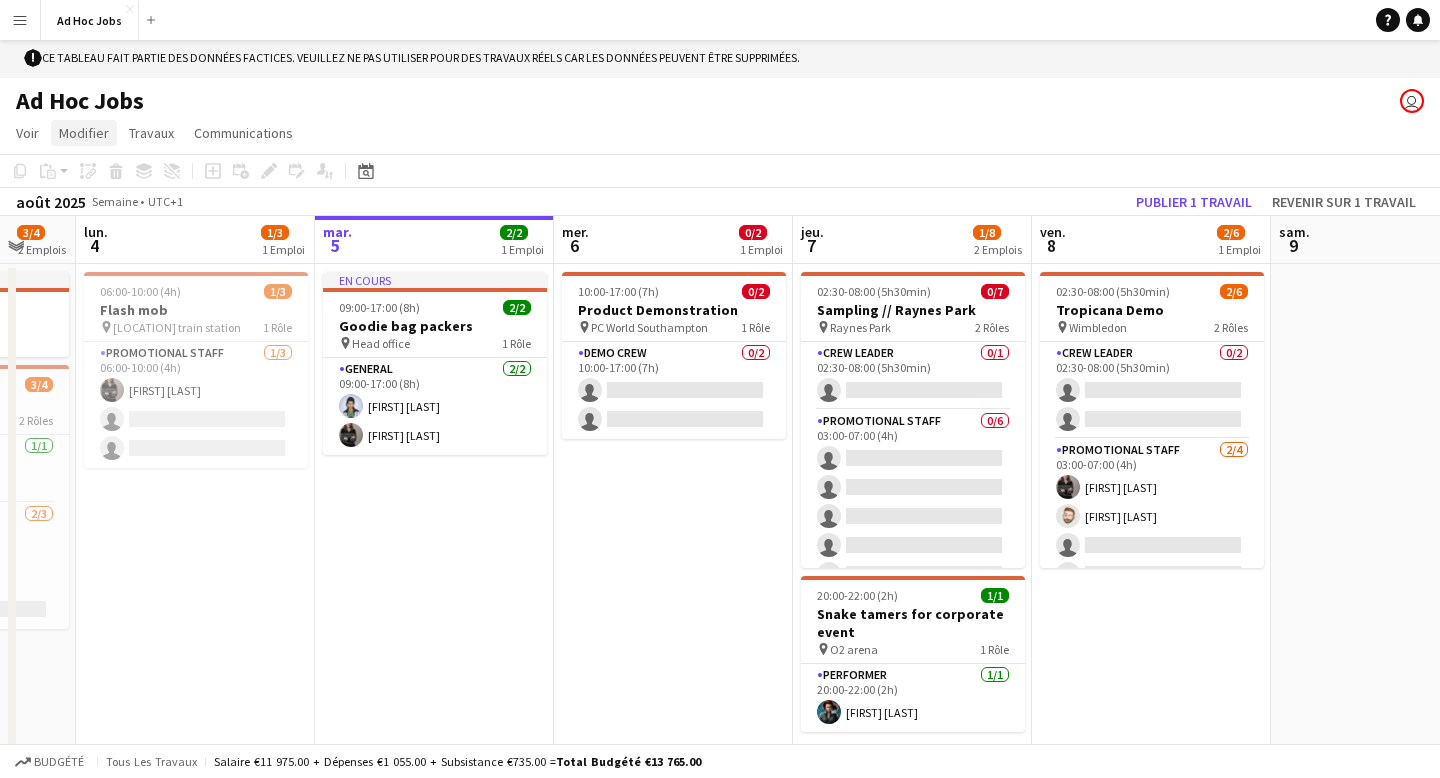 click on "Modifier" 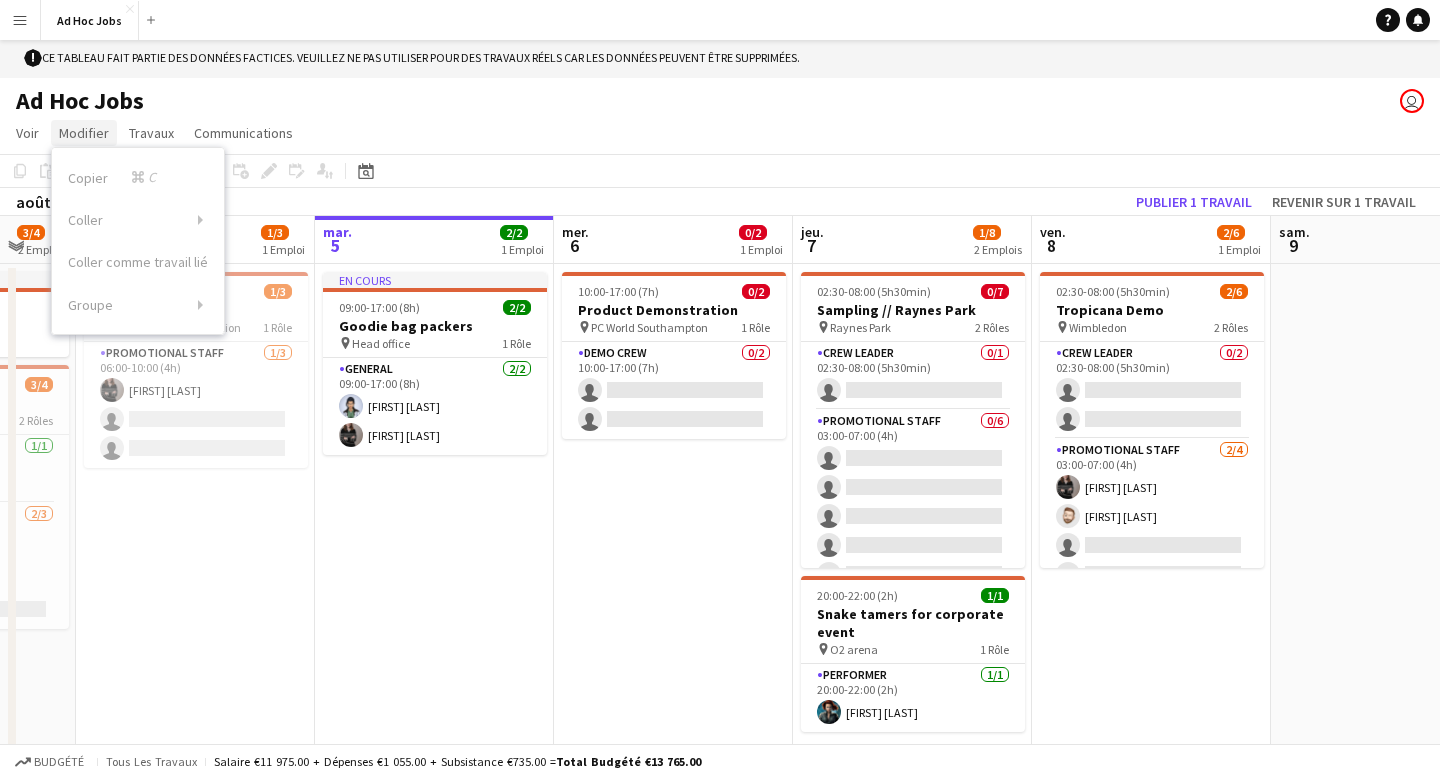 click on "Modifier" 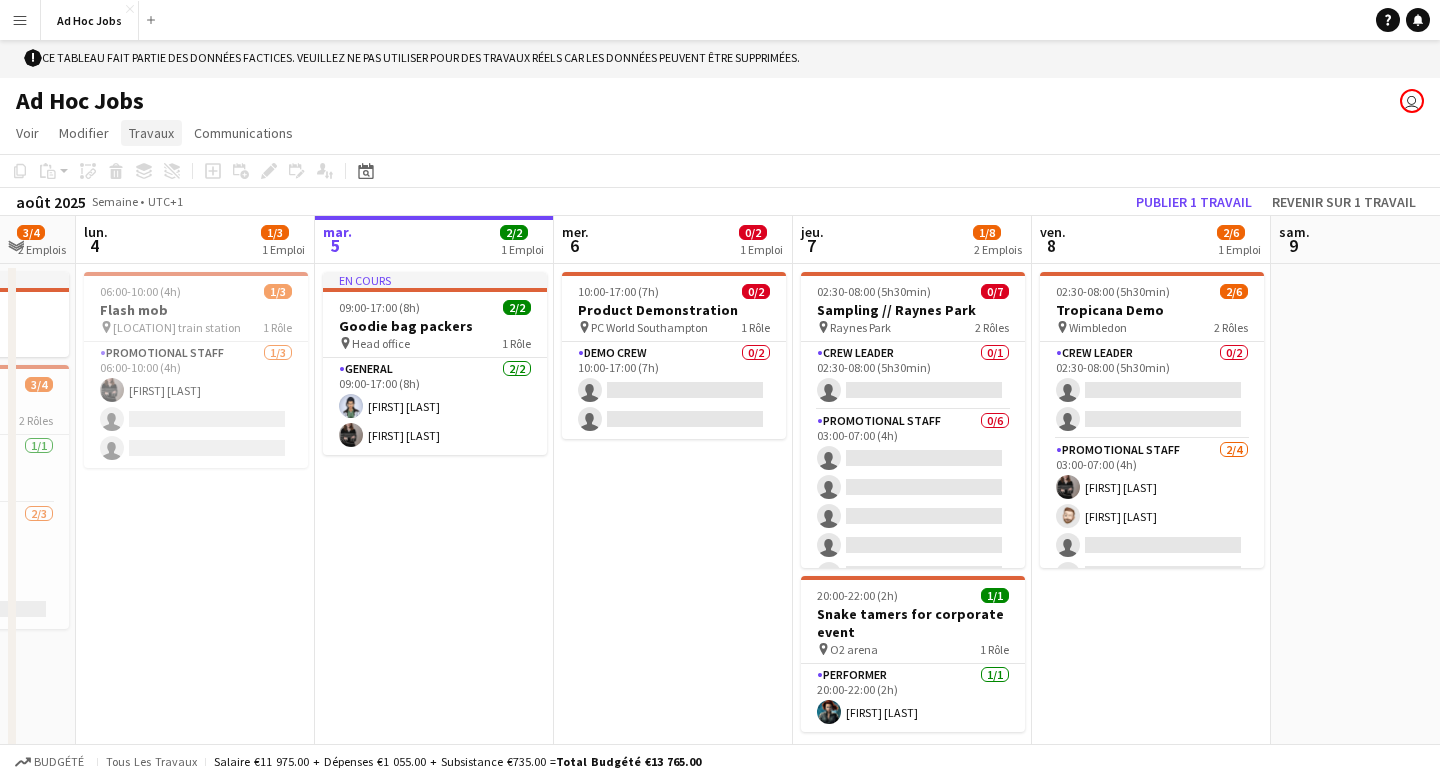 click on "Travaux" 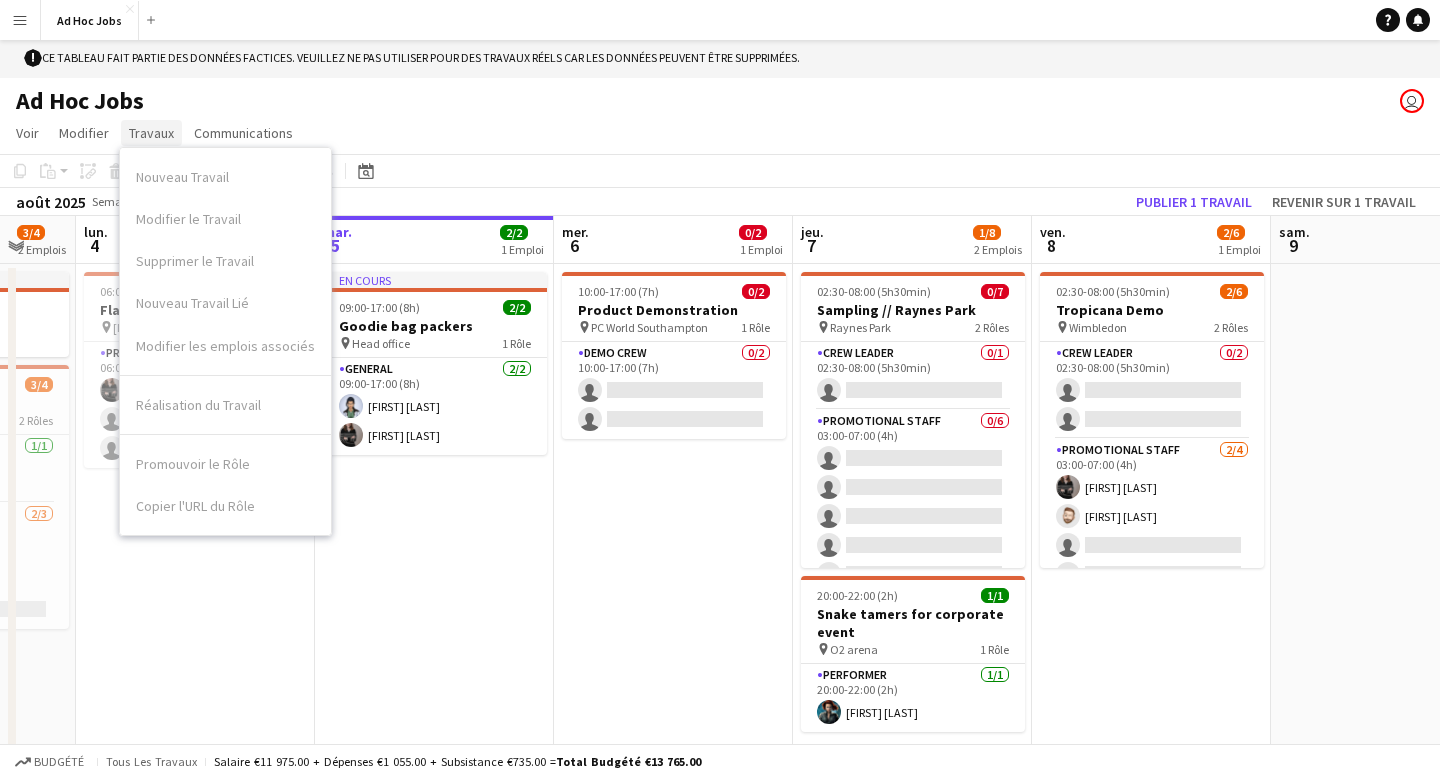 click on "Travaux" 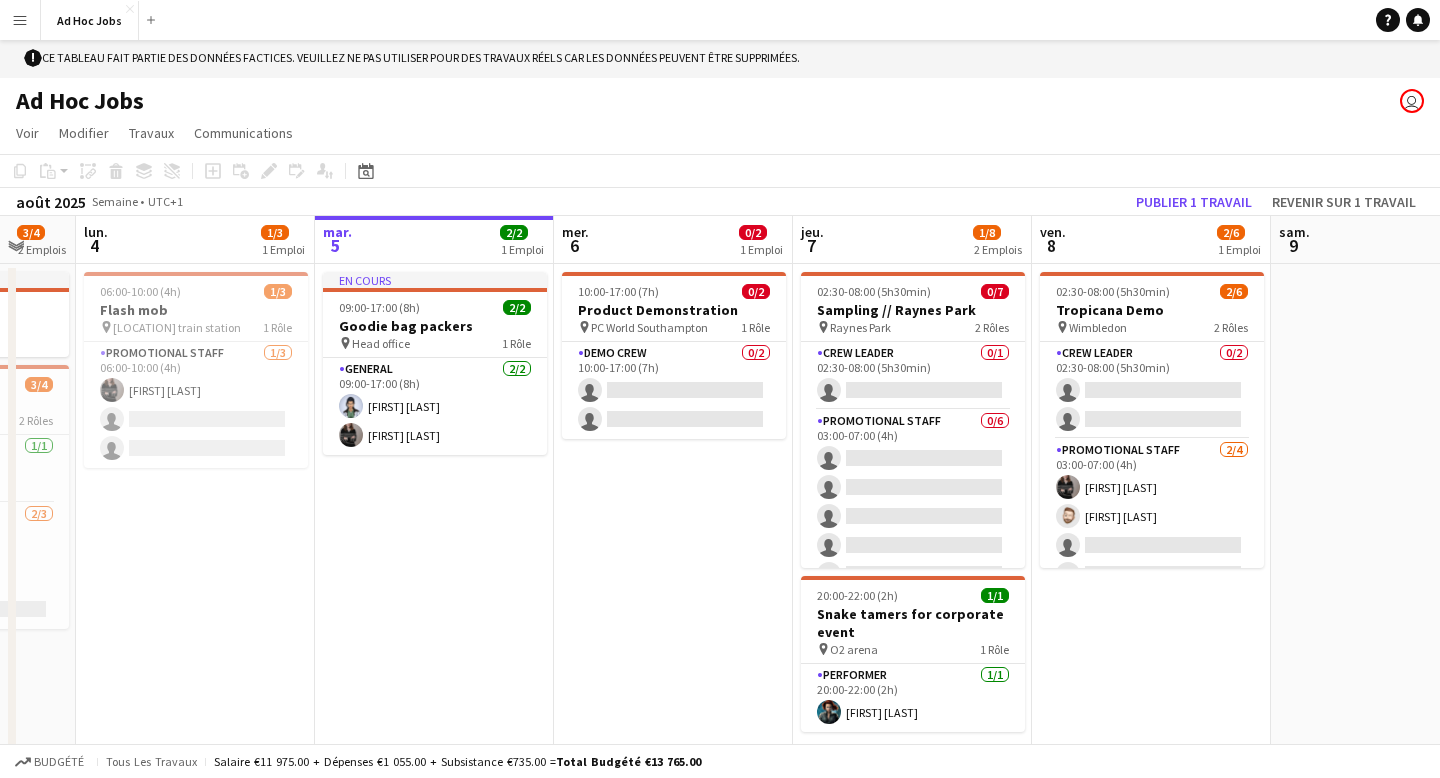 click on "Voir  Vue journalière étendue Vue journalière réduite Vue mensuelle Sélecteur de date Aller à aujourd'hui Développer les emplois associés Réduire les emplois liés  Modifier  Copier
Commande
C  Coller  Sans Équipage
Commande
V Avec Équipage
Commande
Poste
V Coller comme travail lié  Groupe  Groupe Dissocier  Travaux  Nouveau Travail Modifier le Travail Supprimer le Travail Nouveau Travail Lié Modifier les emplois associés Réalisation du Travail Promouvoir le Rôle Copier l'URL du Rôle  Communications  Notifier l'équipage confirmé Créer un chat" 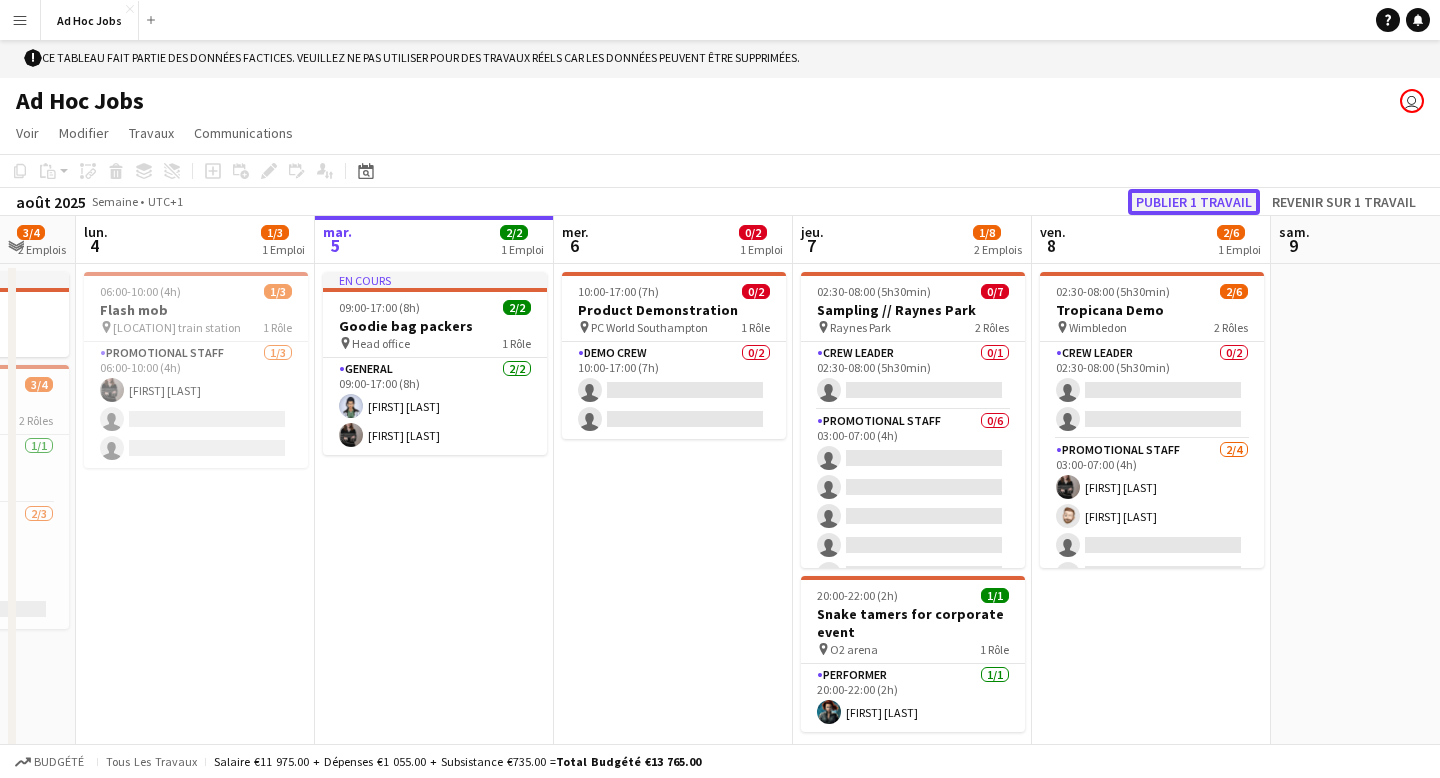 click on "Publier 1 travail" 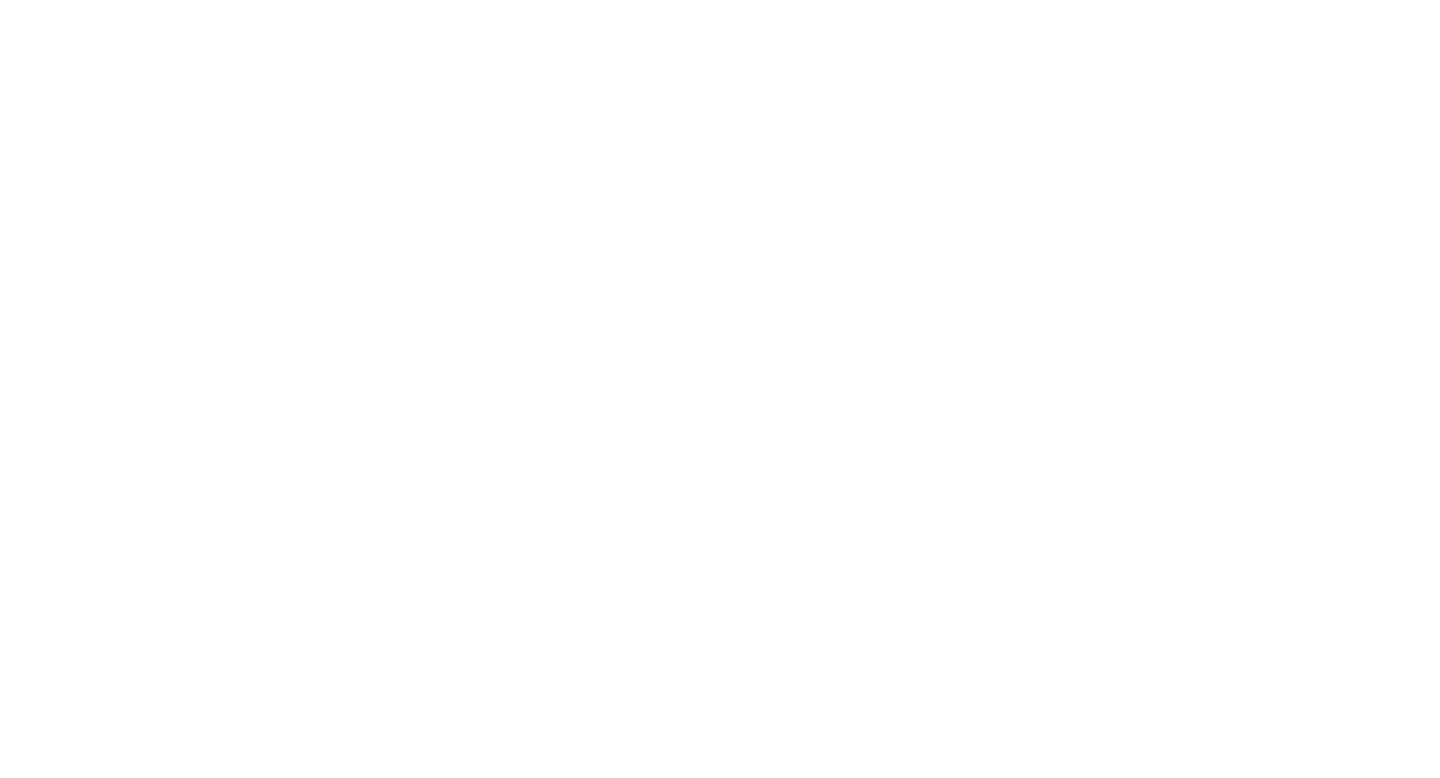 scroll, scrollTop: 0, scrollLeft: 0, axis: both 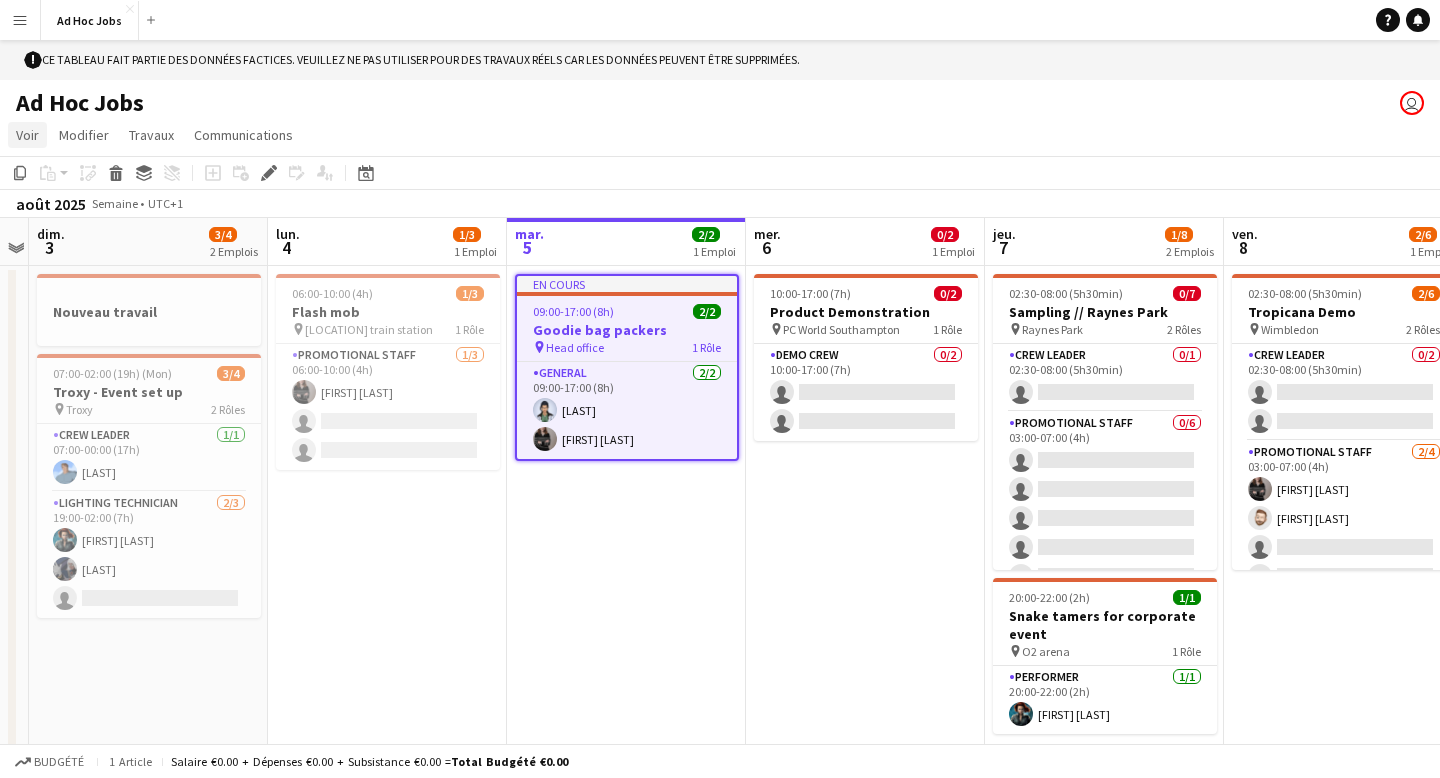 click on "Voir" 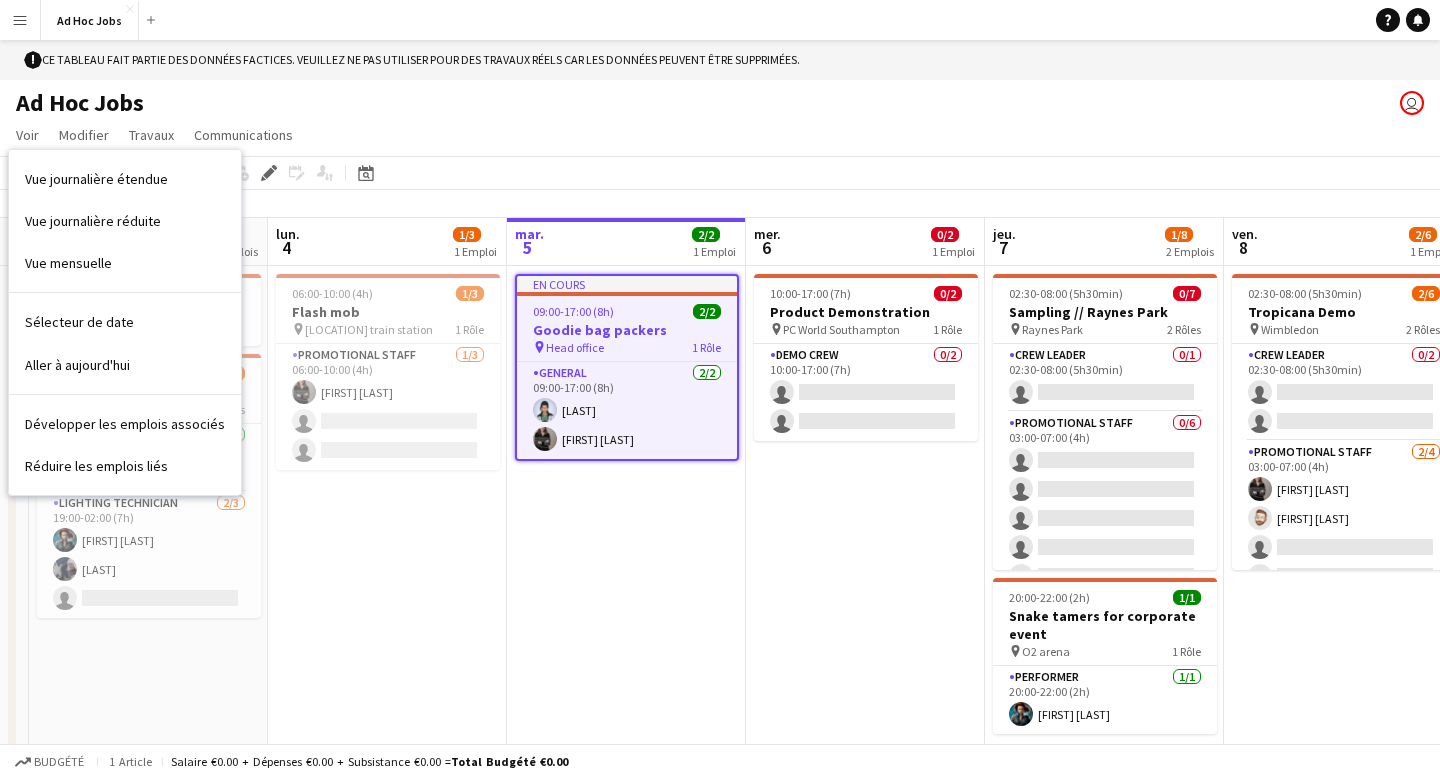 click on "Ad Hoc Jobs
user" 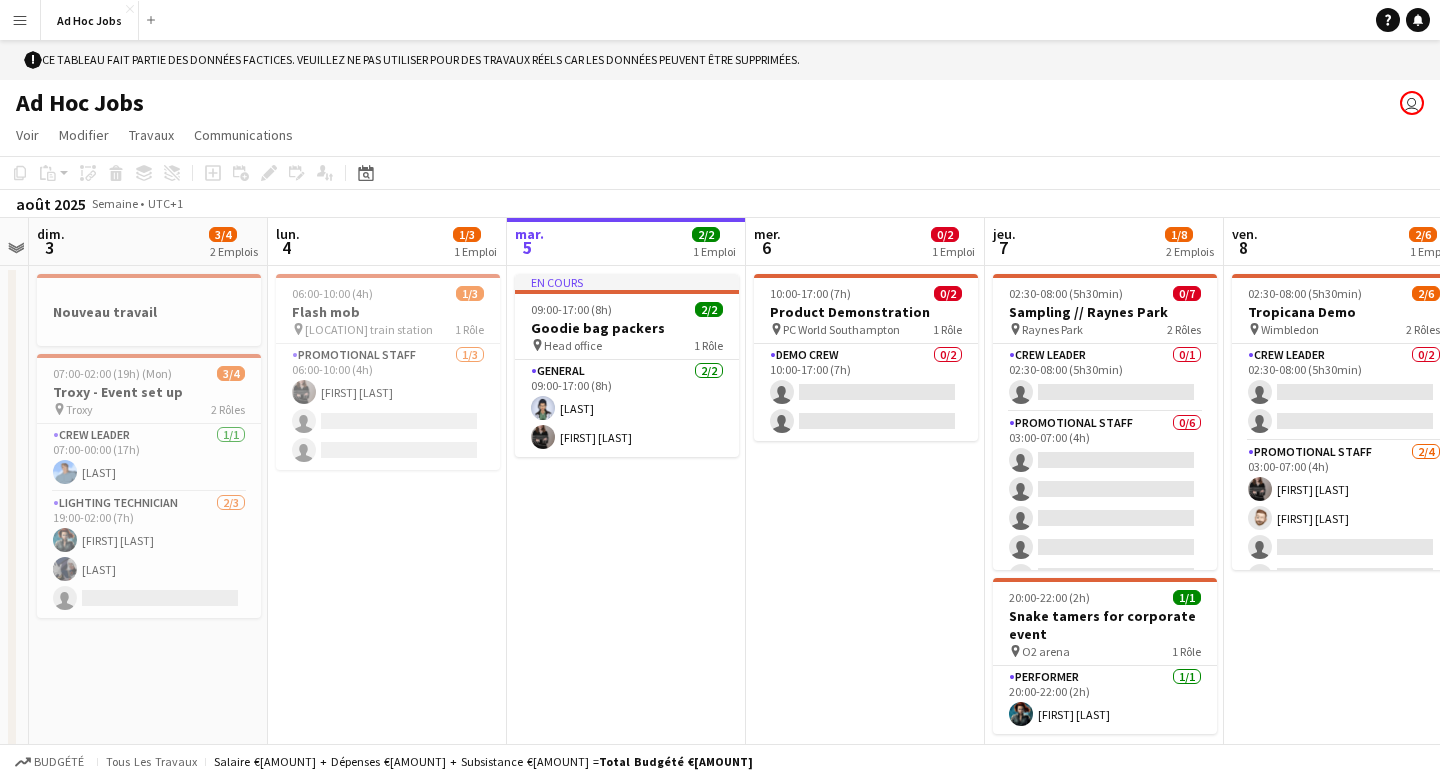 click on "Copier
Coller
Coller
Commande
V Coller avec équipage
Commande
Poste
V
Coller un Travail Lié
Supprimer
Groupe
Dissocier" 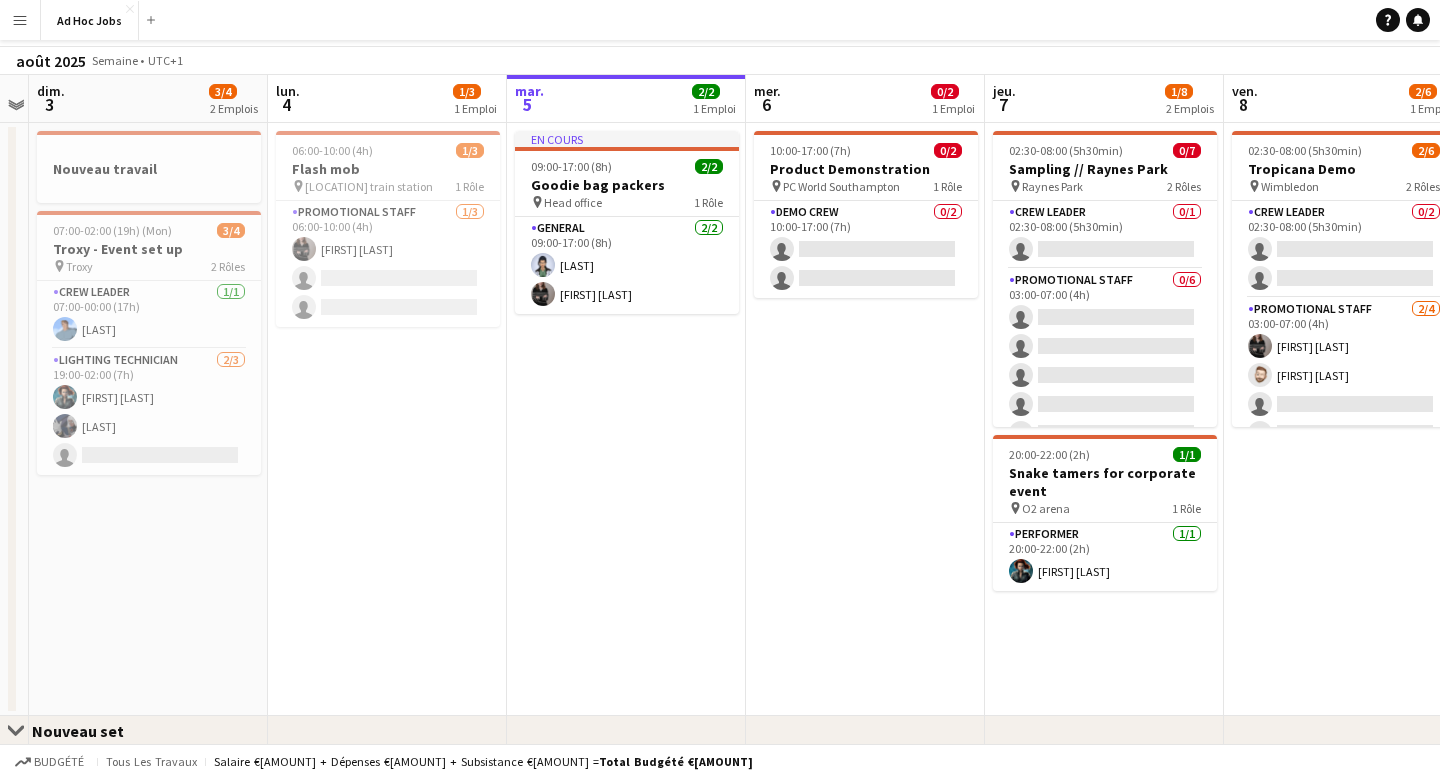 scroll, scrollTop: 0, scrollLeft: 0, axis: both 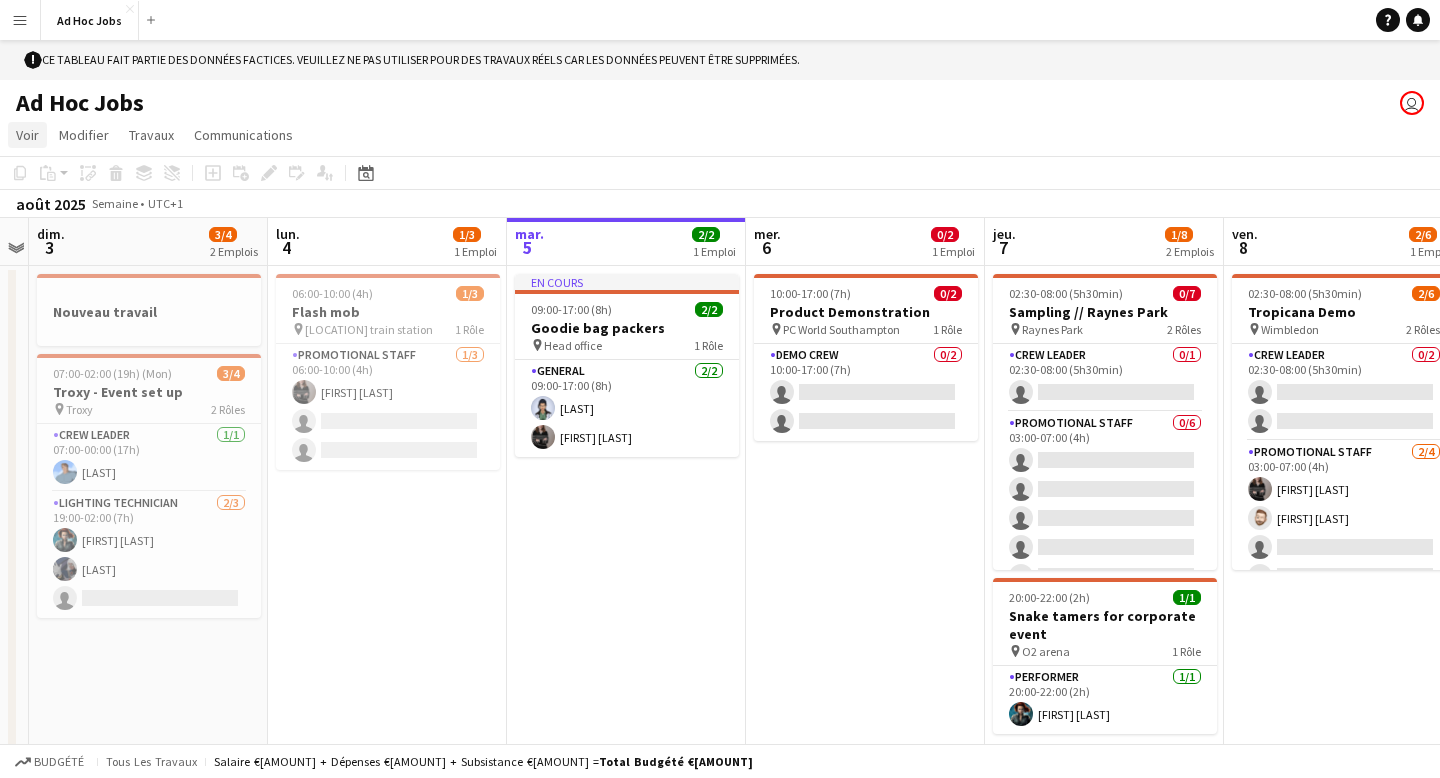 click on "Voir" 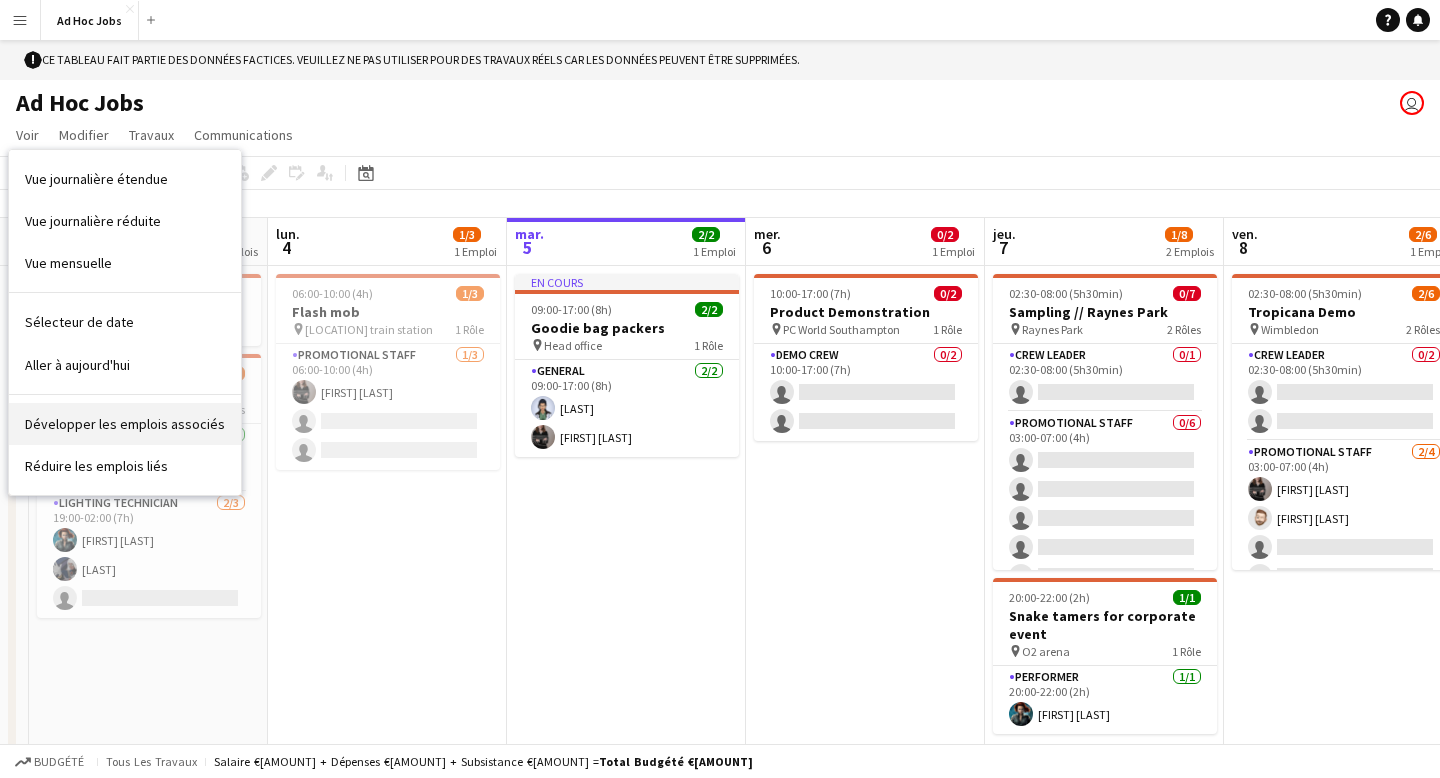 click on "Développer les emplois associés" at bounding box center (125, 424) 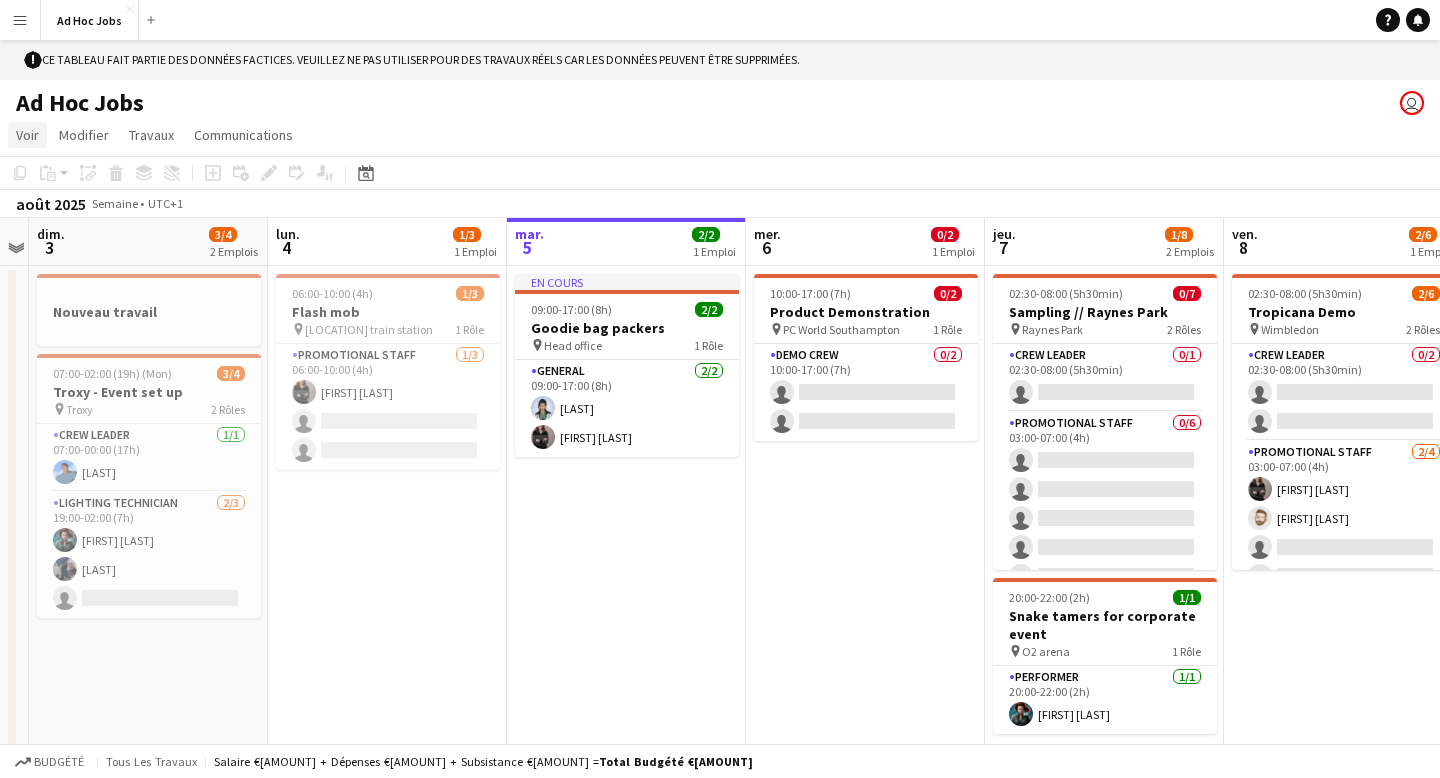 click on "Voir" 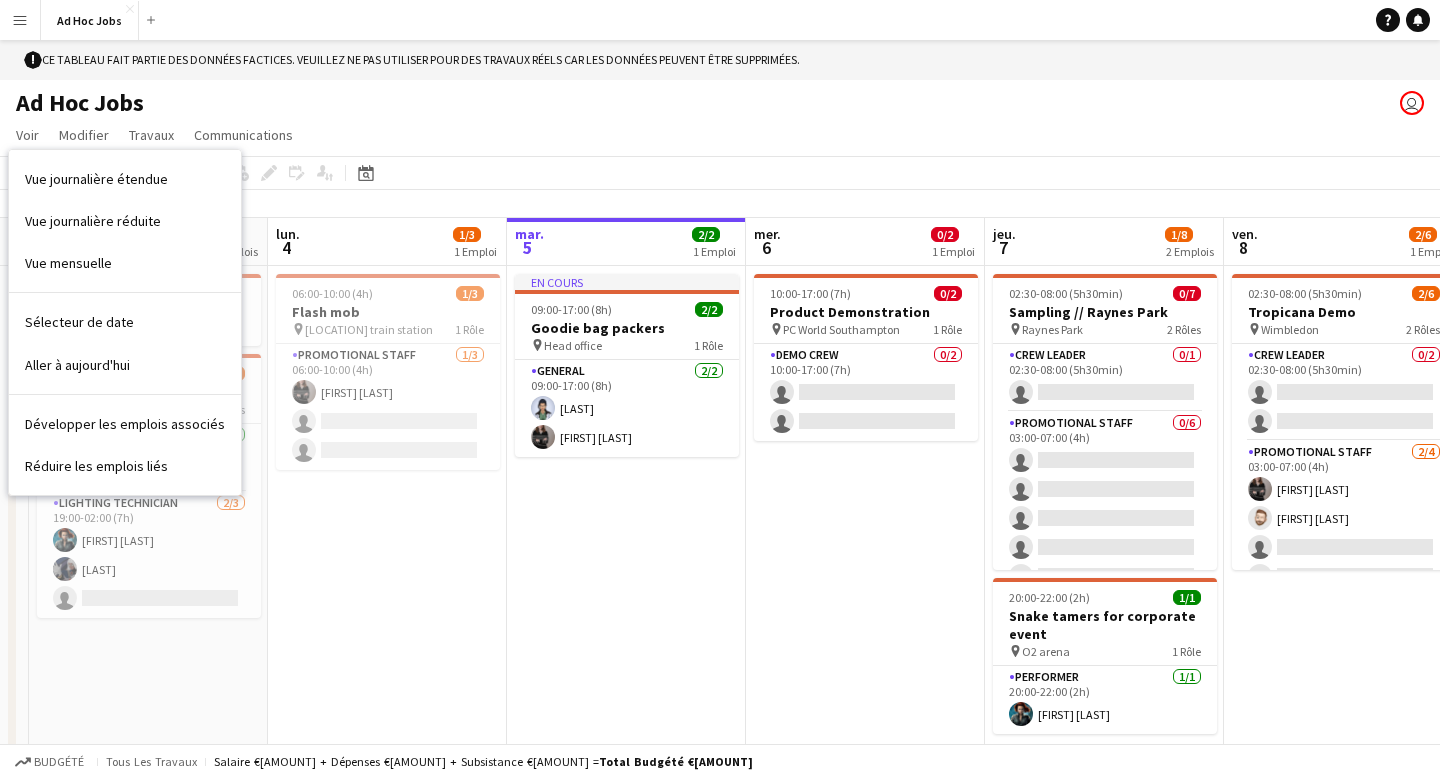 click on "Ad Hoc Jobs
user" 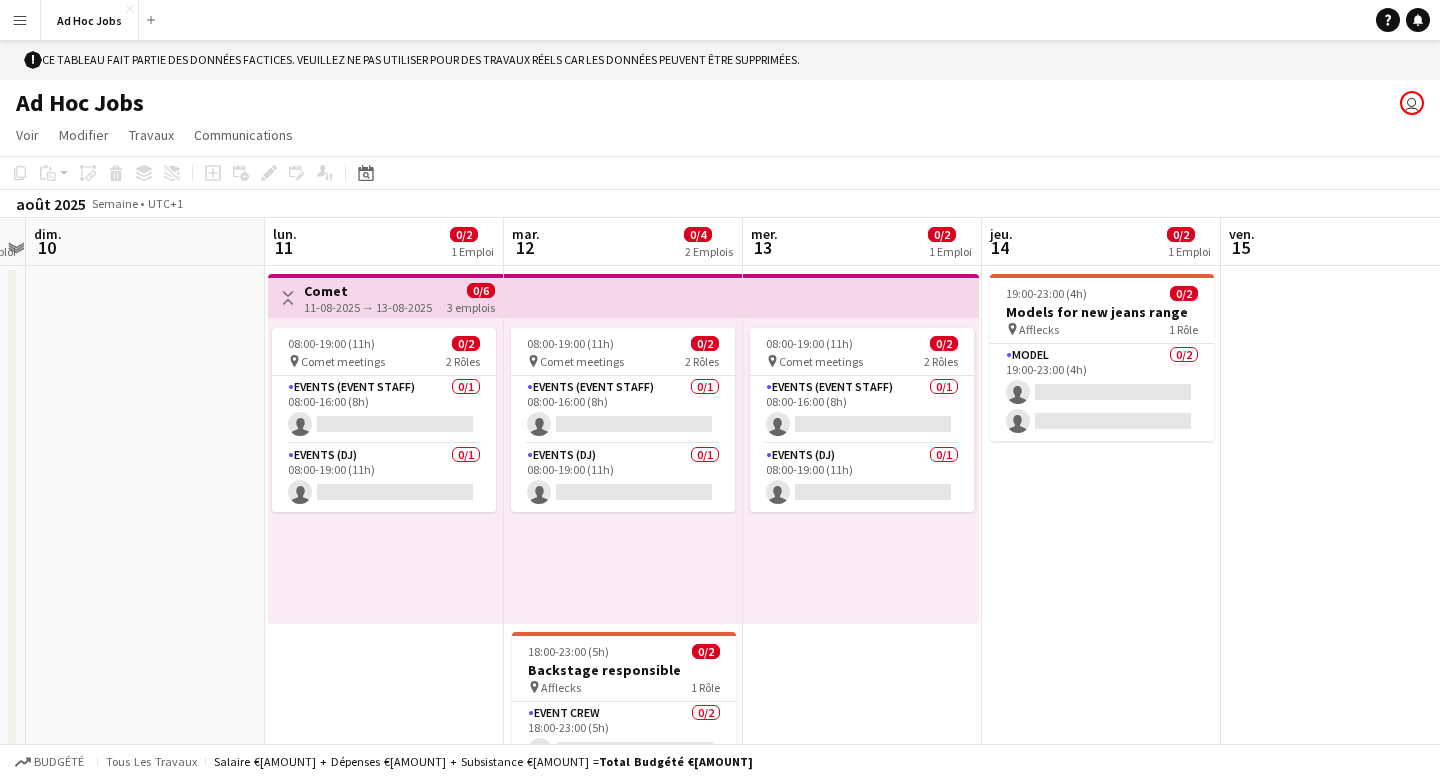 scroll, scrollTop: 0, scrollLeft: 696, axis: horizontal 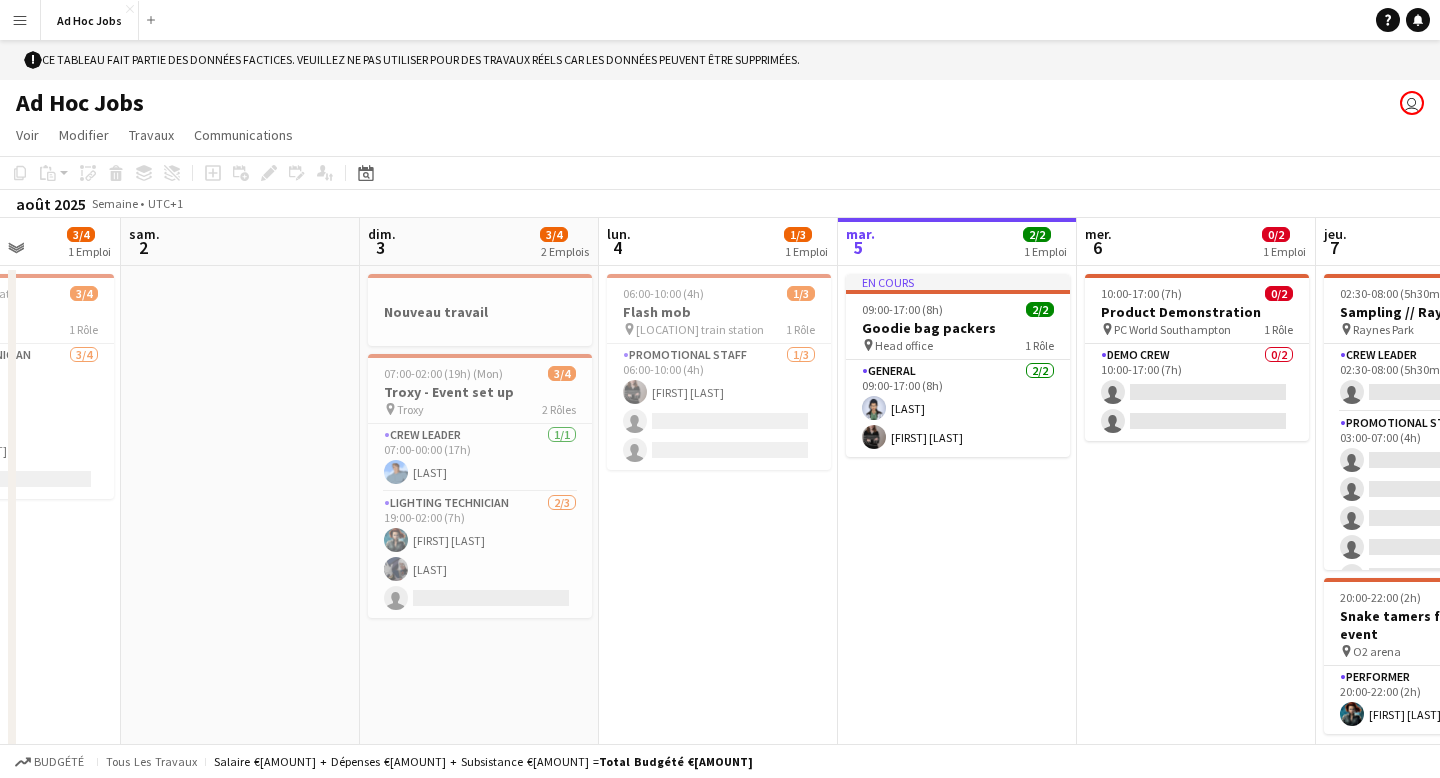 click on "Ajouter un travail
Ajouter un Travail Lié
Modifier
Modifier l'emploi lié
Candidats" 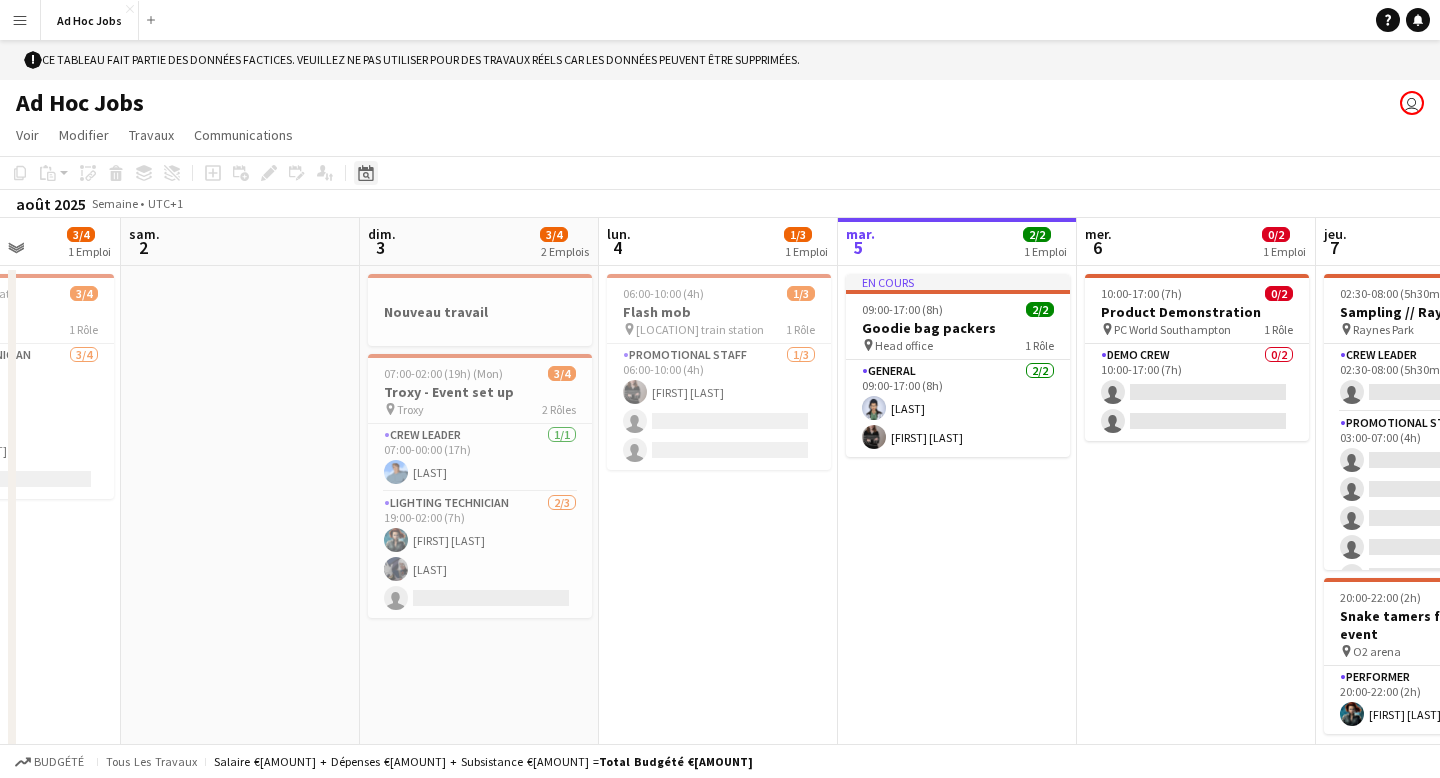 click 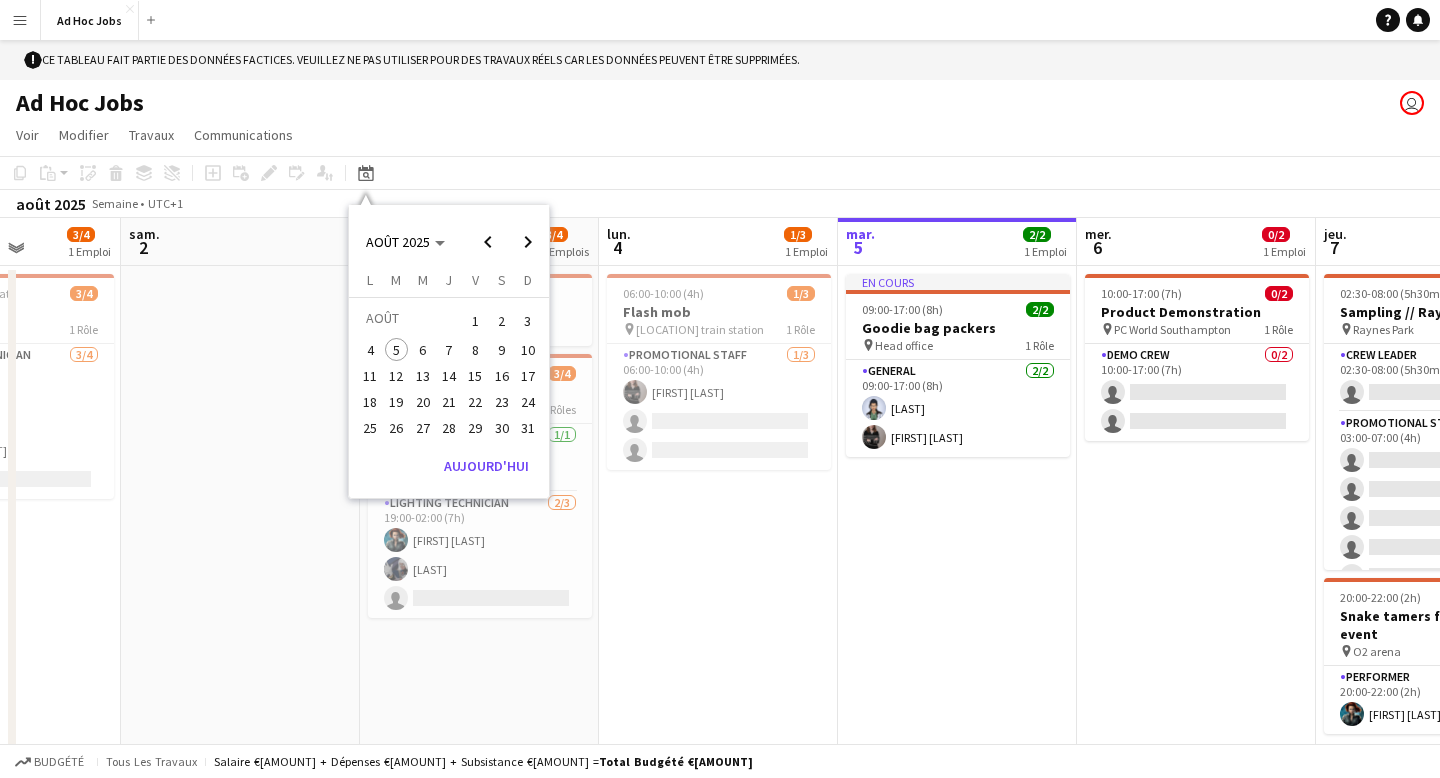 click on "Ad Hoc Jobs
user" 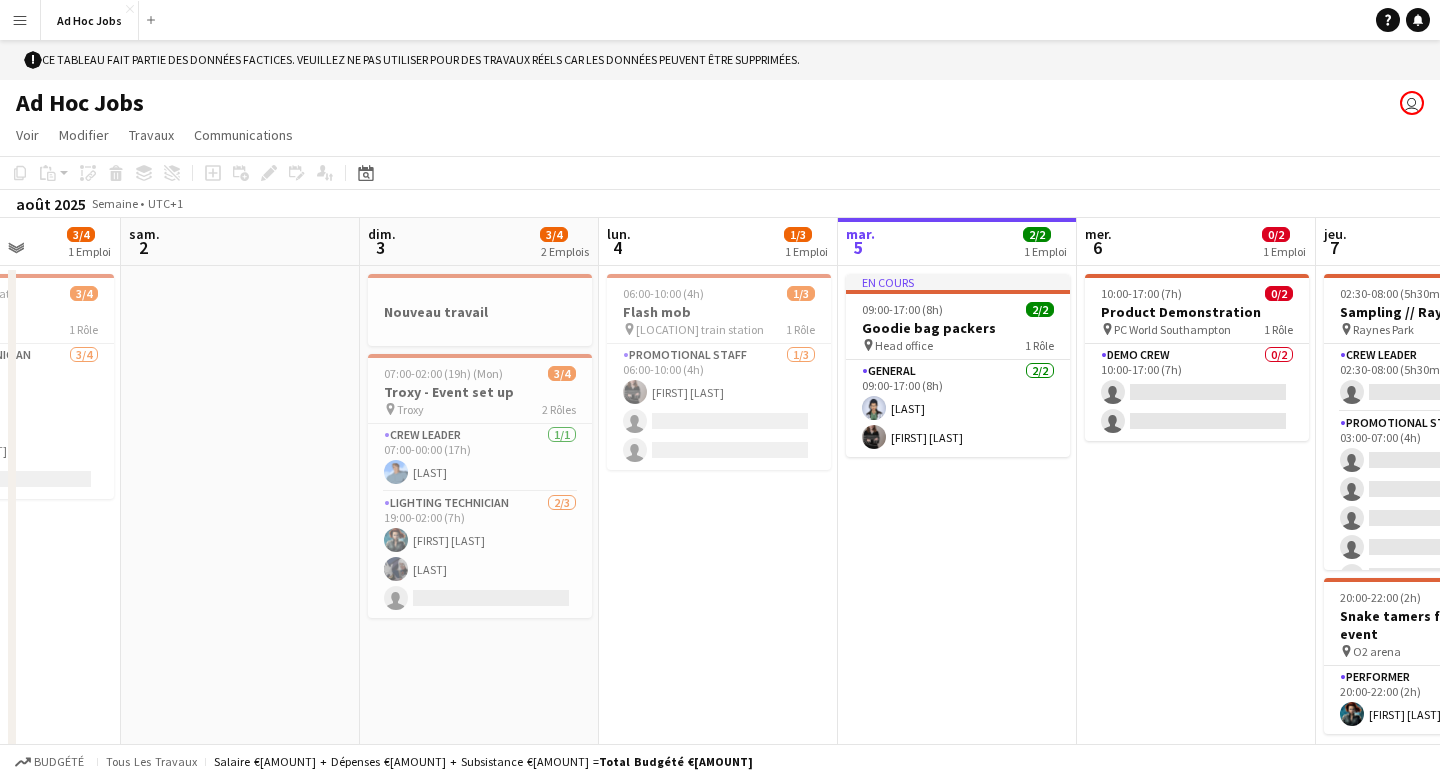 click on "mar.   5   2/2   1 Emploi" at bounding box center [957, 242] 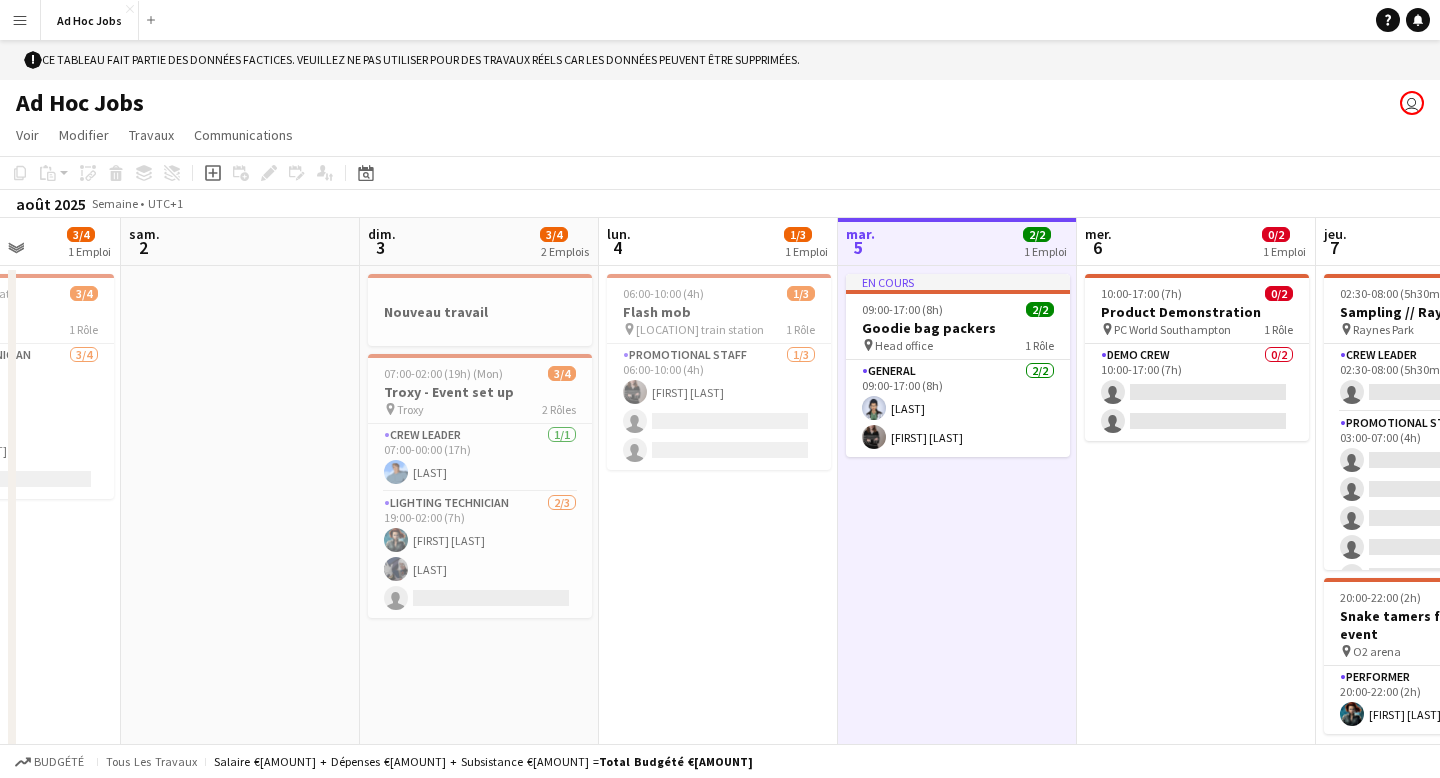 click on "mar.   5   2/2   1 Emploi" at bounding box center (957, 242) 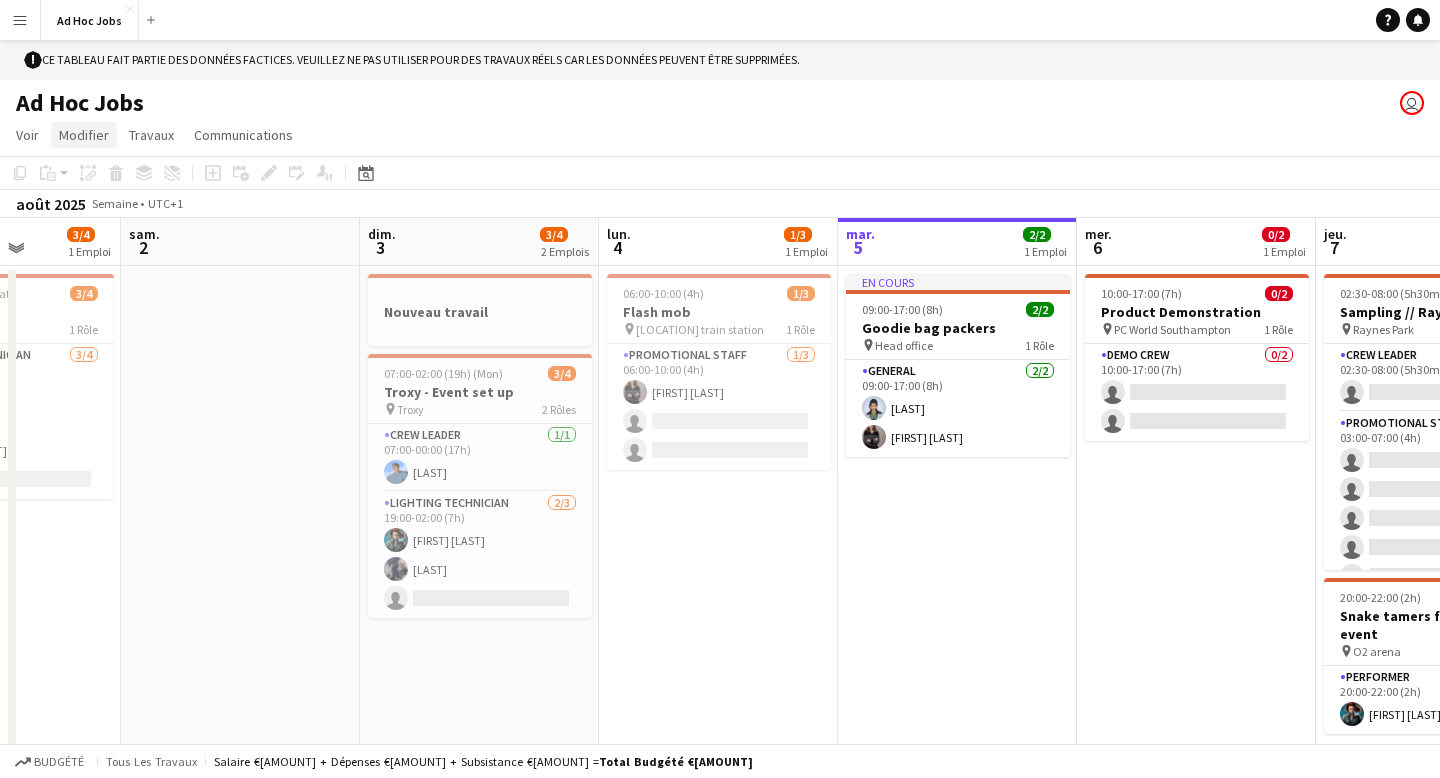 click on "Modifier" 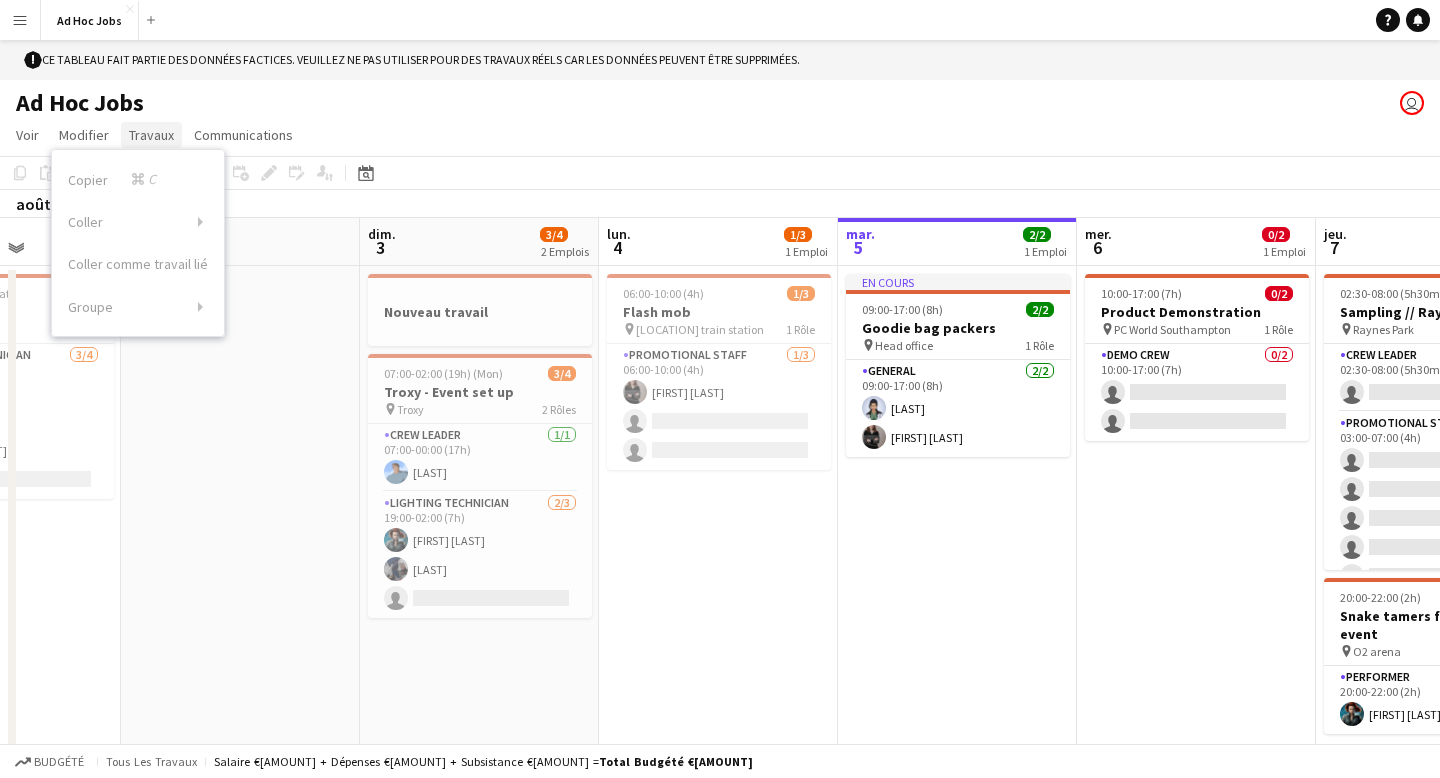 click on "Travaux" 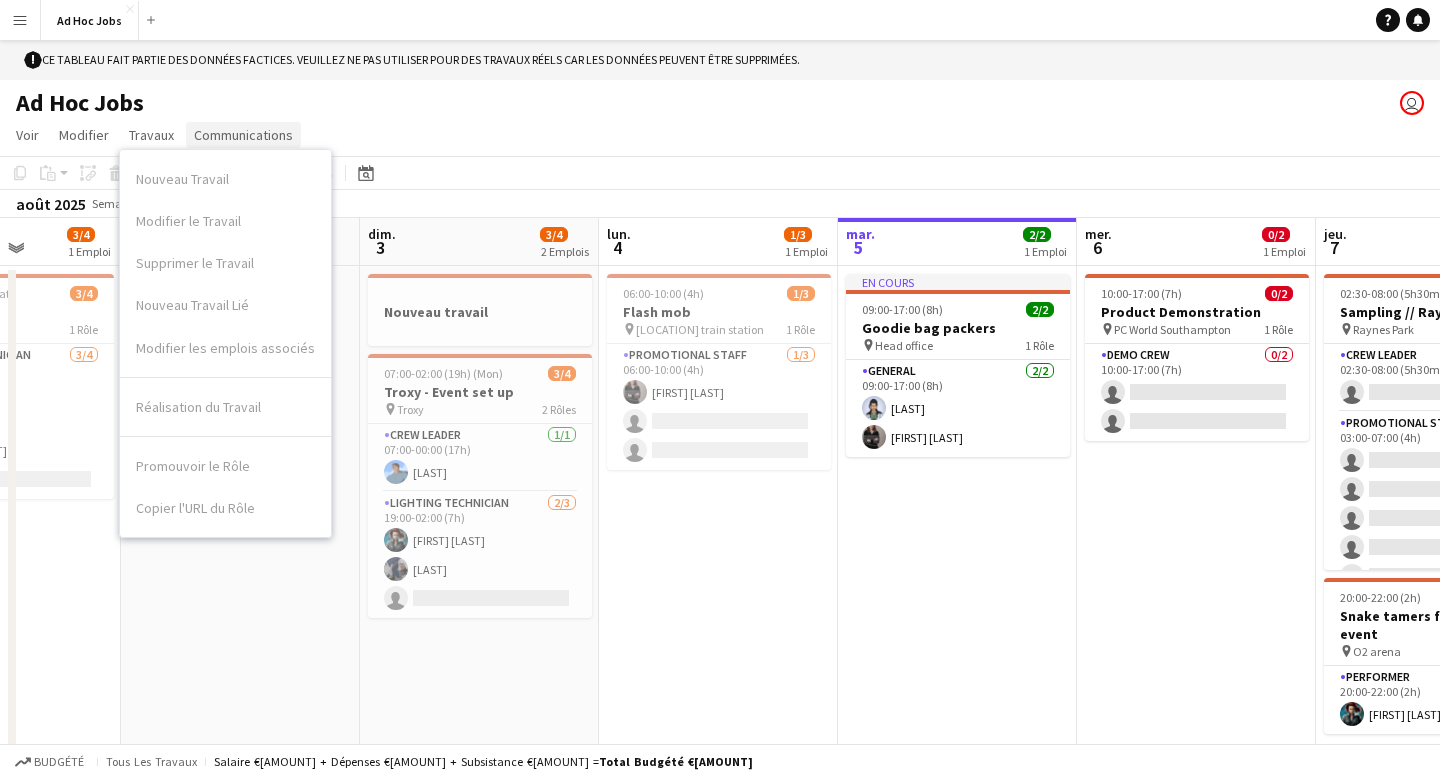click on "Communications" 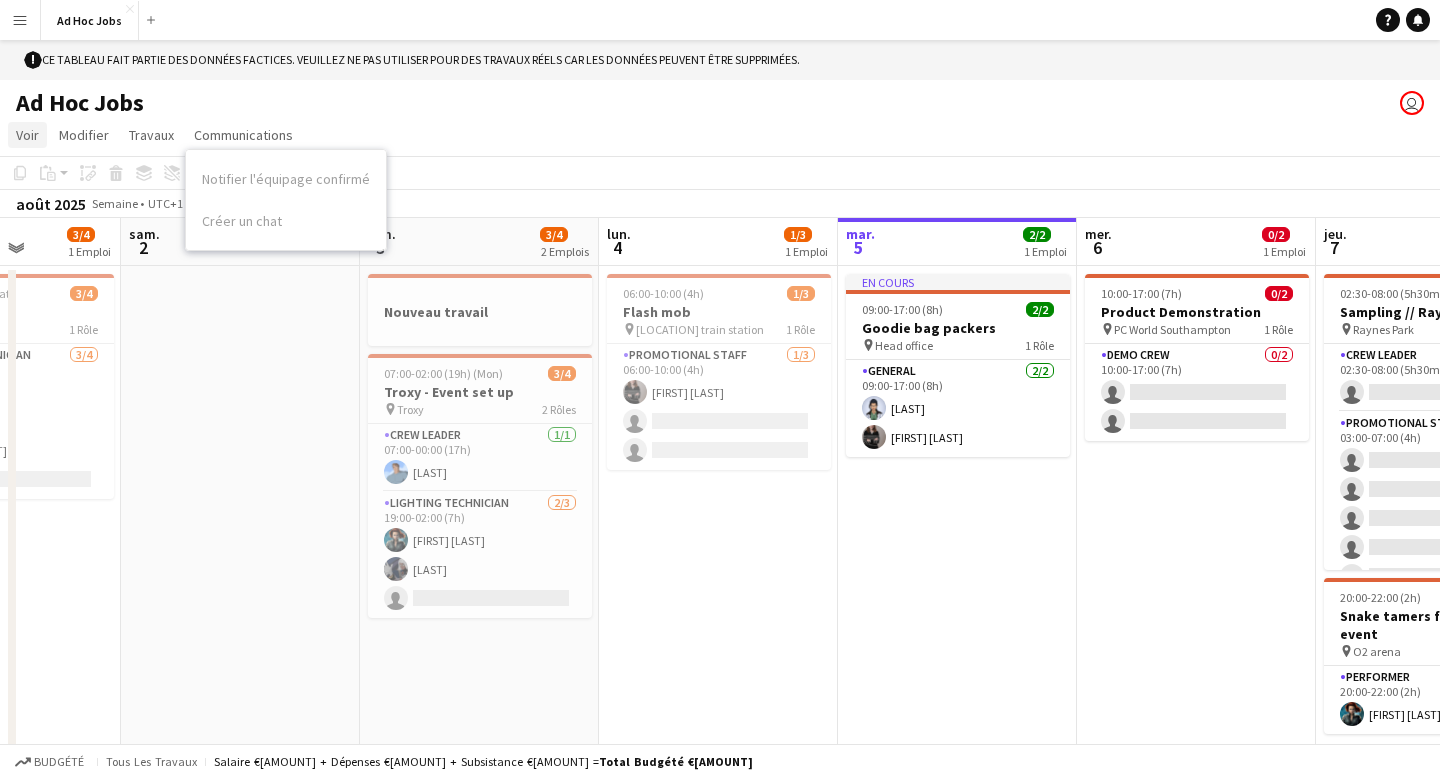 click on "Voir" 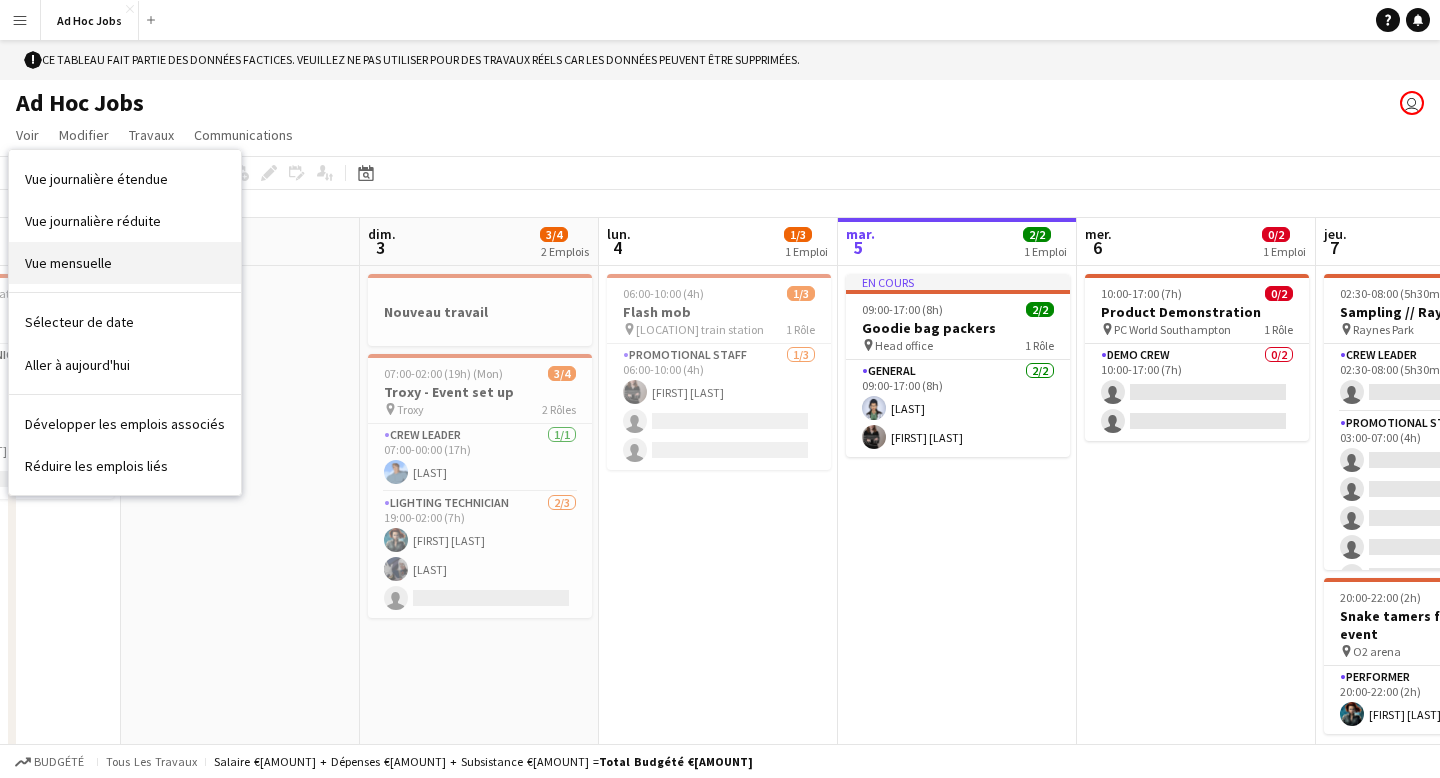 click on "Vue mensuelle" at bounding box center (68, 263) 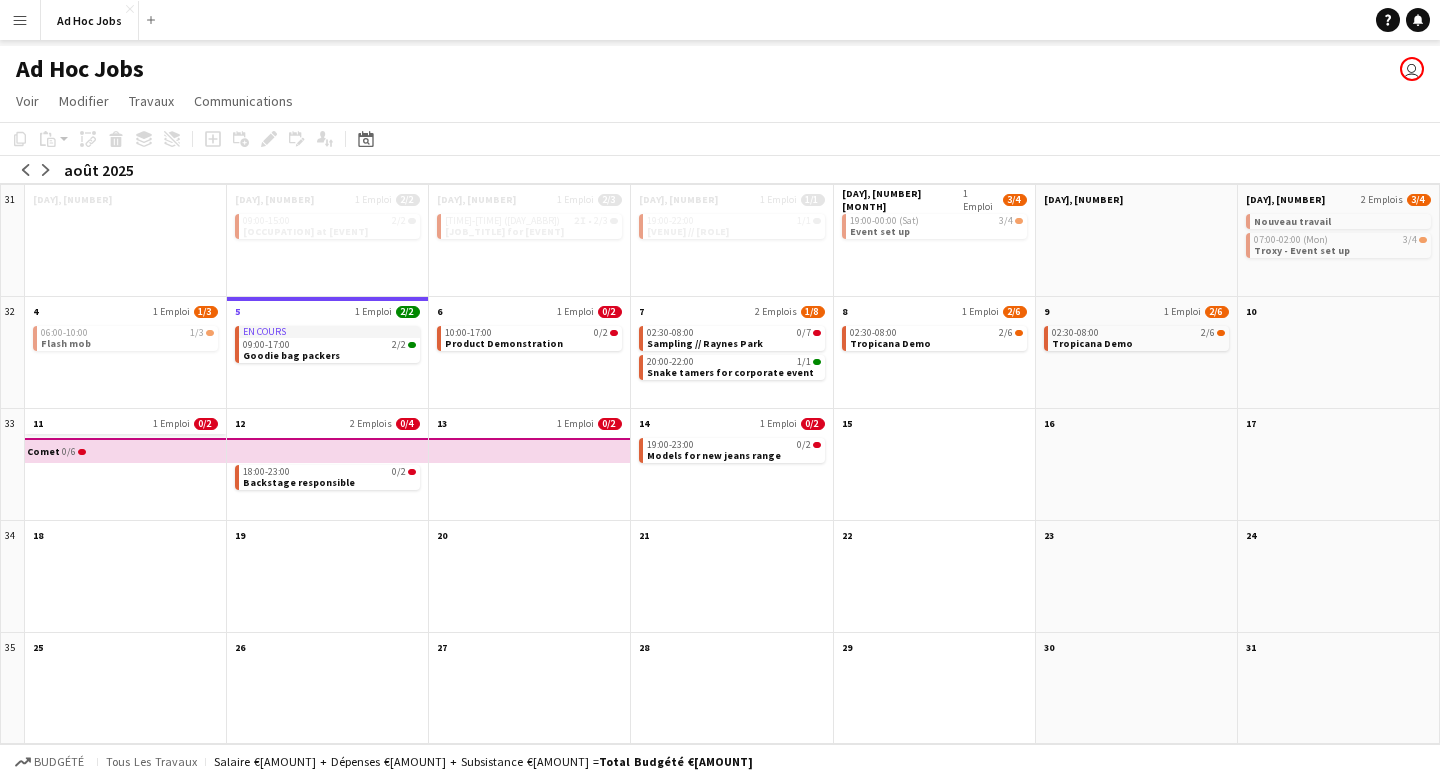 scroll, scrollTop: 0, scrollLeft: 0, axis: both 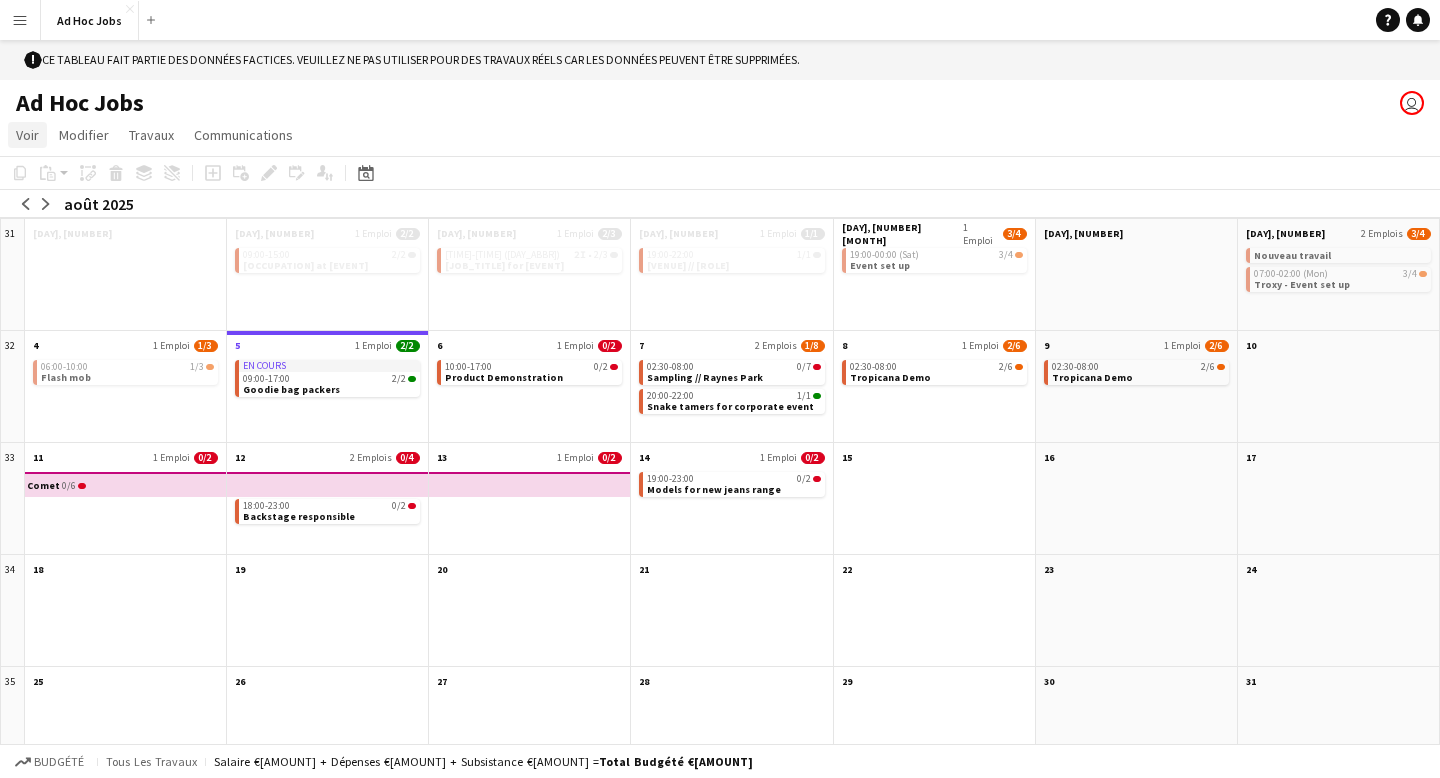 click on "Voir" 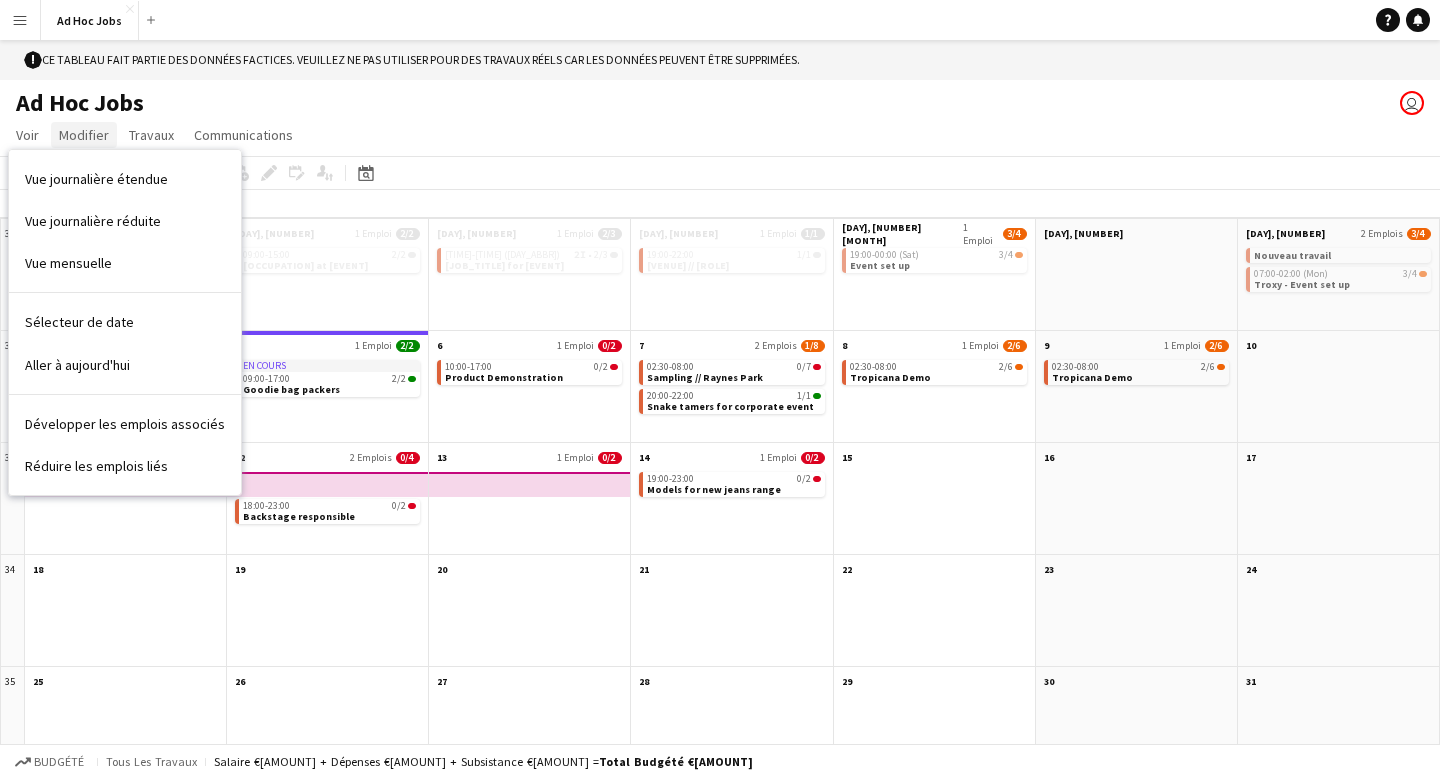 click on "Modifier" 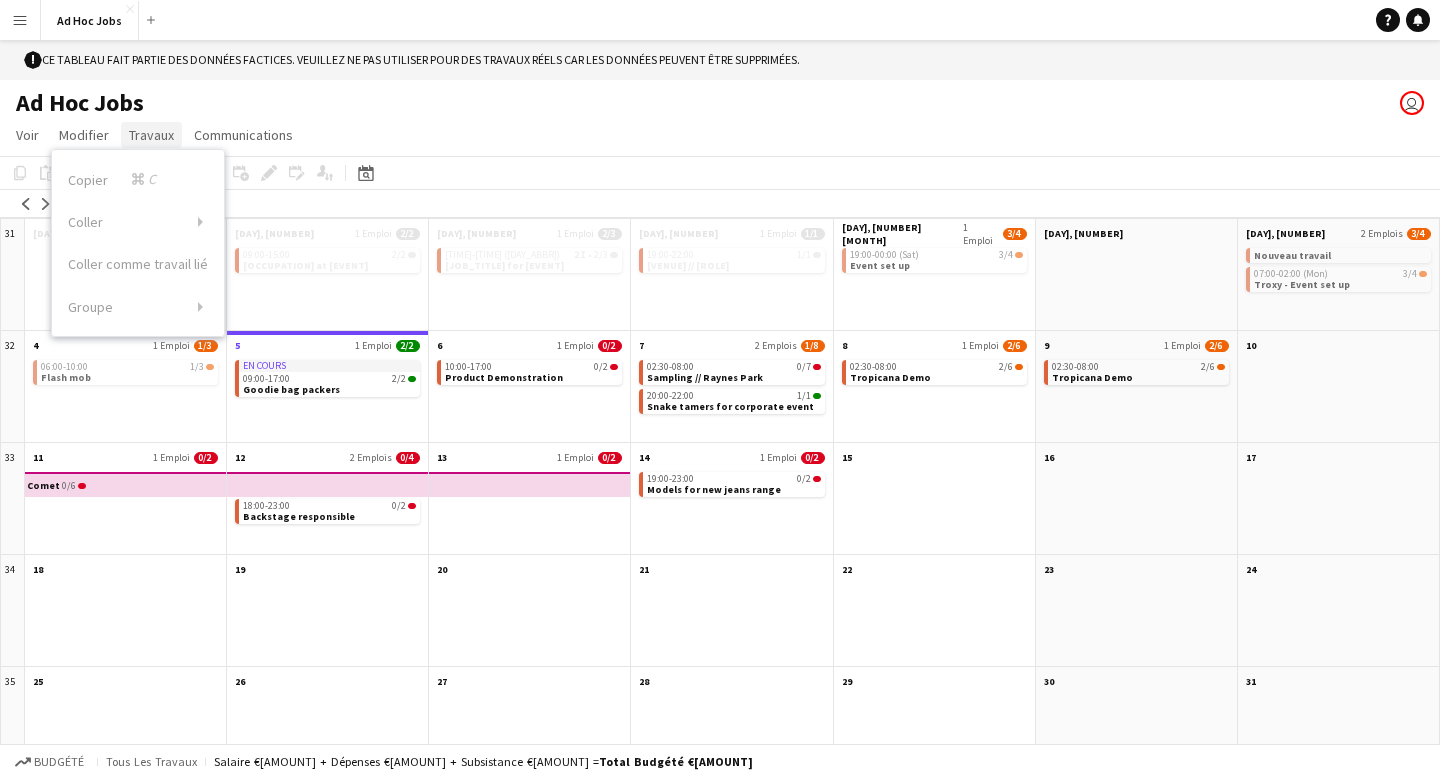click on "Travaux" 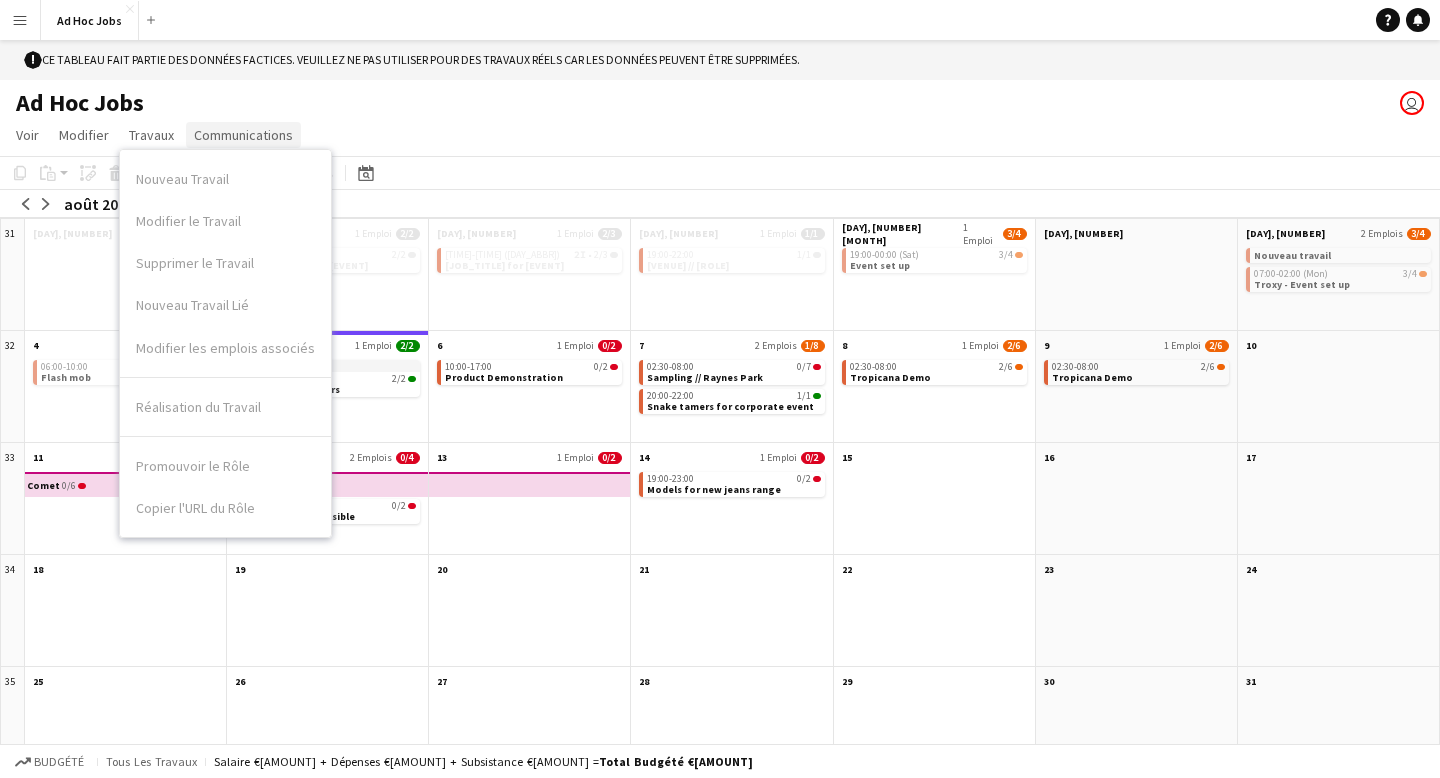click on "Communications" 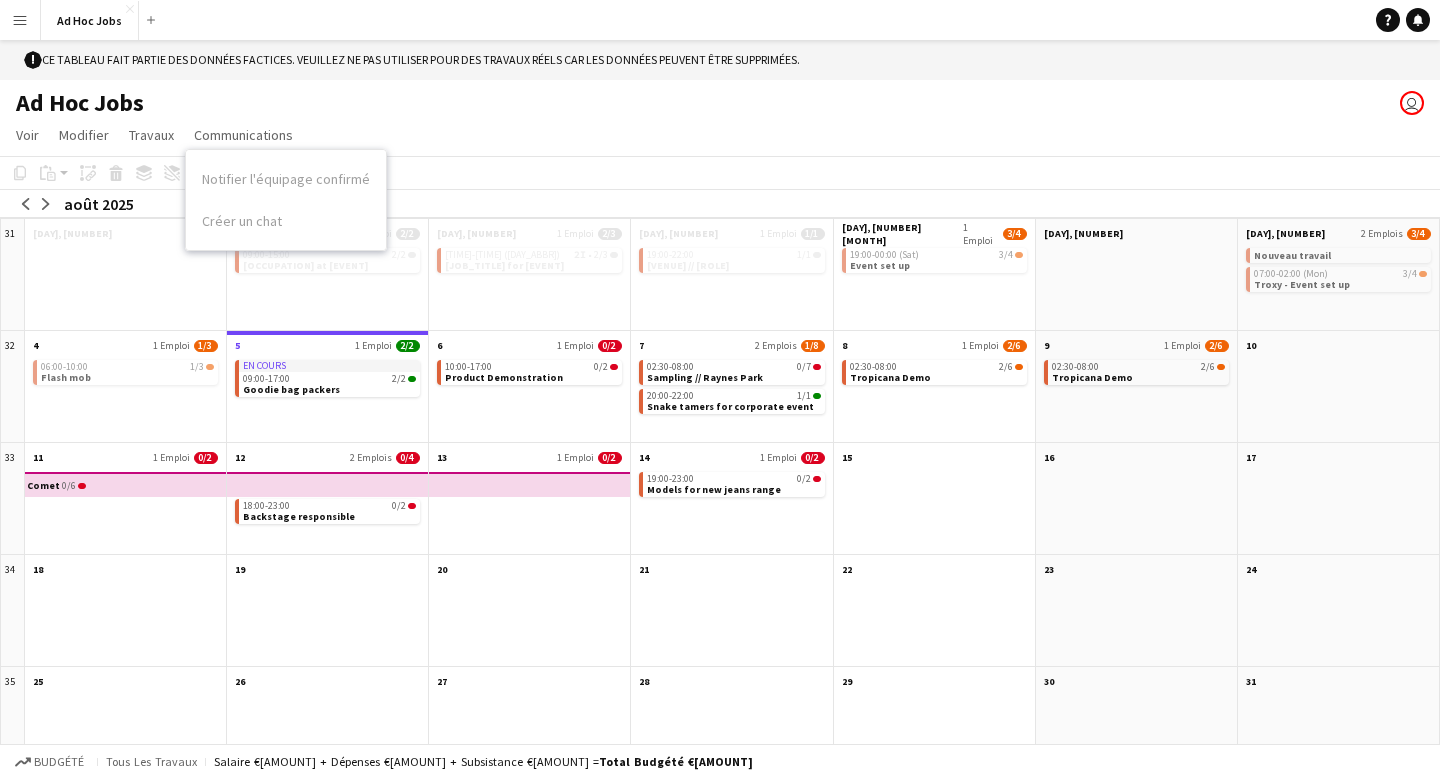 click on "Menu" at bounding box center (20, 20) 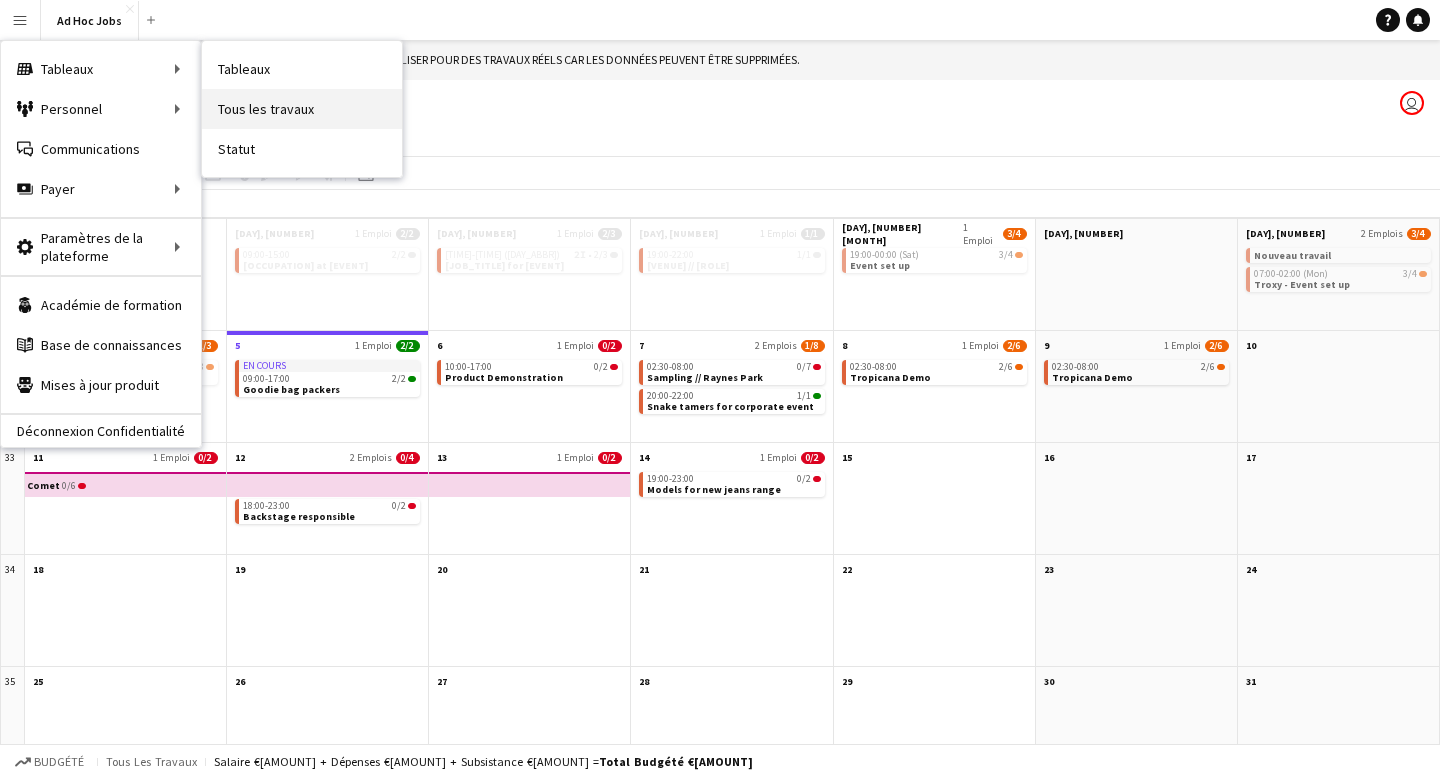 click on "Tous les travaux" at bounding box center [302, 109] 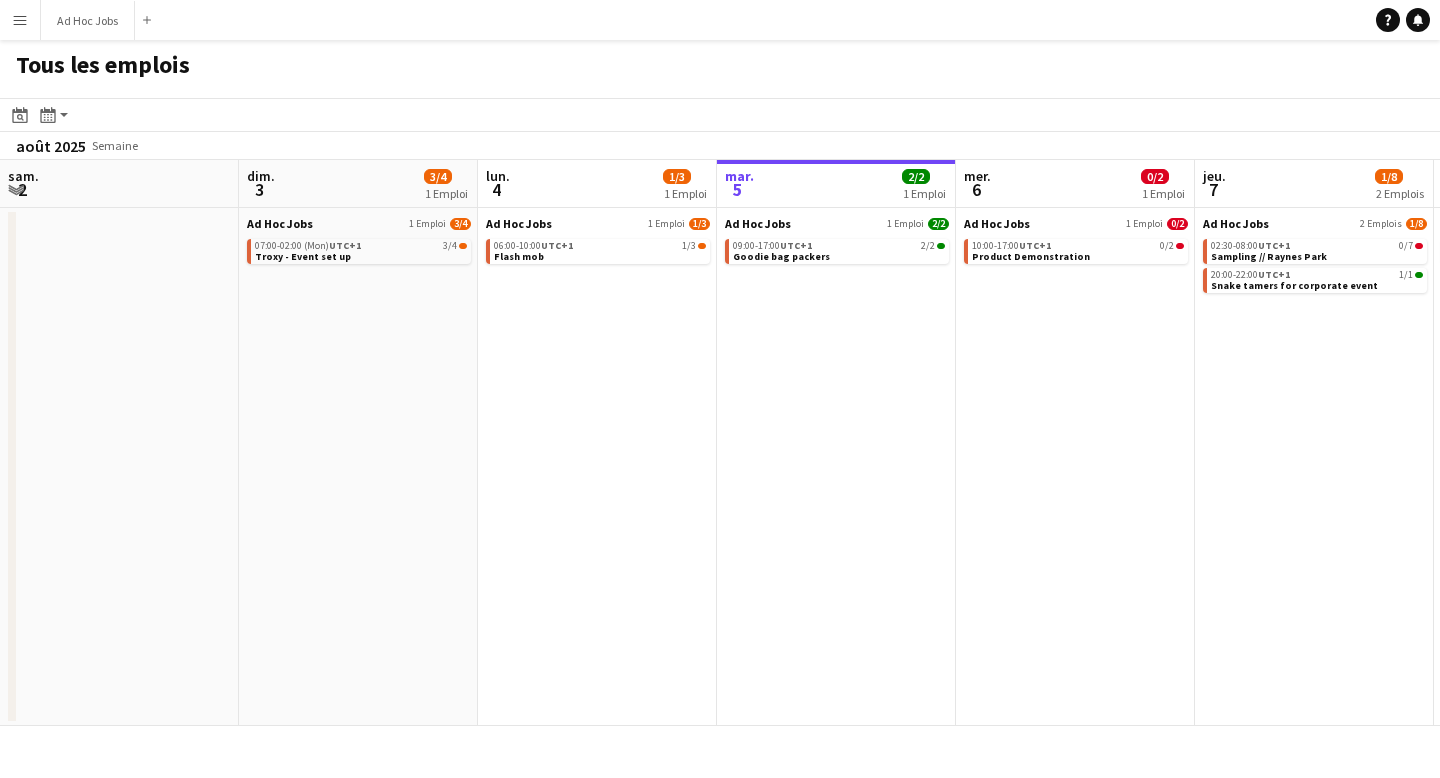 scroll, scrollTop: 0, scrollLeft: 478, axis: horizontal 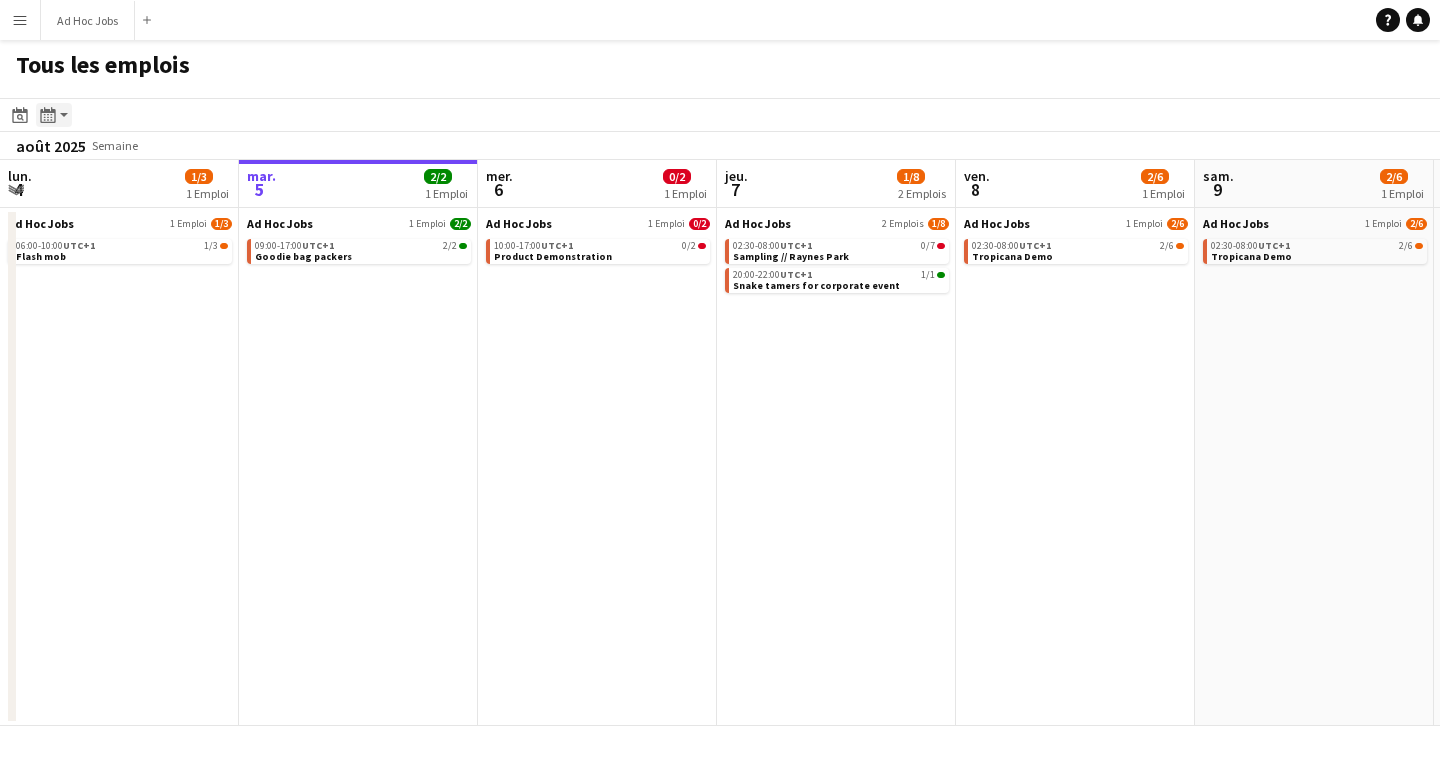 click on "Vue mensuelle / Vue journalière" 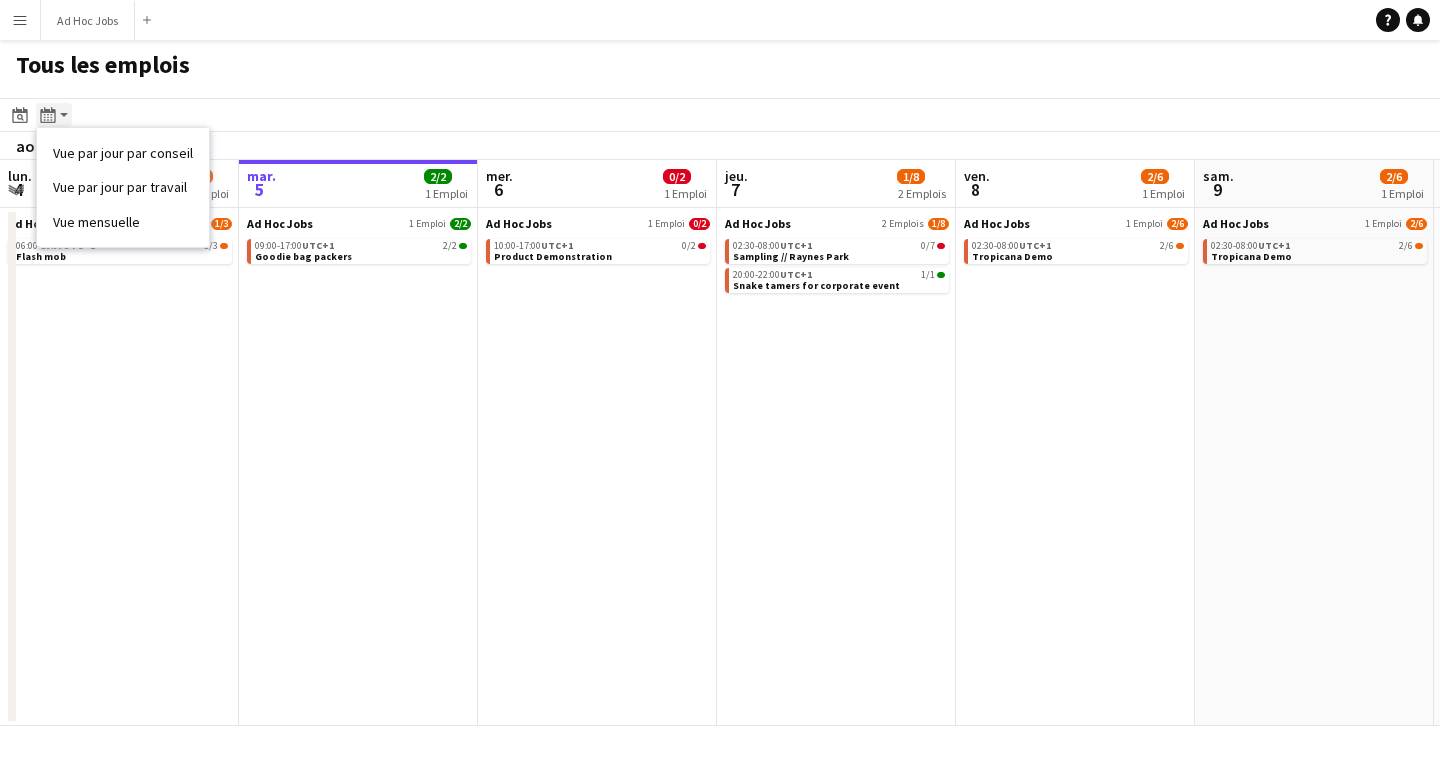 click on "Vue mensuelle / Vue journalière" 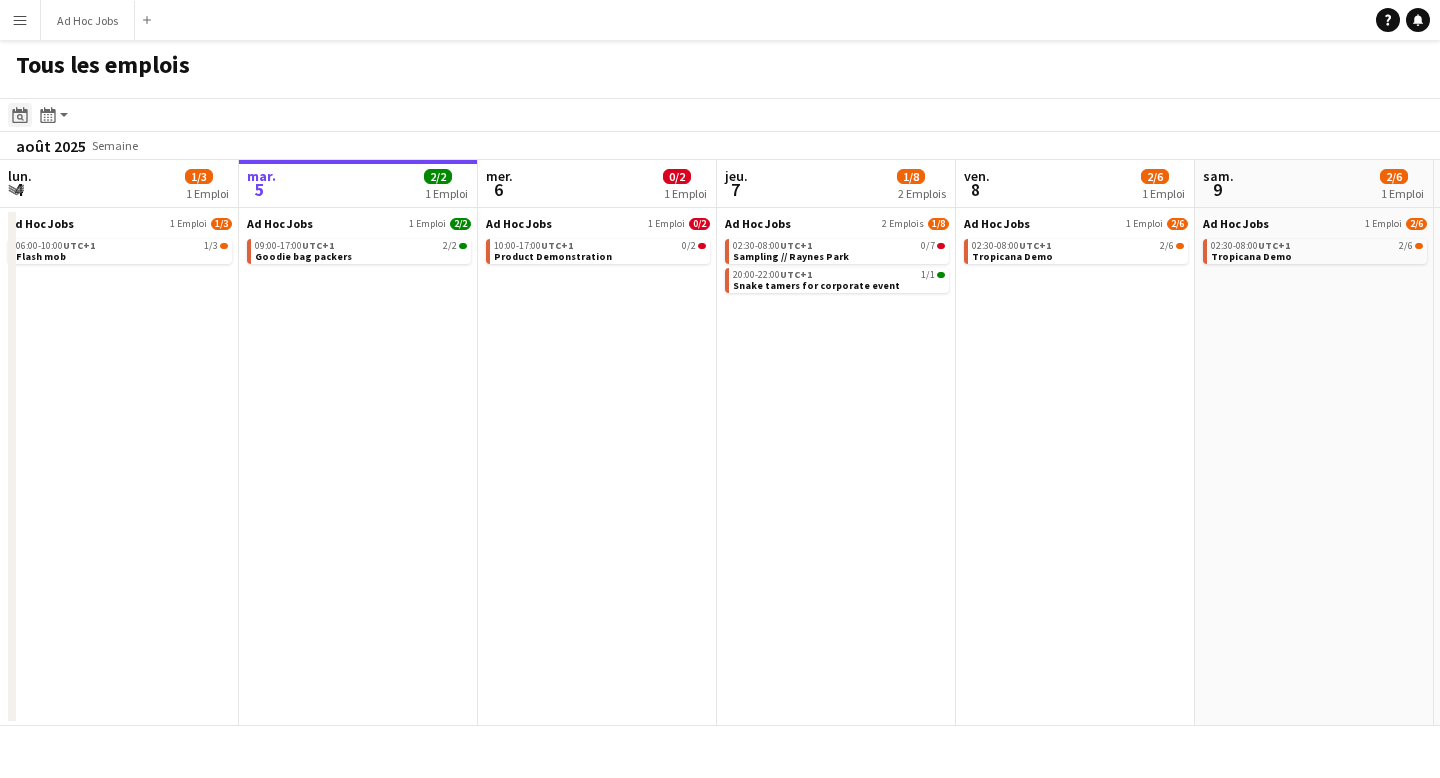 click 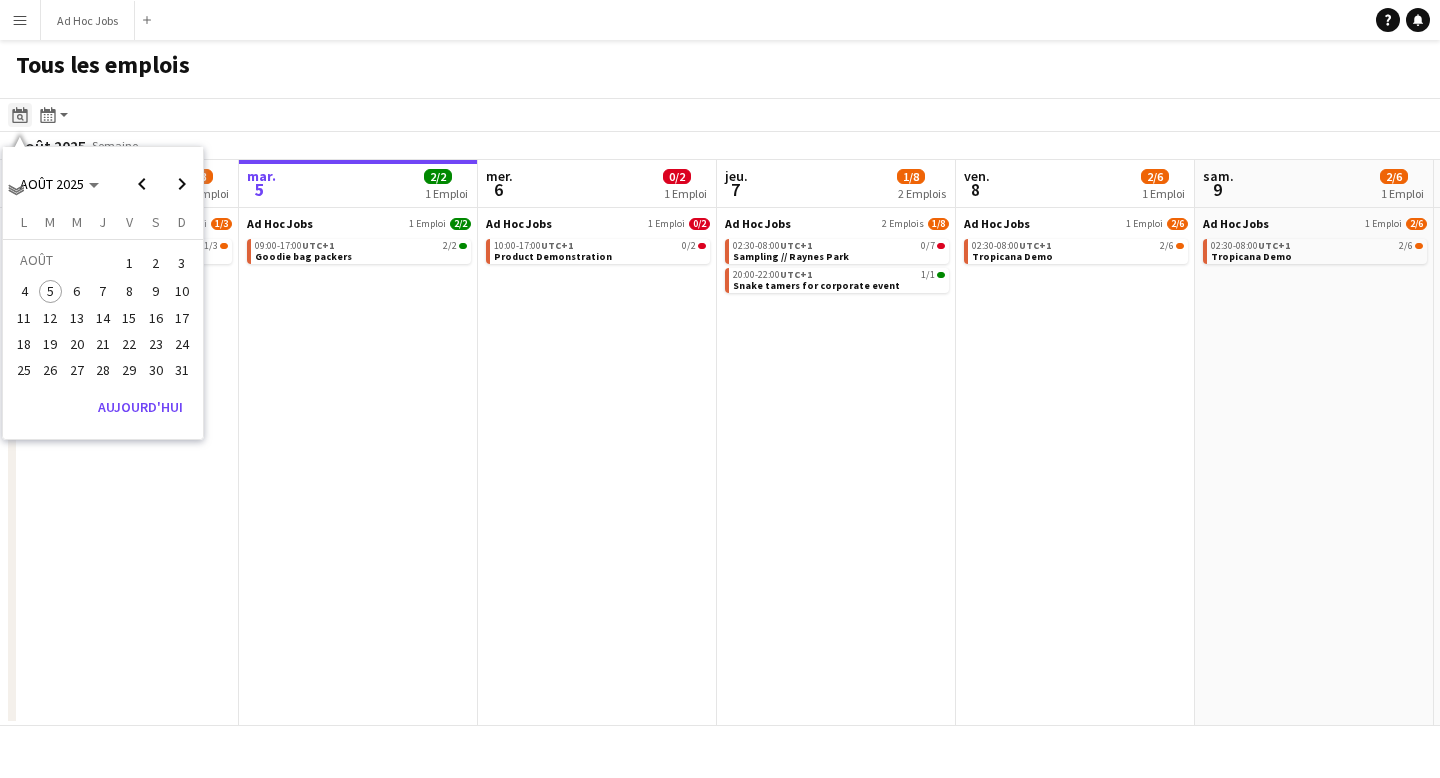 click 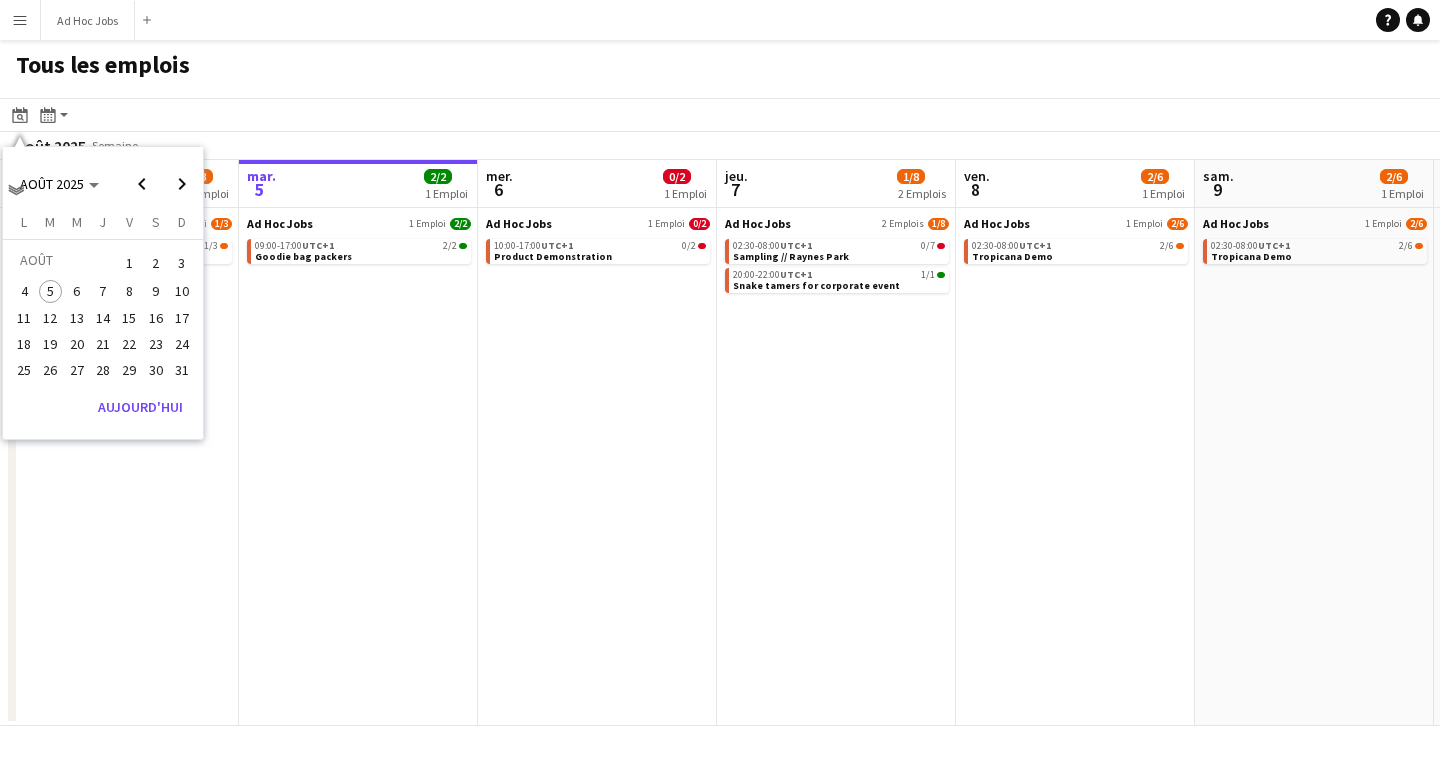 click on "Ajouter" at bounding box center [147, 20] 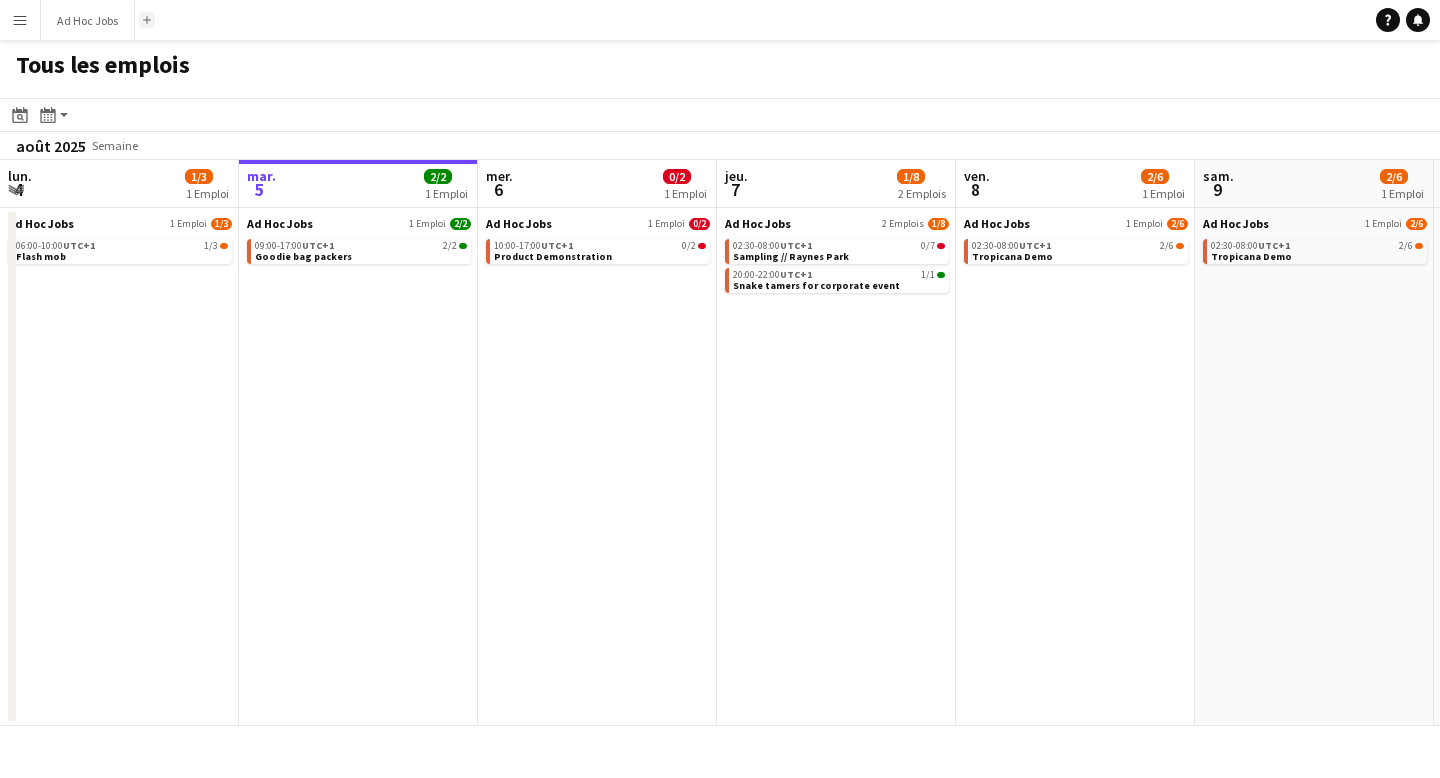 click on "Ajouter" at bounding box center (147, 20) 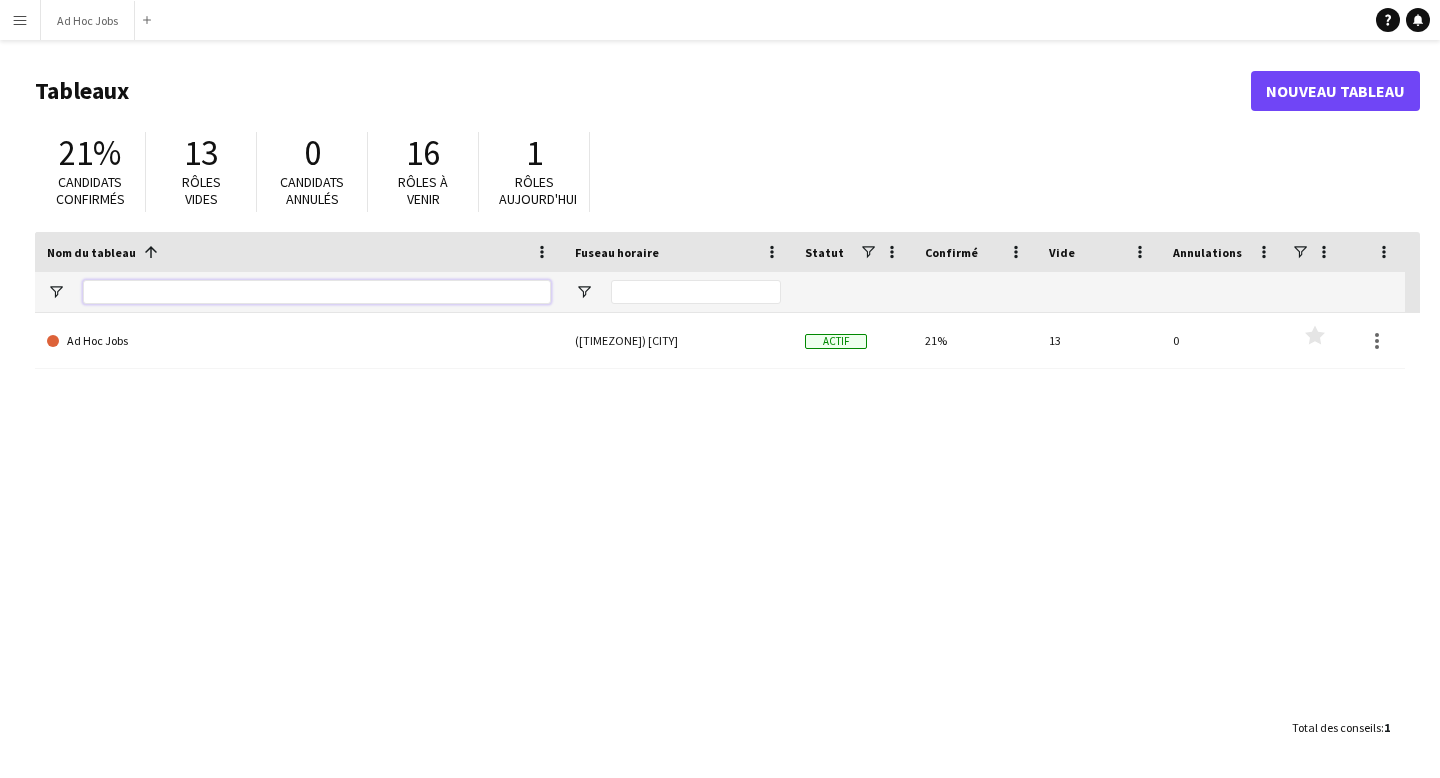 click at bounding box center [317, 292] 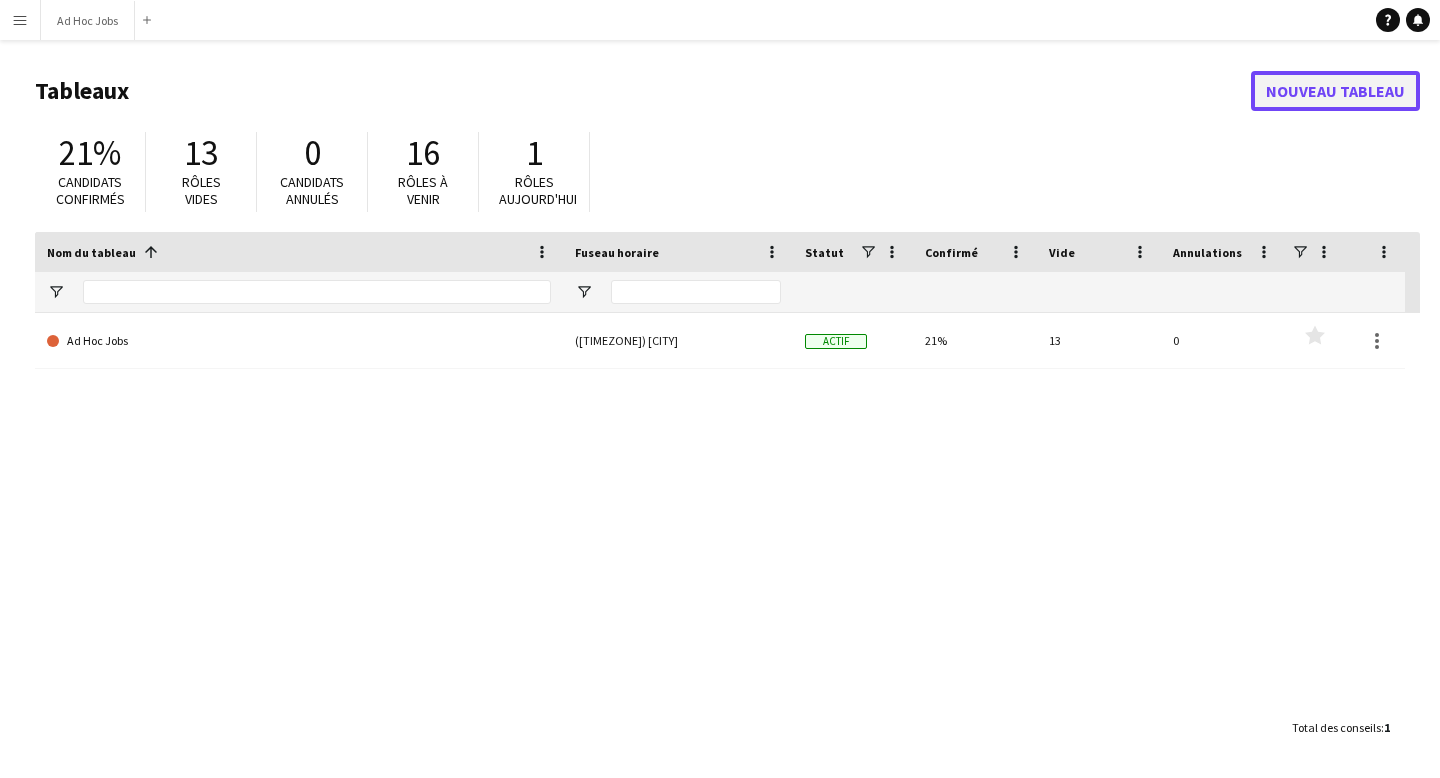 click on "Nouveau tableau" 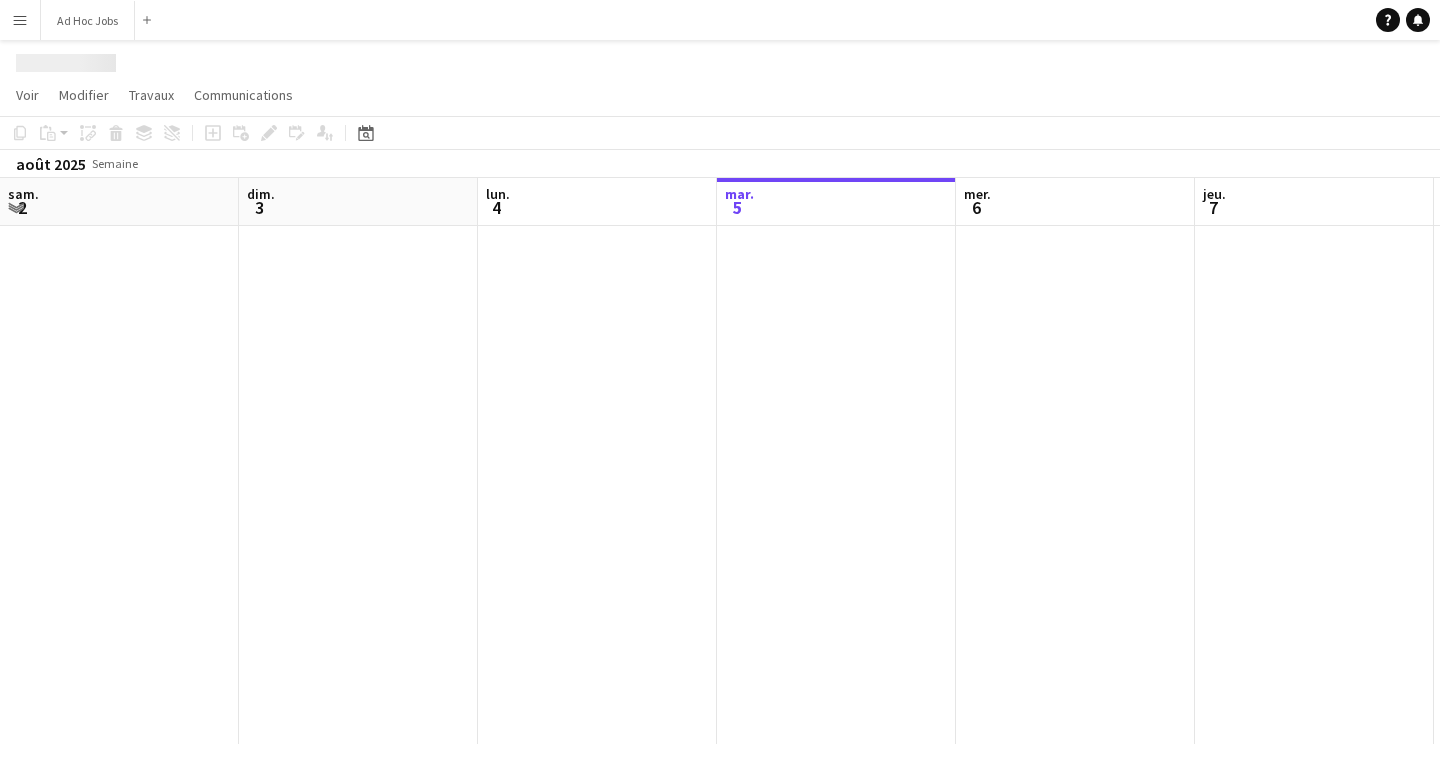 scroll, scrollTop: 0, scrollLeft: 478, axis: horizontal 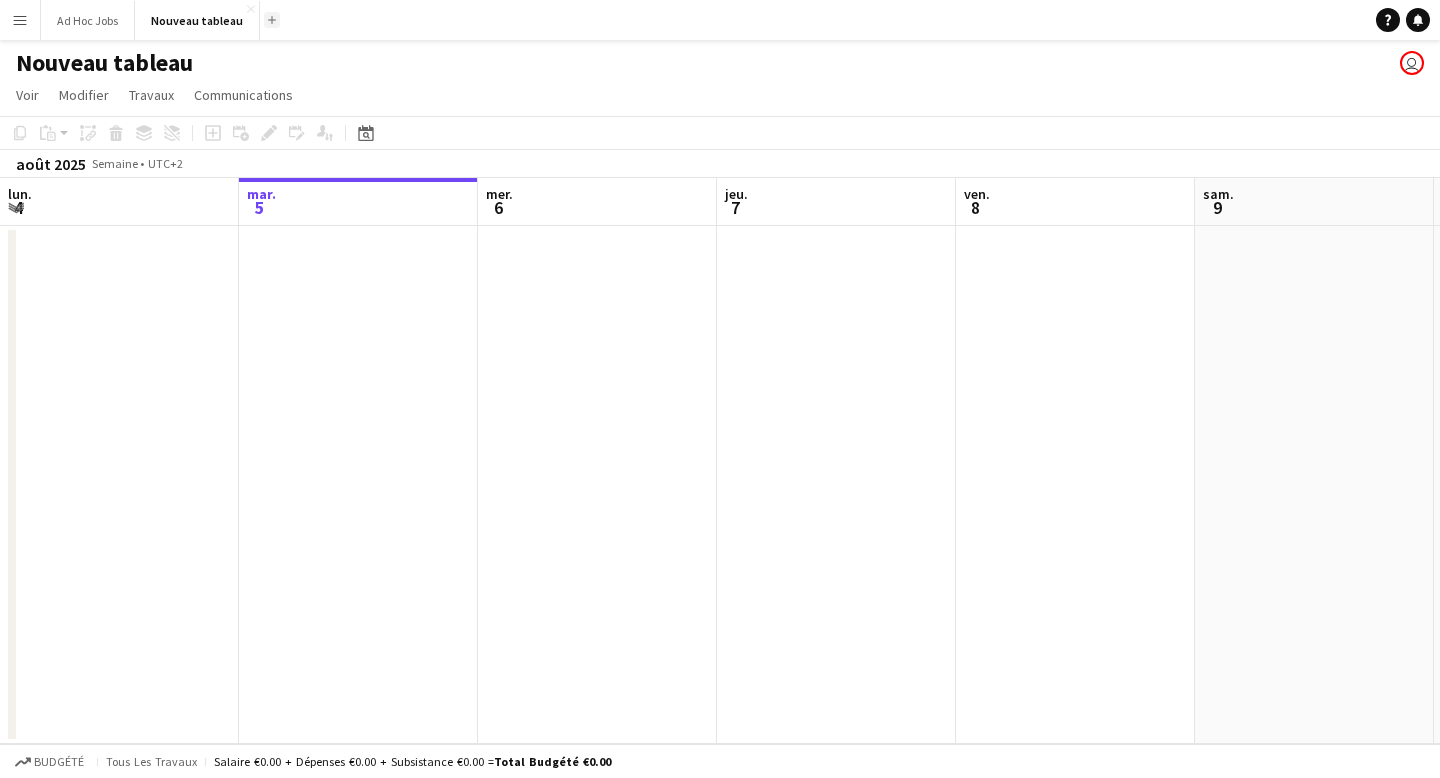 click on "Ajouter" at bounding box center (272, 20) 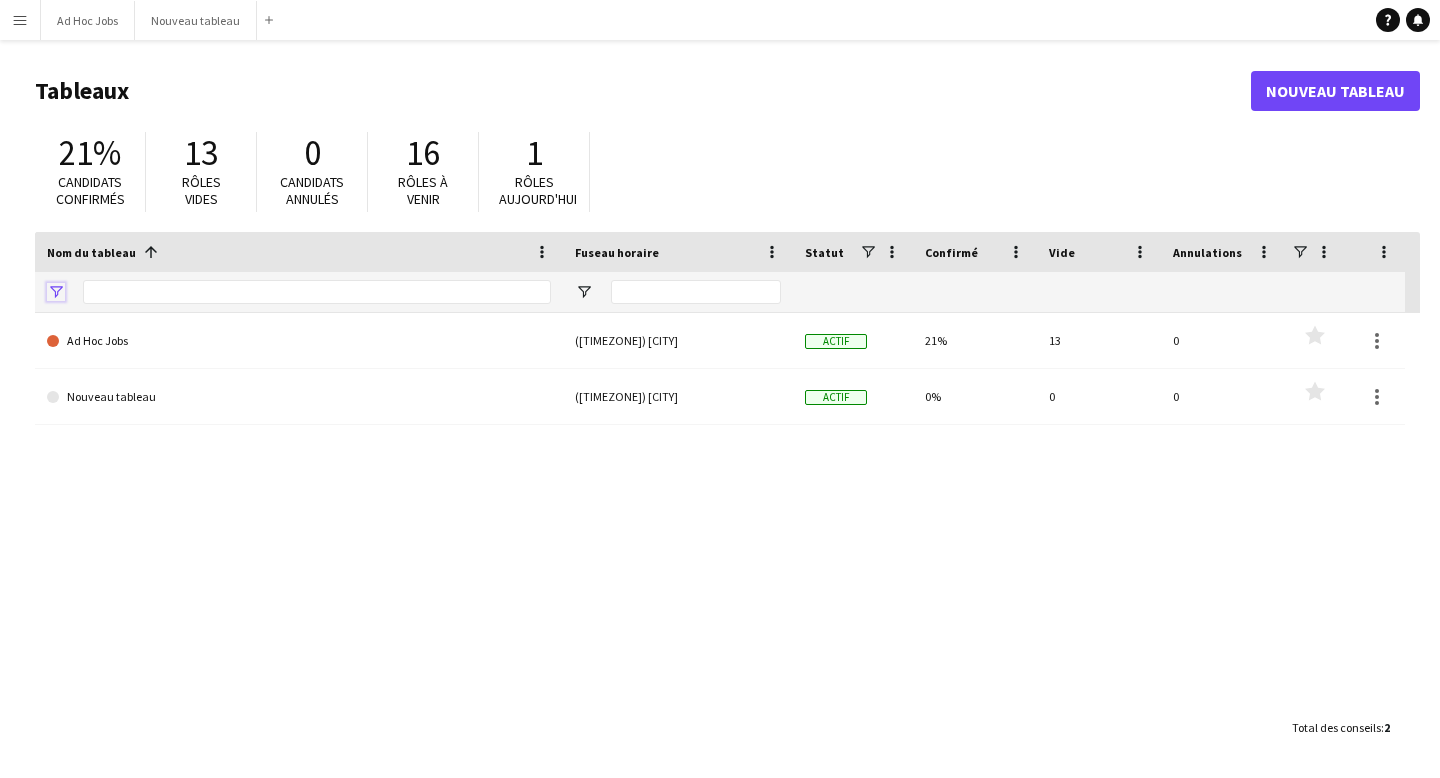 click 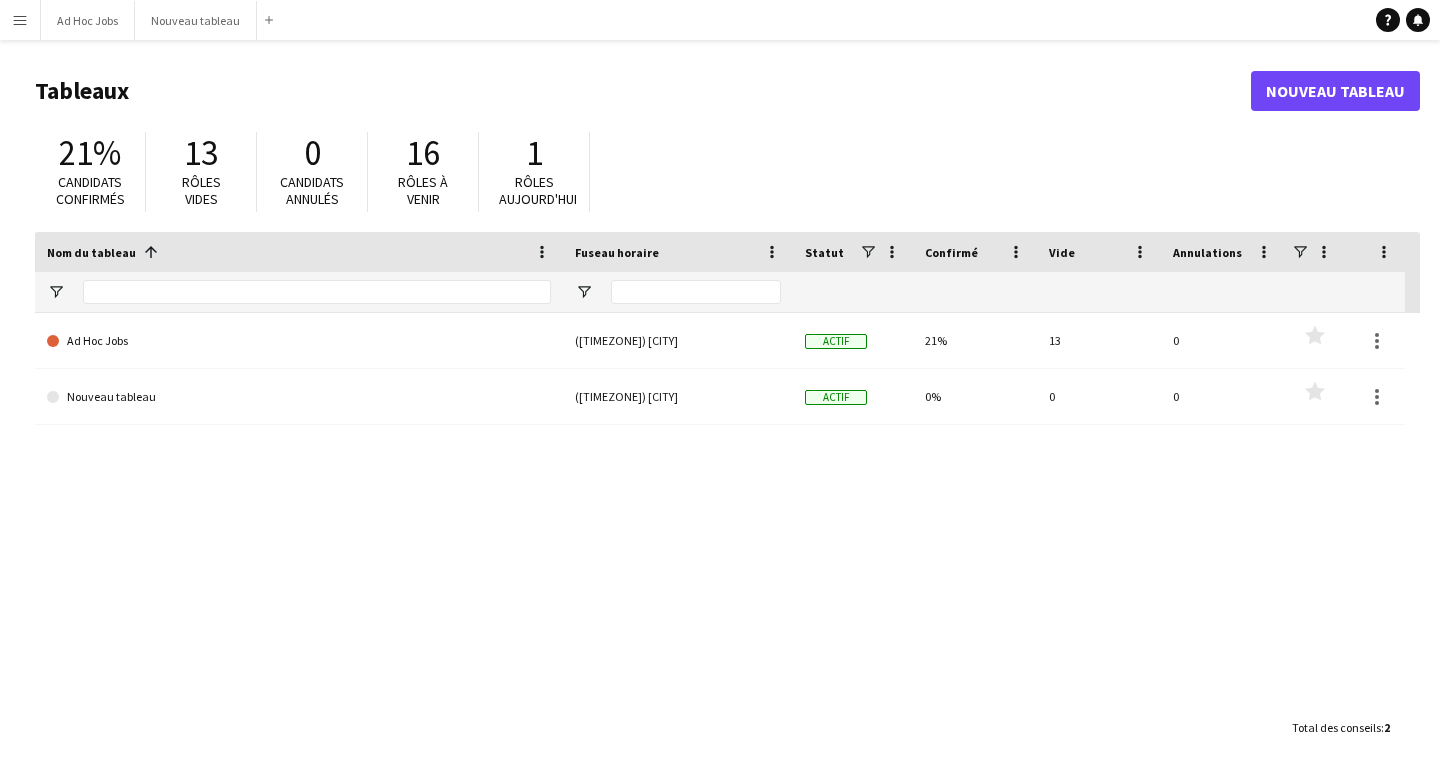 click on "Ad Hoc Jobs  (GMT/BST) Londres Actif 21% 13 0
Favoris
Nouveau tableau  (CET/CEST) Bruxelles Actif 0% 0 0
Favoris" 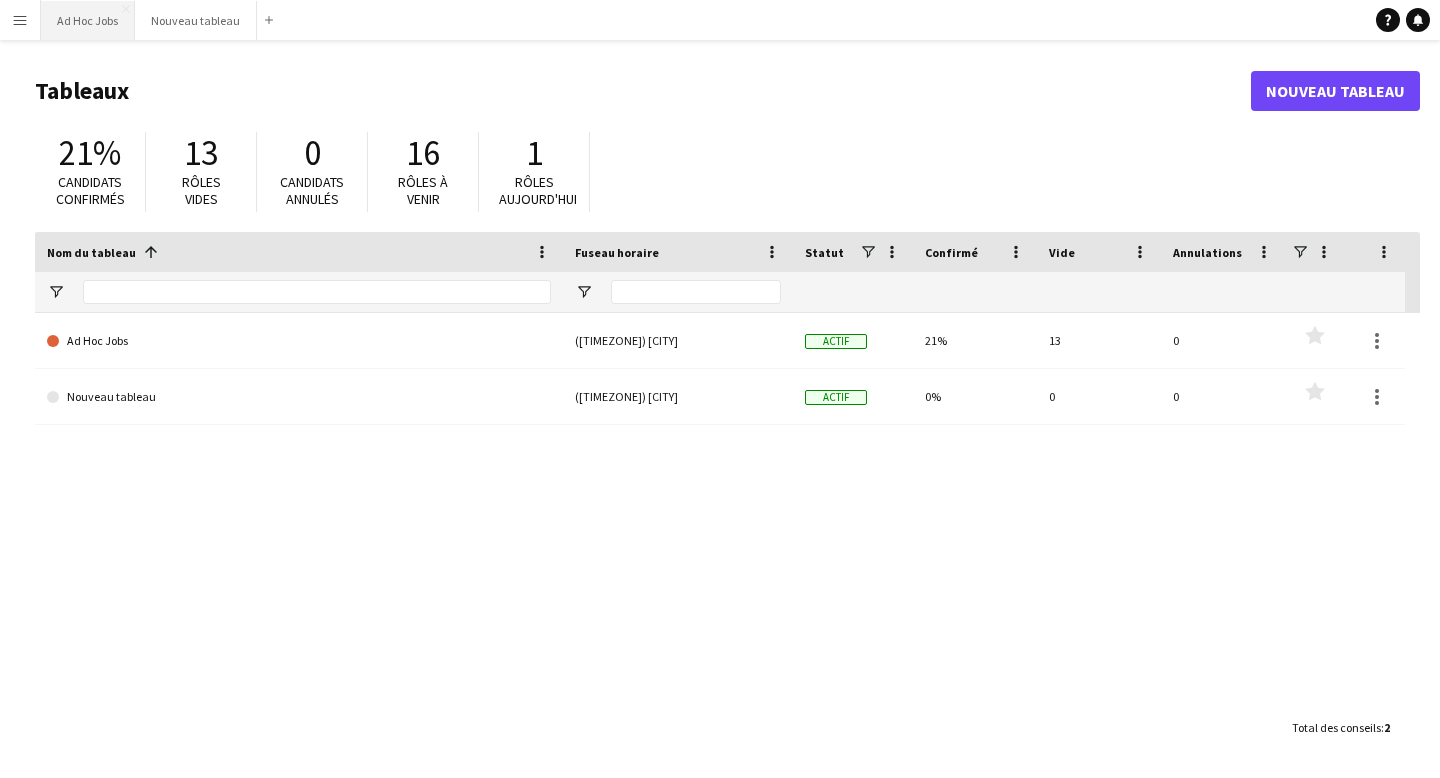 click on "Ad Hoc Jobs
Fermer" at bounding box center [88, 20] 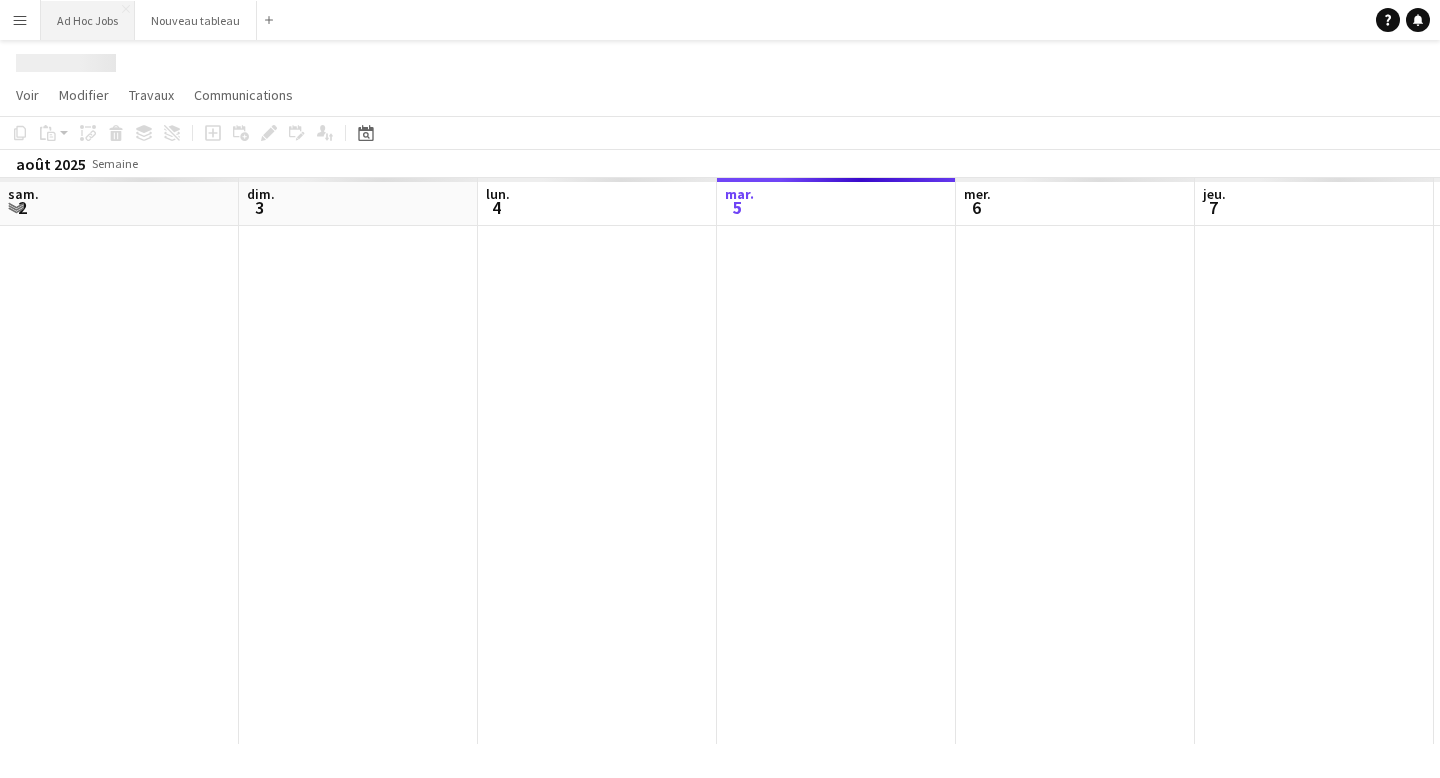 scroll, scrollTop: 0, scrollLeft: 478, axis: horizontal 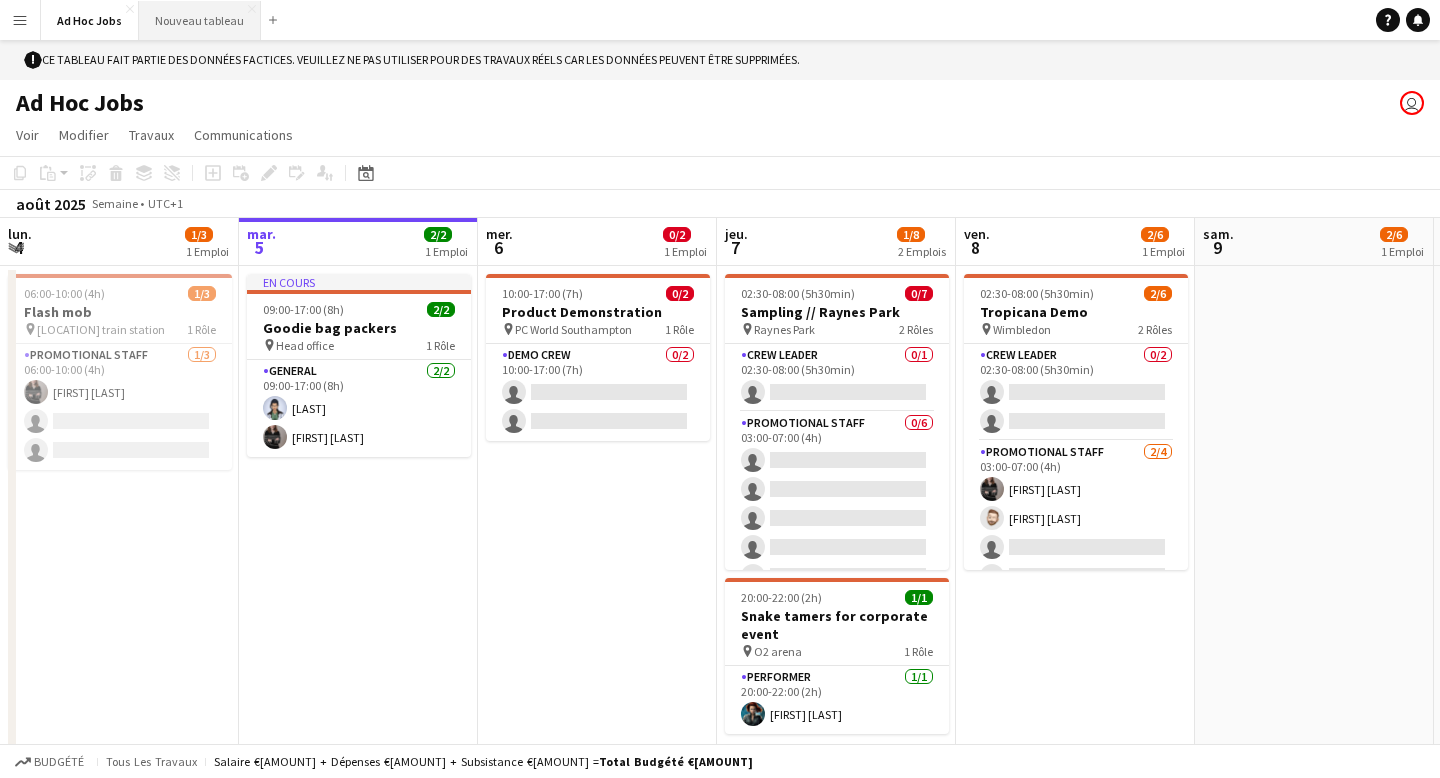 click on "Nouveau tableau
Fermer" at bounding box center (200, 20) 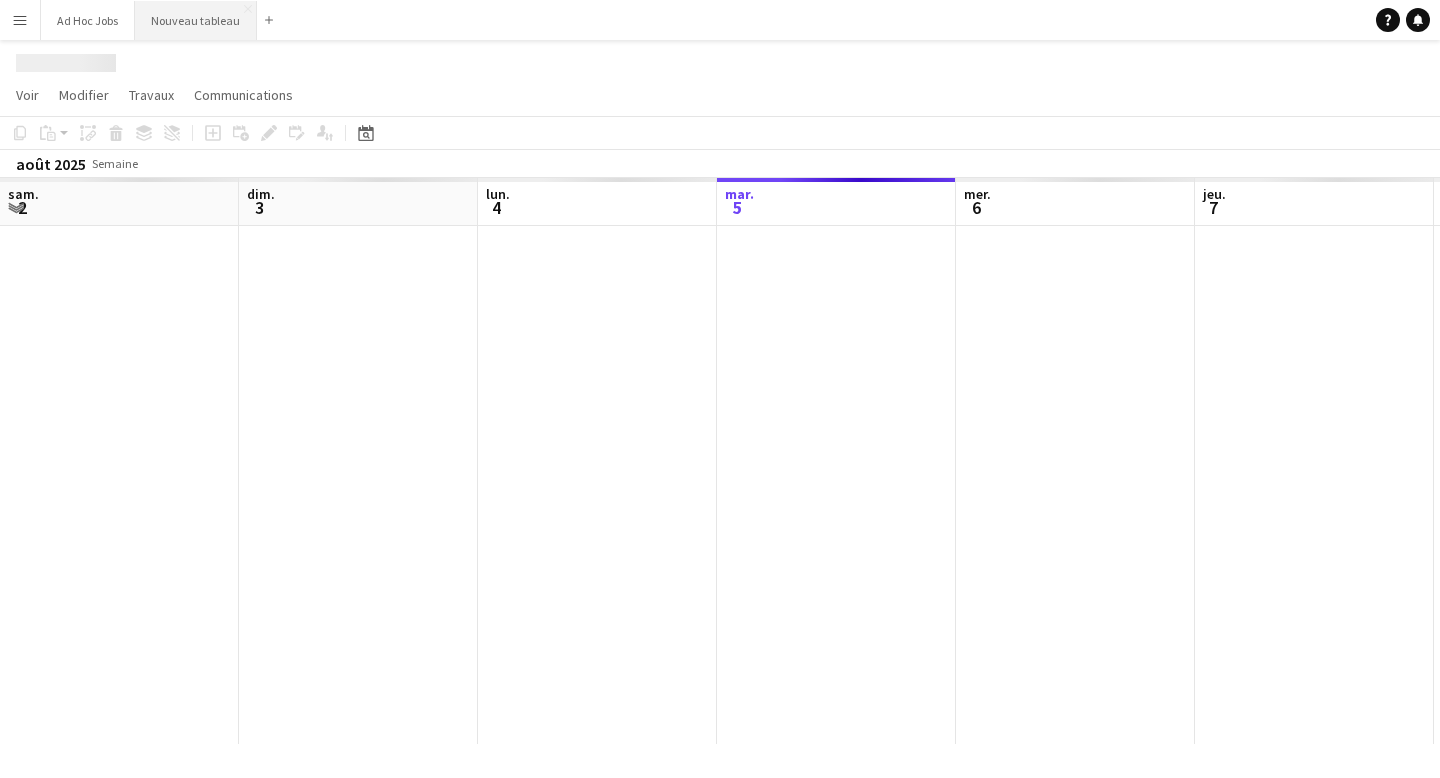 scroll, scrollTop: 0, scrollLeft: 478, axis: horizontal 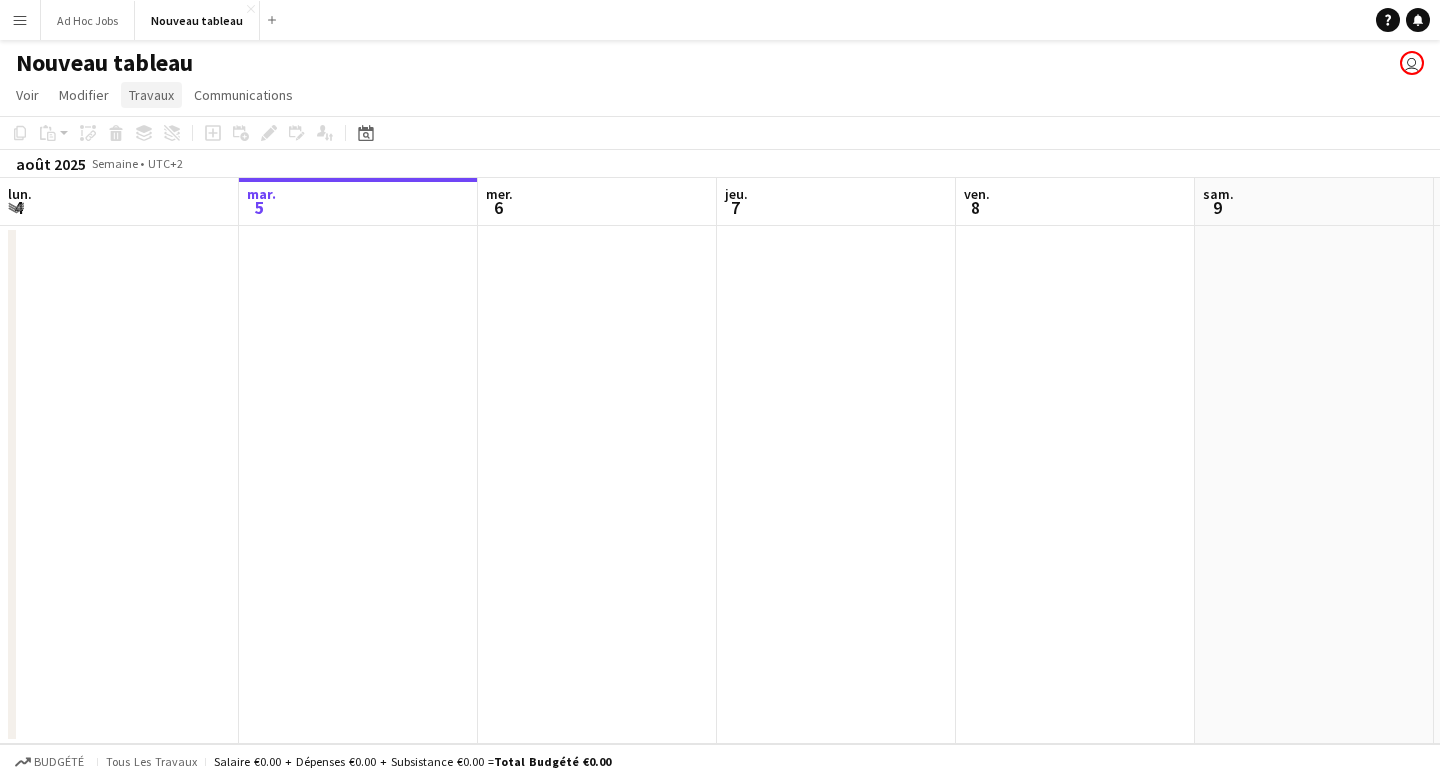 click on "Travaux" 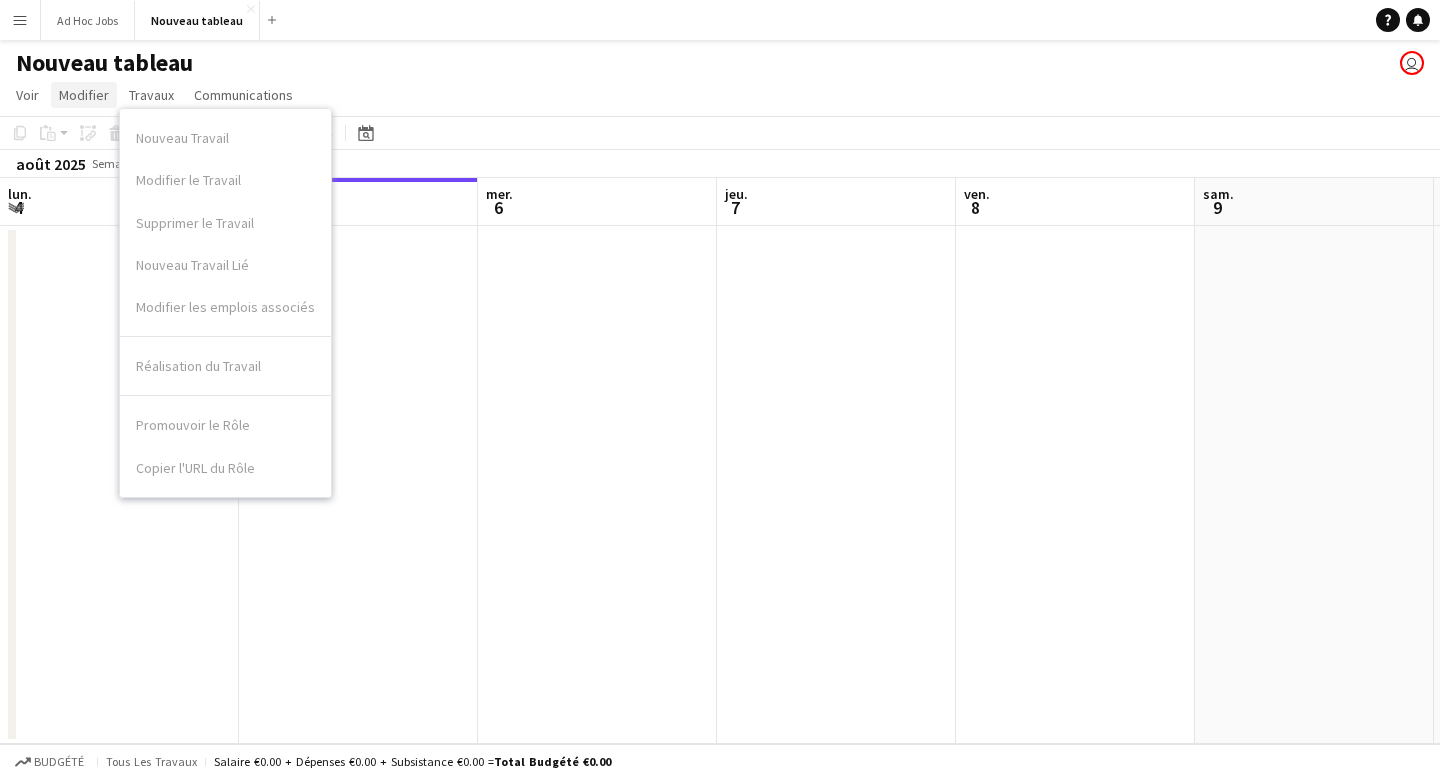 click on "Modifier" 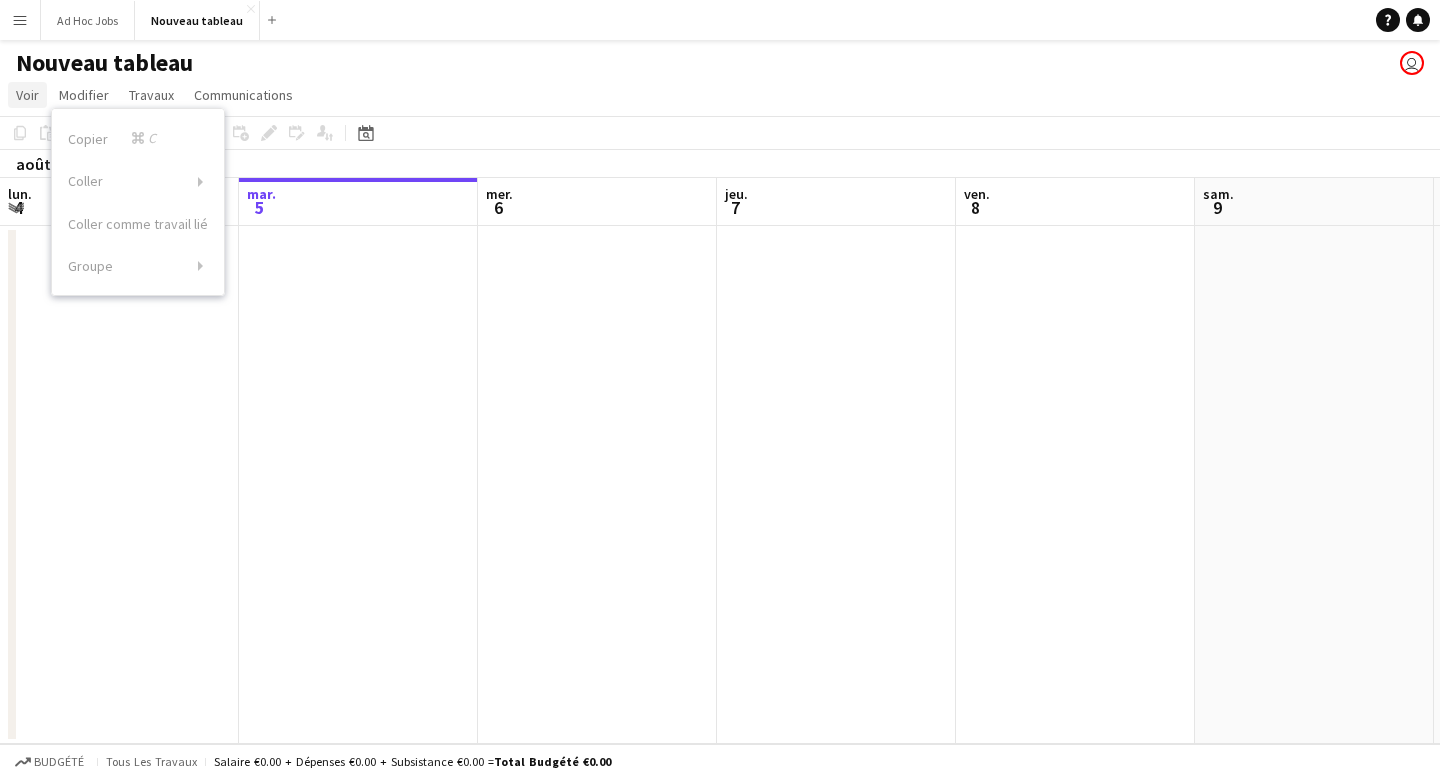 click on "Voir" 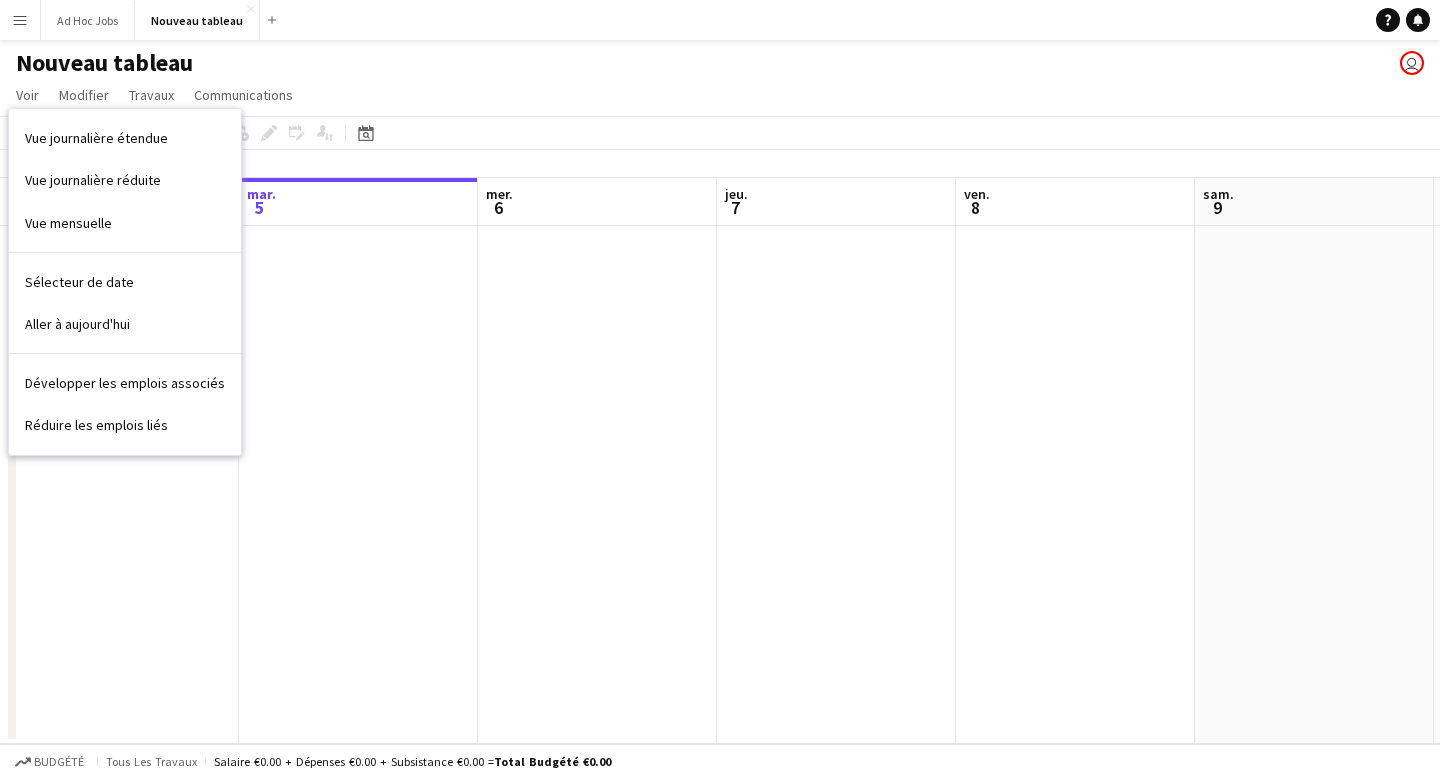 click on "Nouveau tableau
user" 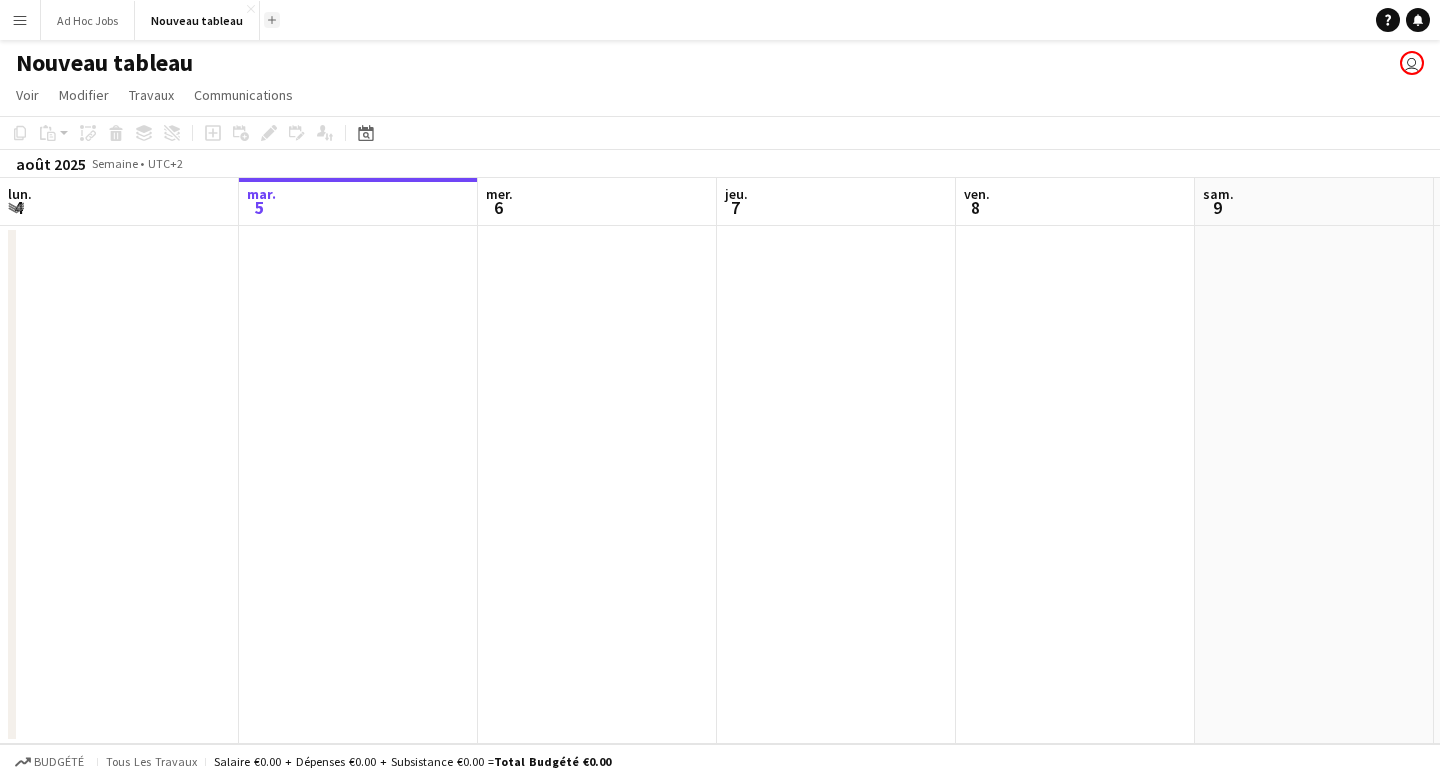click on "Ajouter" at bounding box center [272, 20] 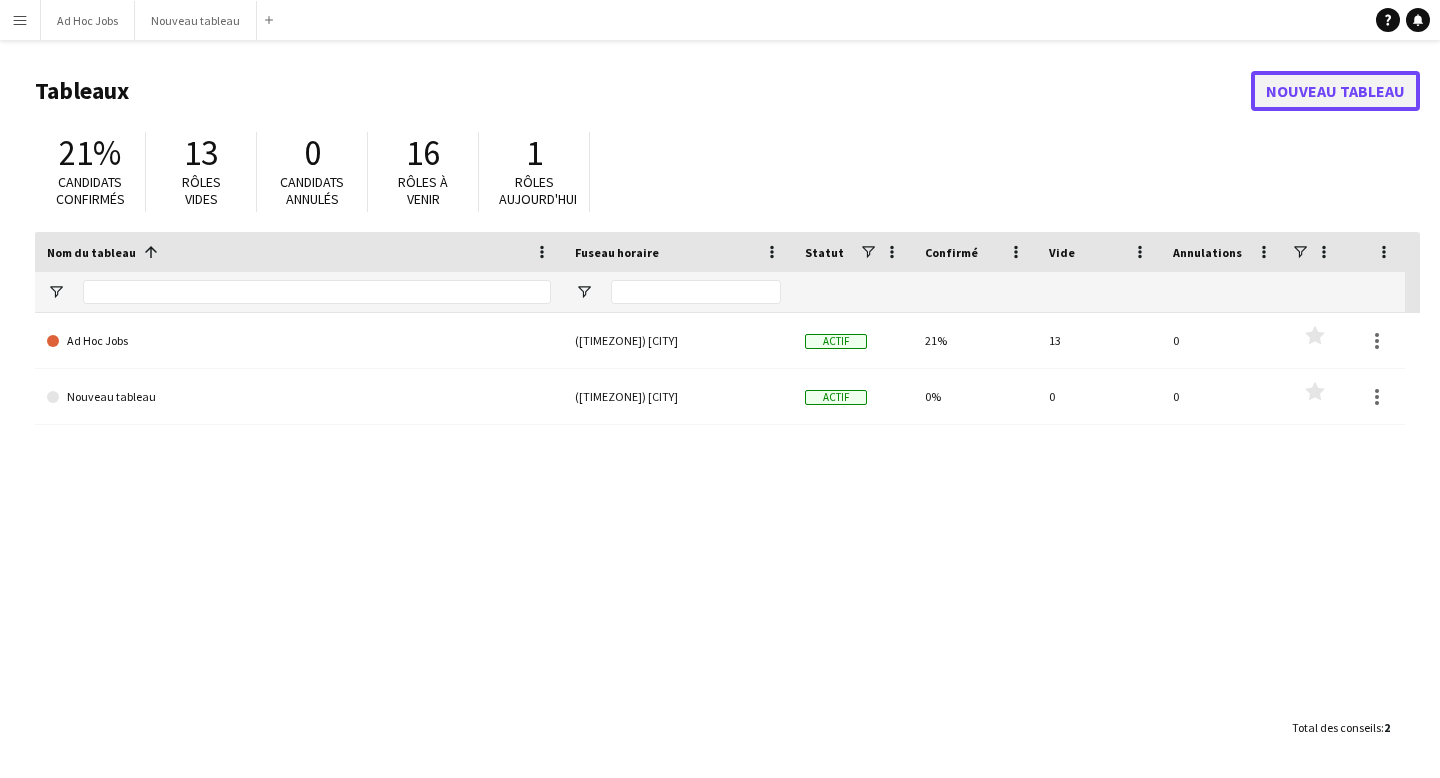 click on "Nouveau tableau" 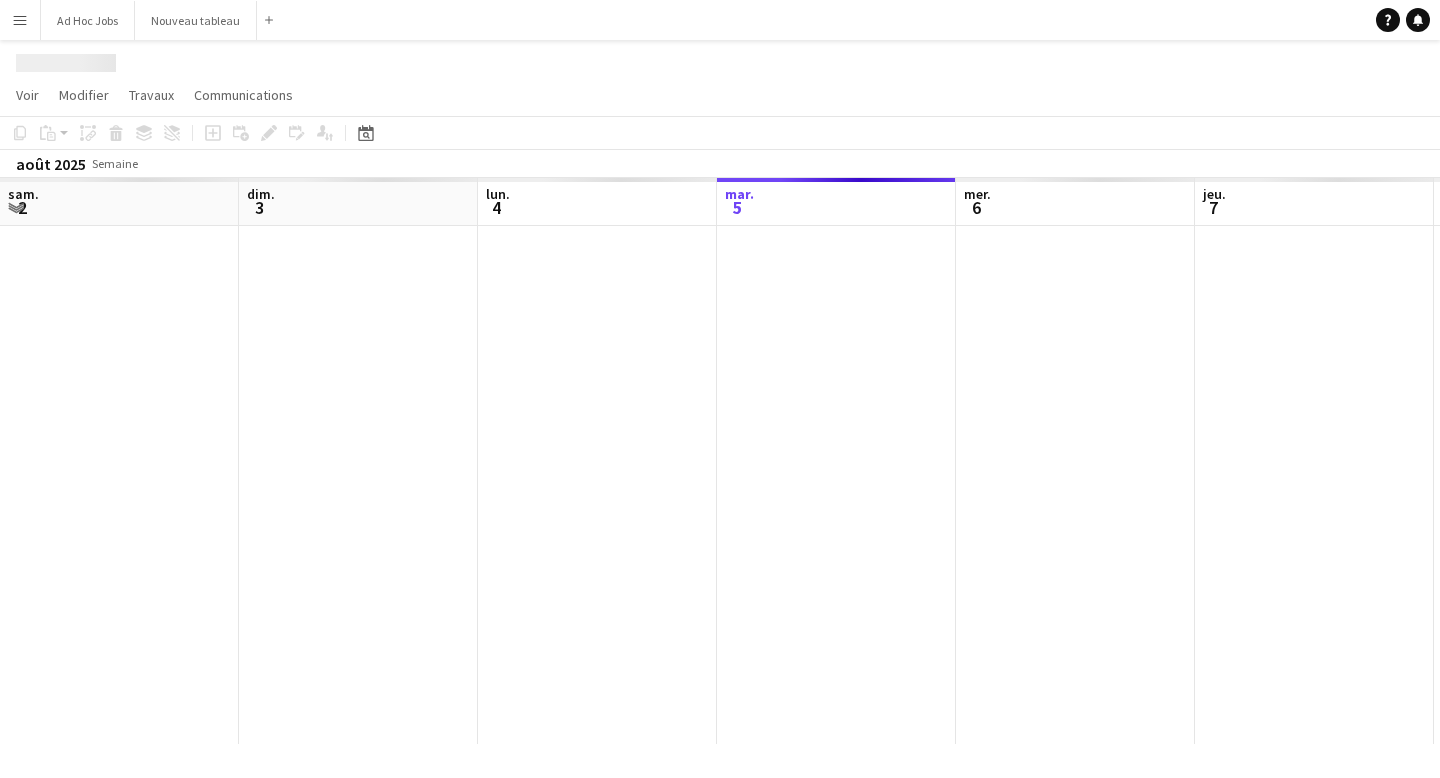 scroll, scrollTop: 0, scrollLeft: 478, axis: horizontal 